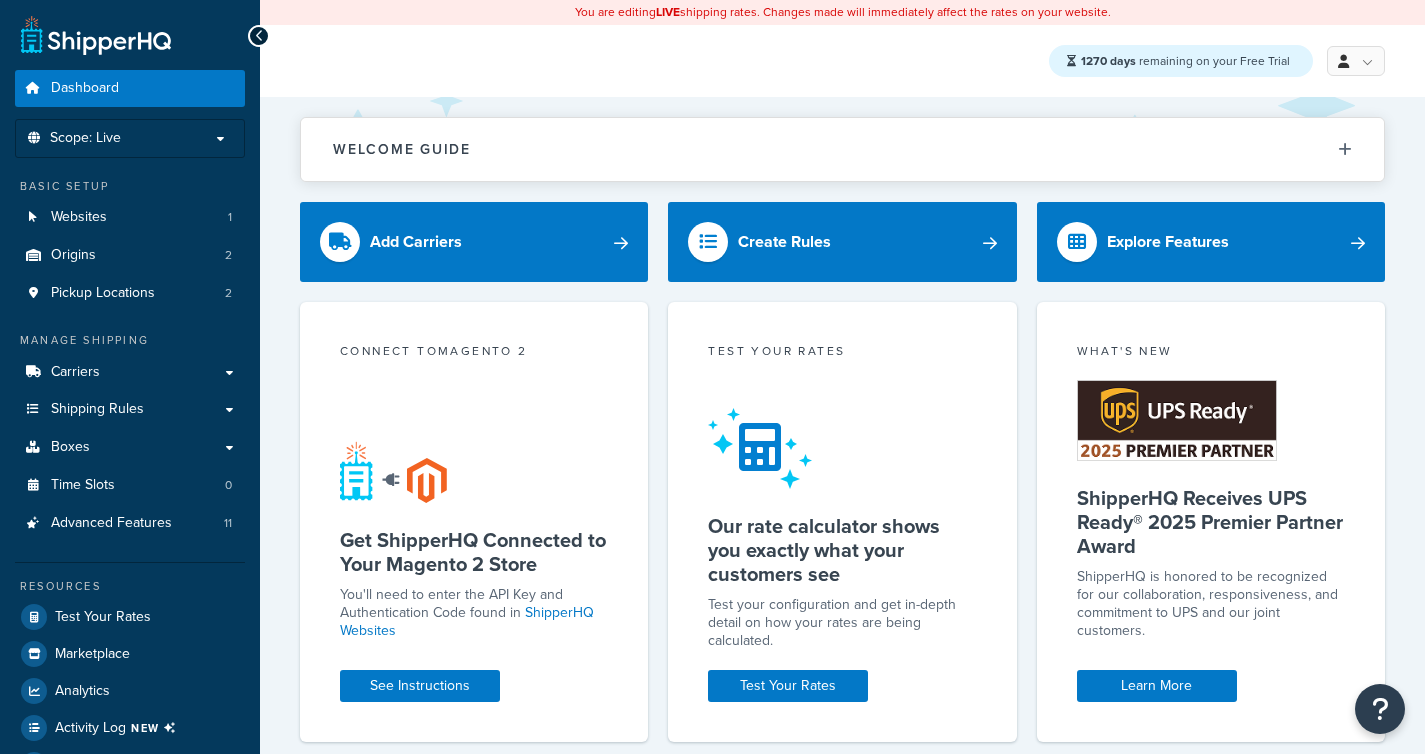scroll, scrollTop: 0, scrollLeft: 0, axis: both 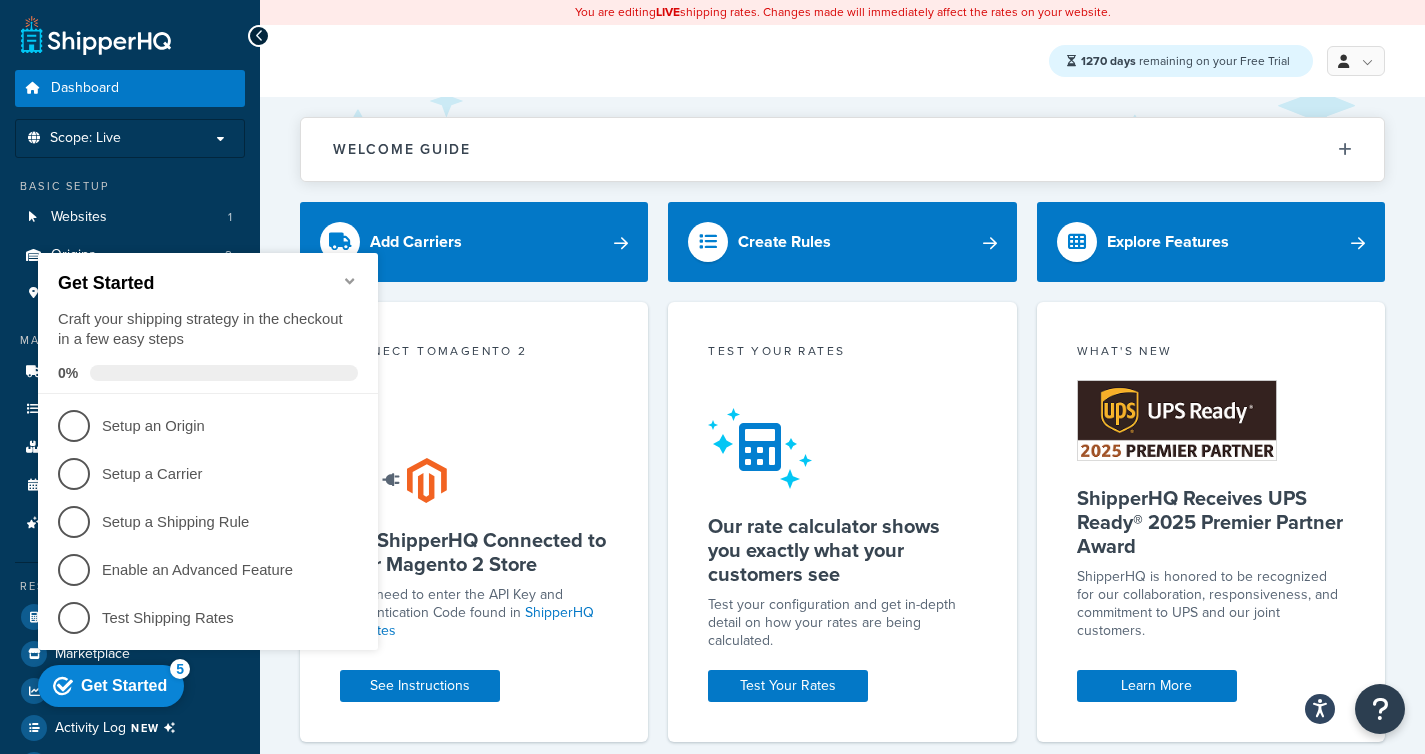click 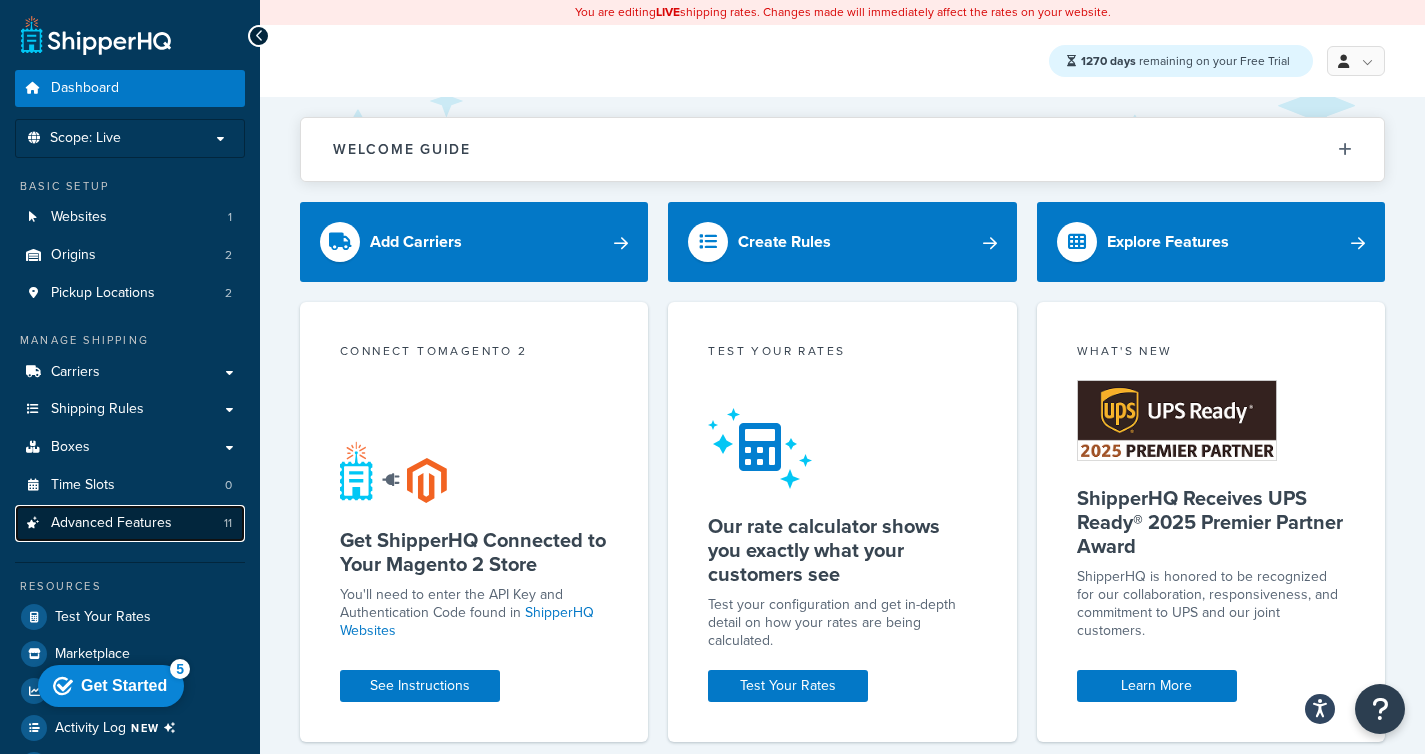 click on "Advanced Features" at bounding box center (111, 523) 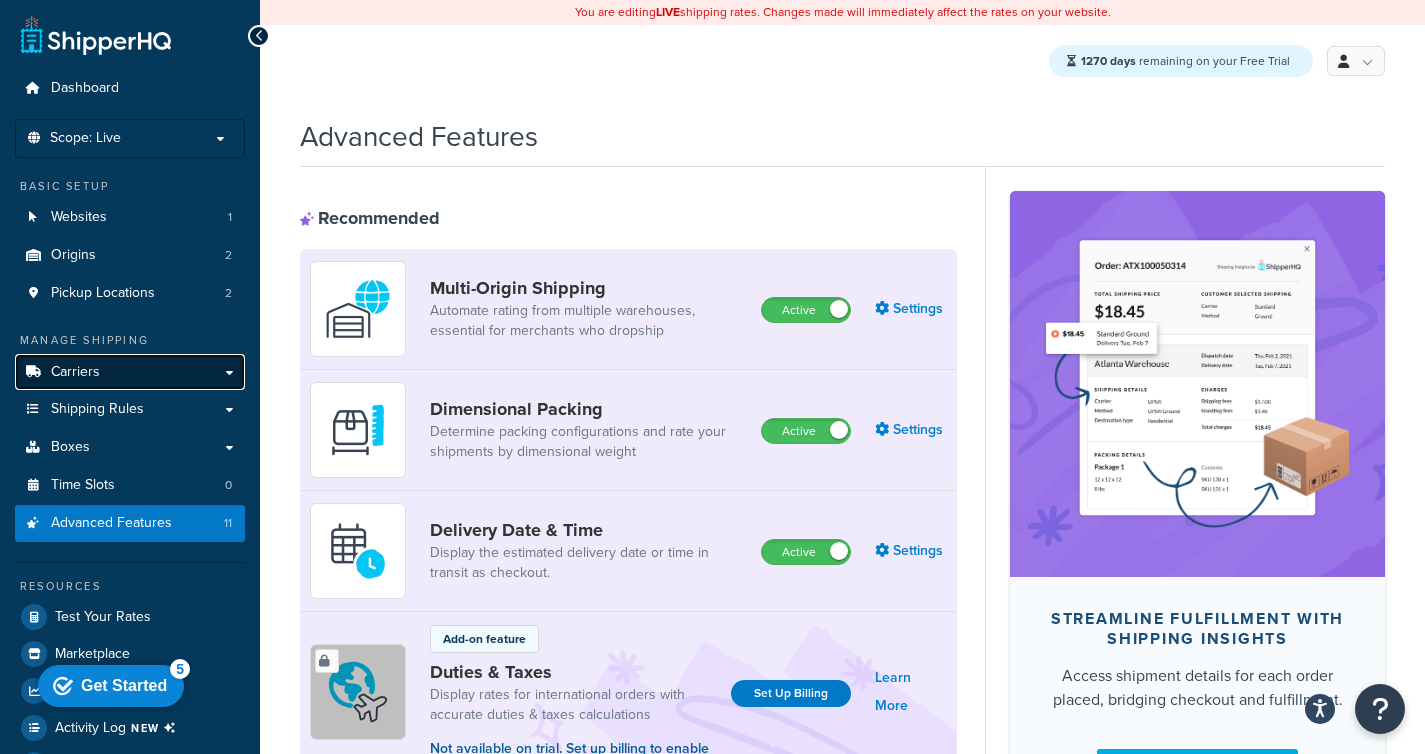 click on "Carriers" at bounding box center [75, 372] 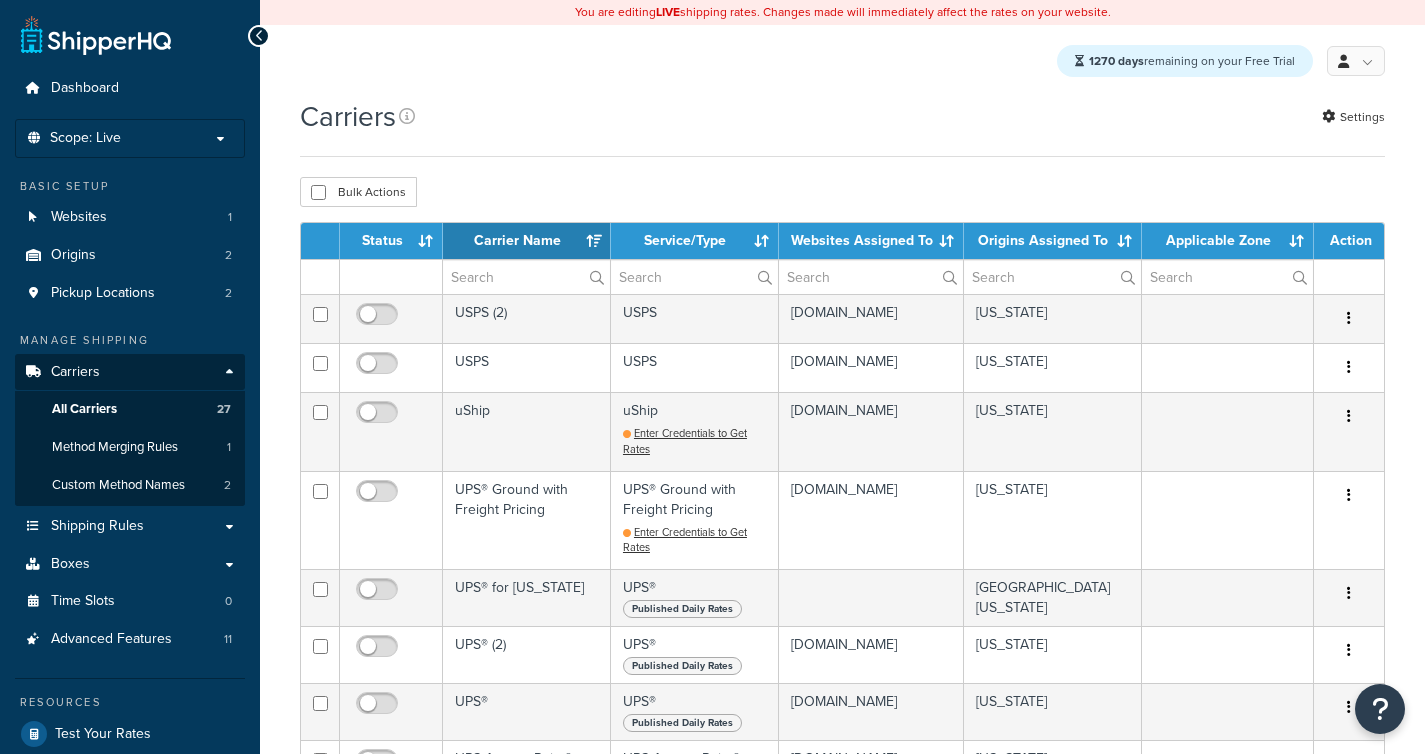 select on "15" 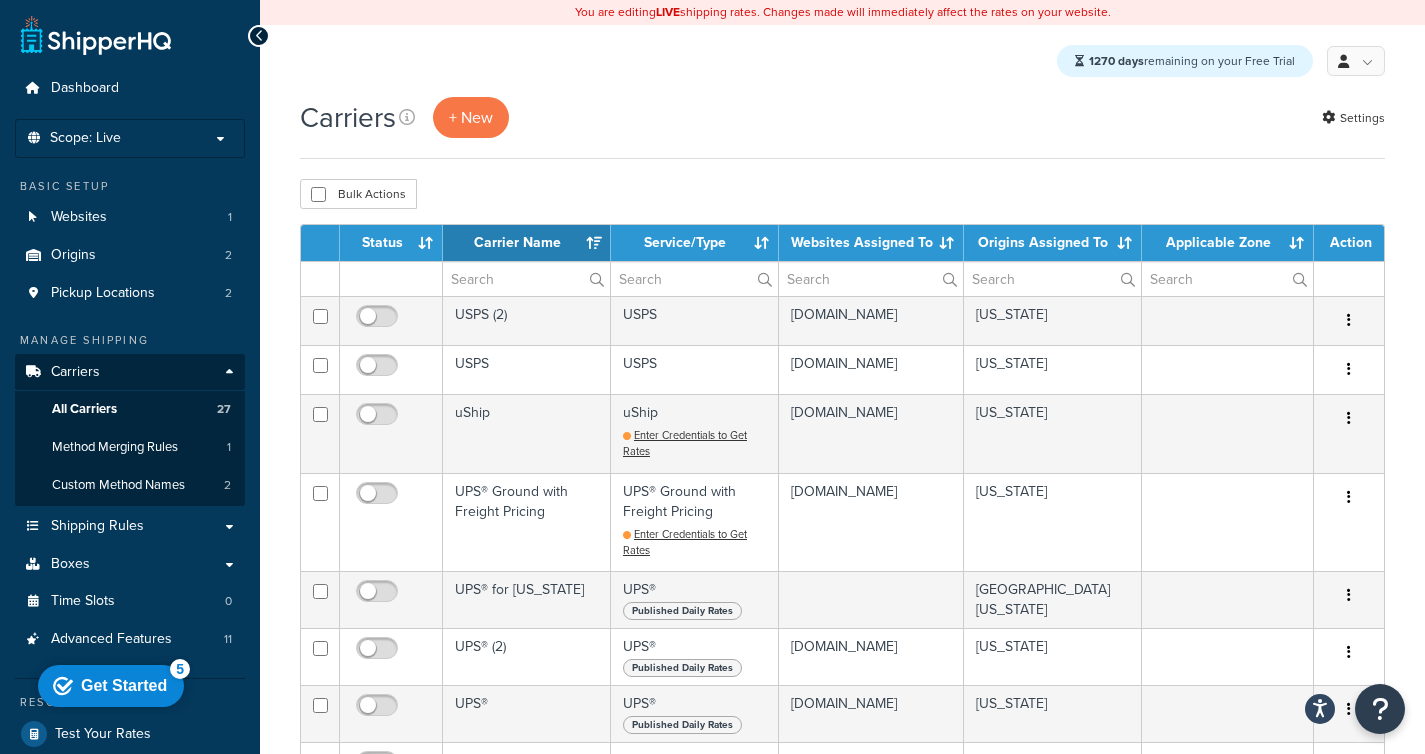 scroll, scrollTop: 0, scrollLeft: 0, axis: both 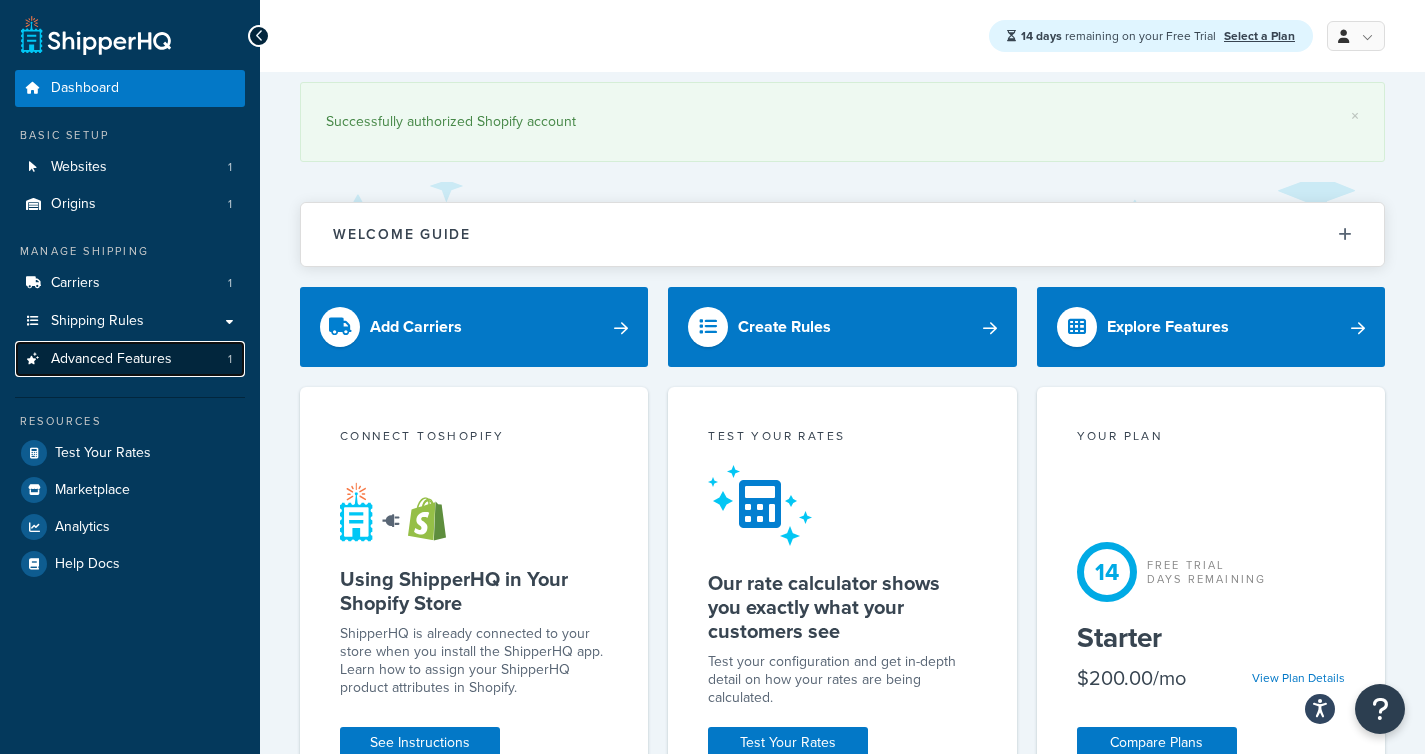 click on "Advanced Features 1" at bounding box center [130, 359] 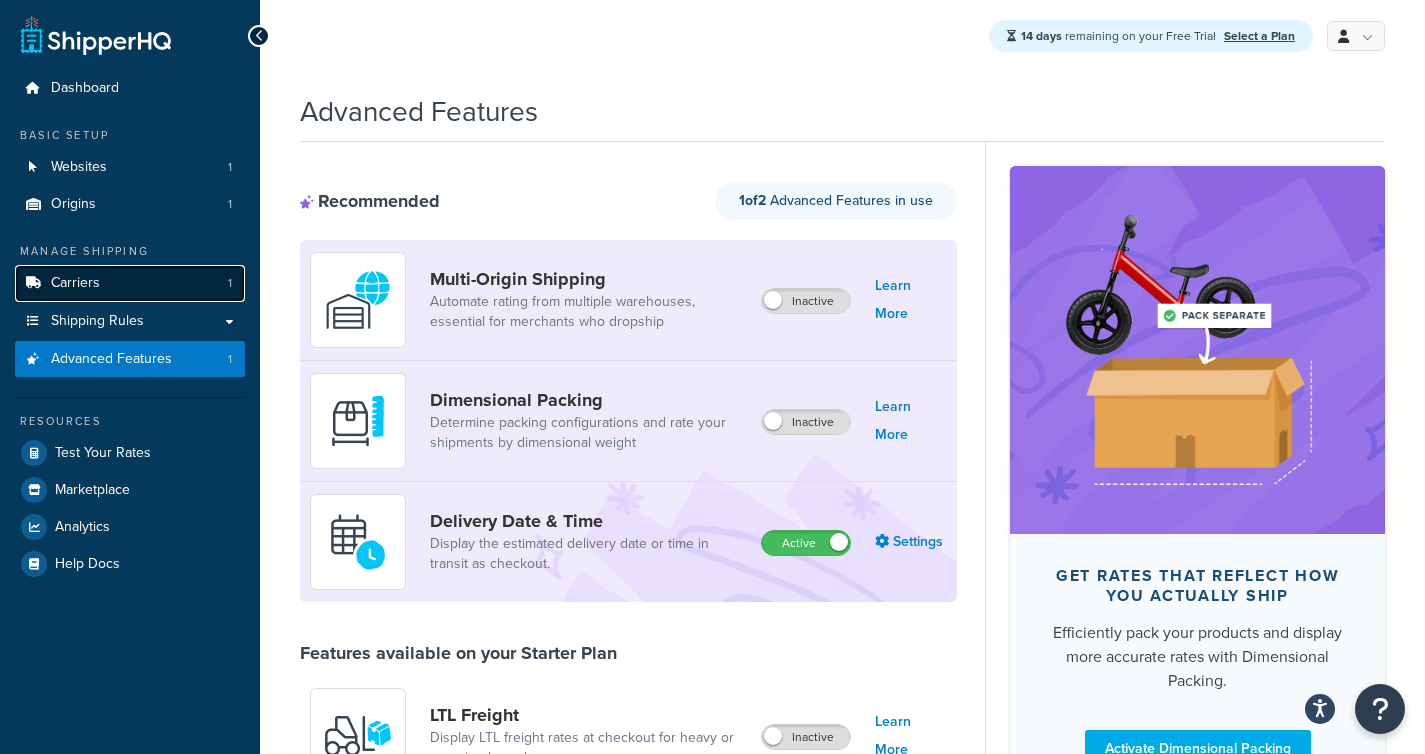click on "Carriers 1" at bounding box center [130, 283] 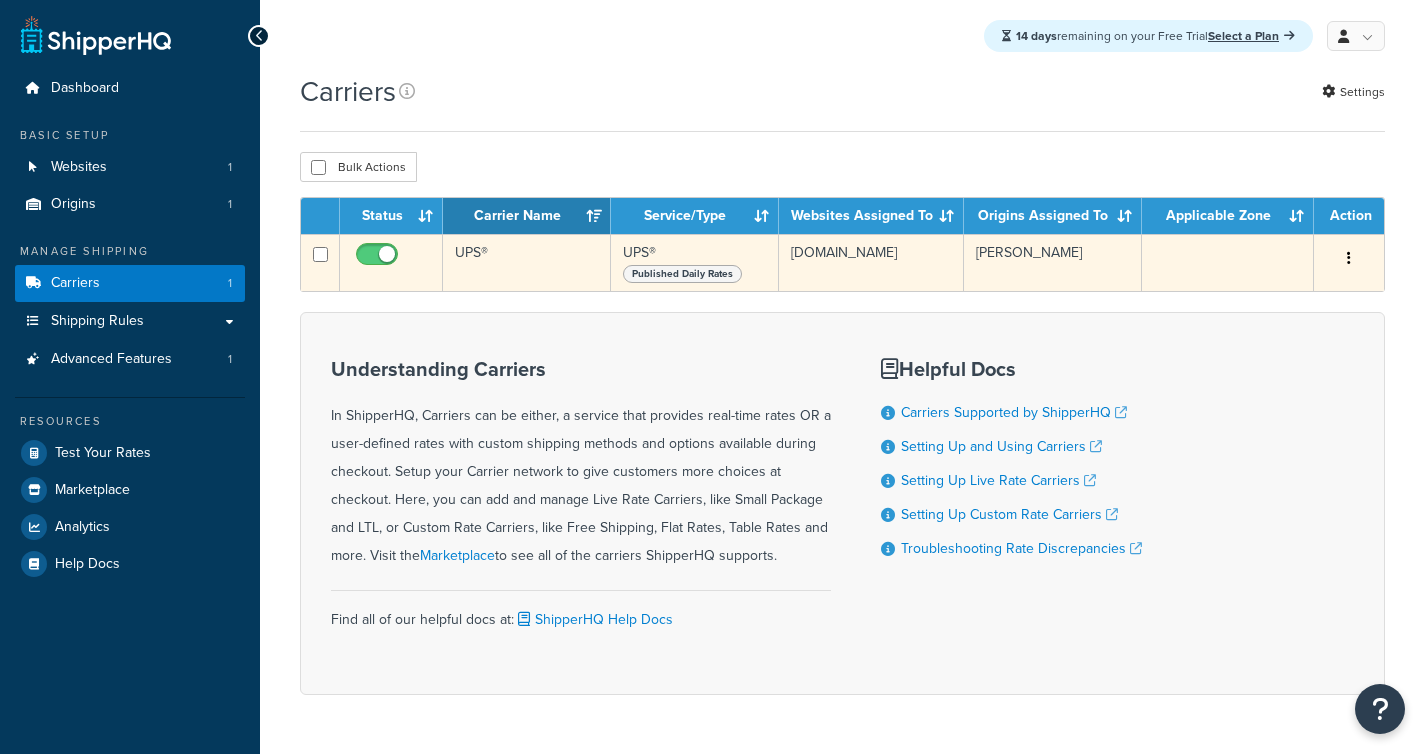 scroll, scrollTop: 0, scrollLeft: 0, axis: both 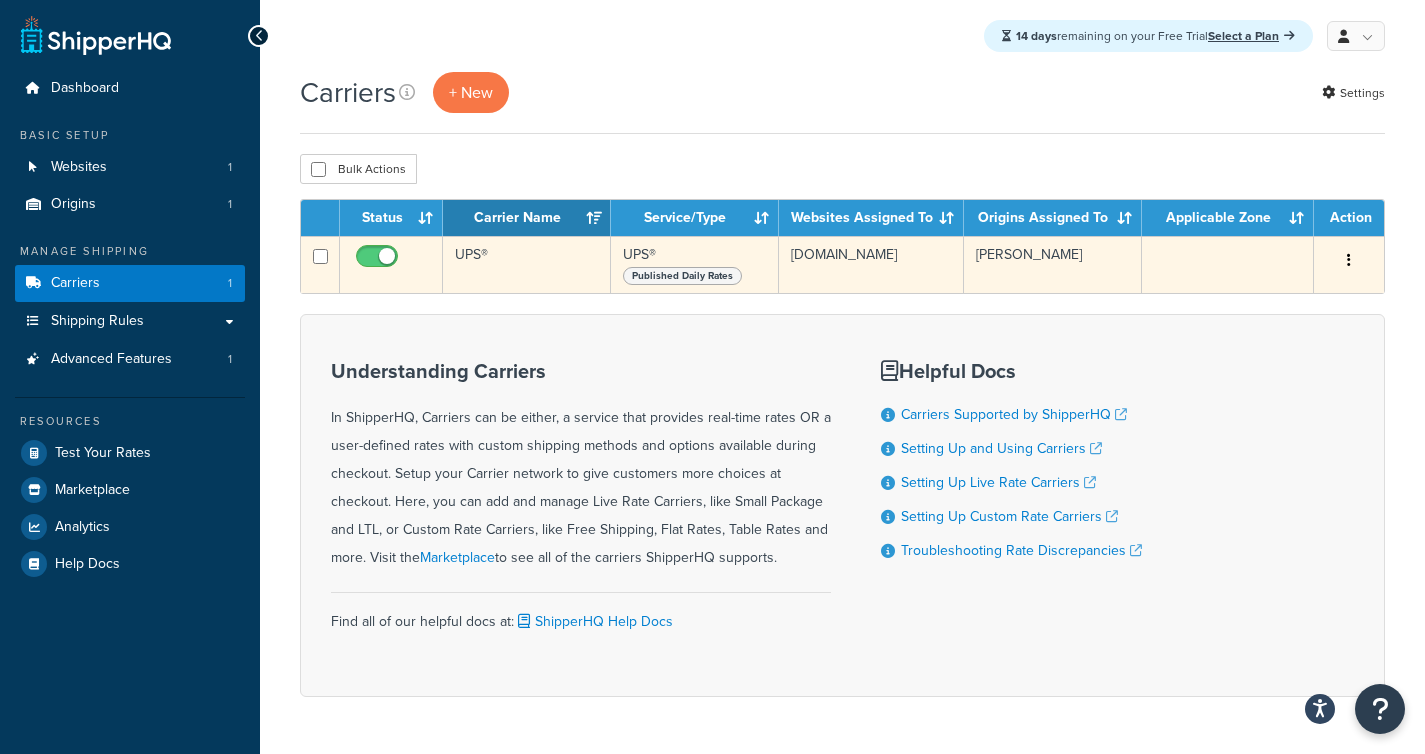 click on "Published Daily Rates" at bounding box center (682, 276) 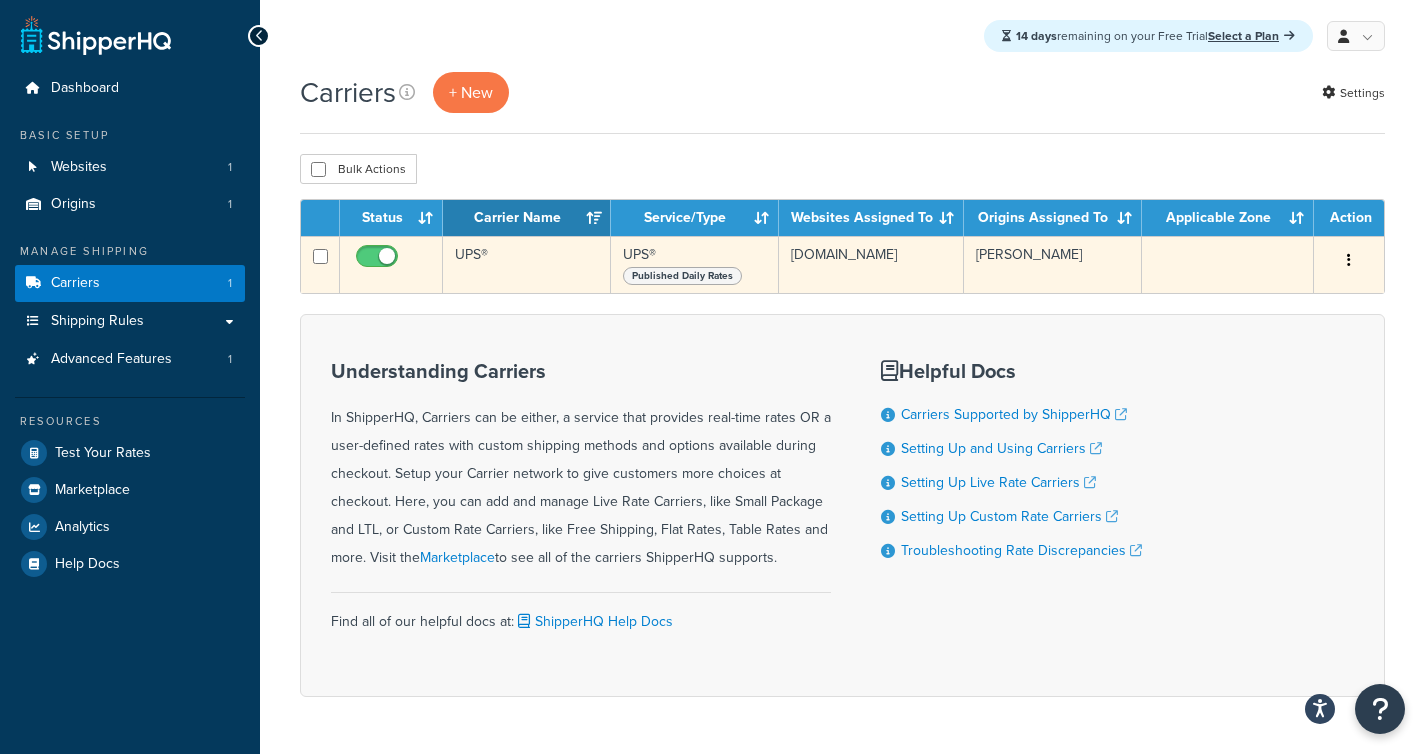click on "UPS®" at bounding box center [527, 264] 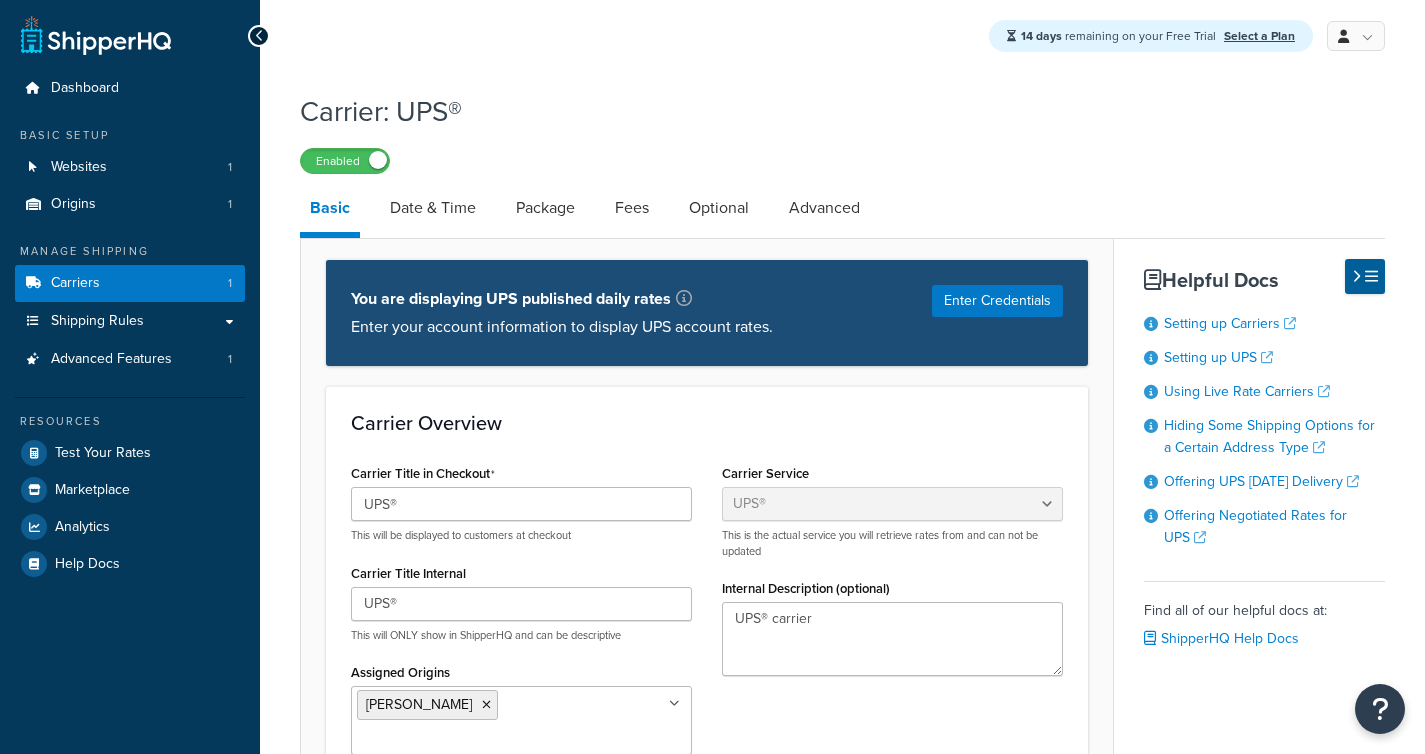select on "ups" 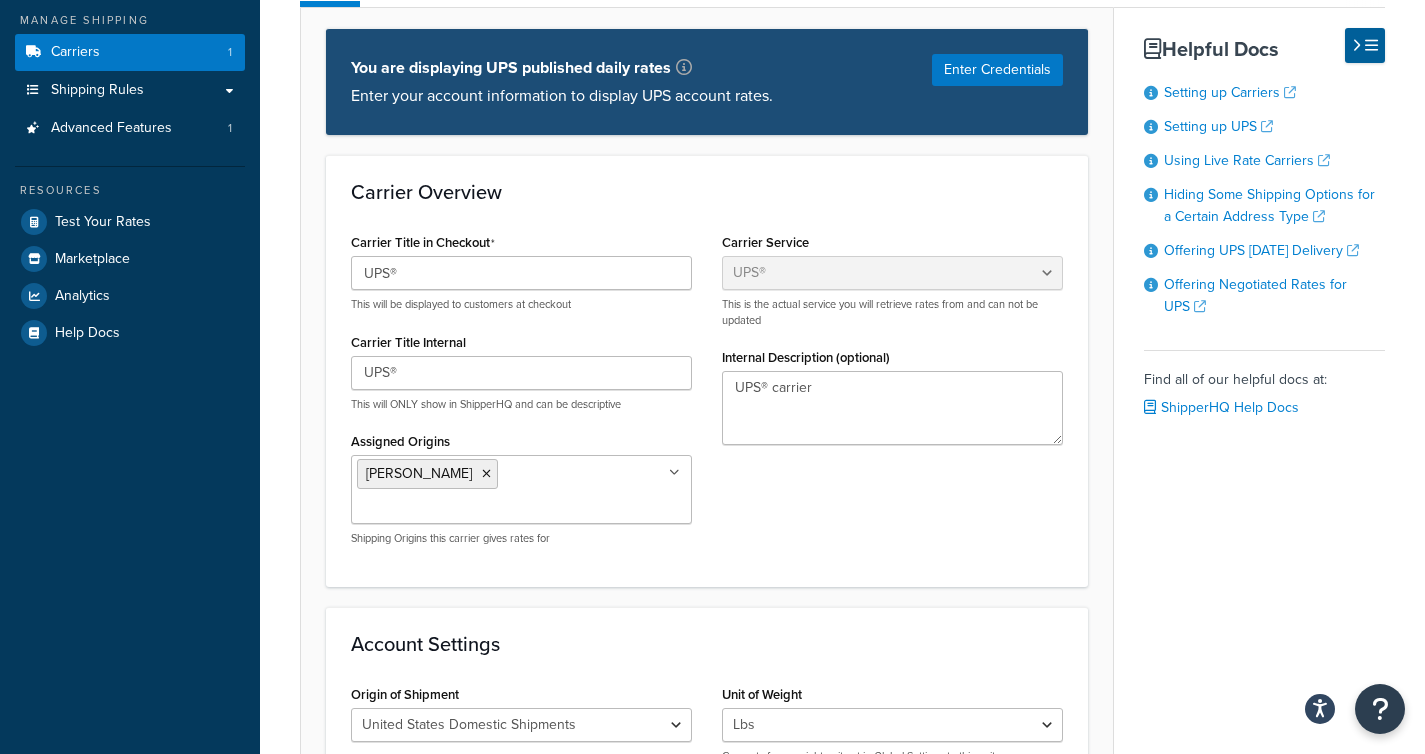 scroll, scrollTop: 0, scrollLeft: 0, axis: both 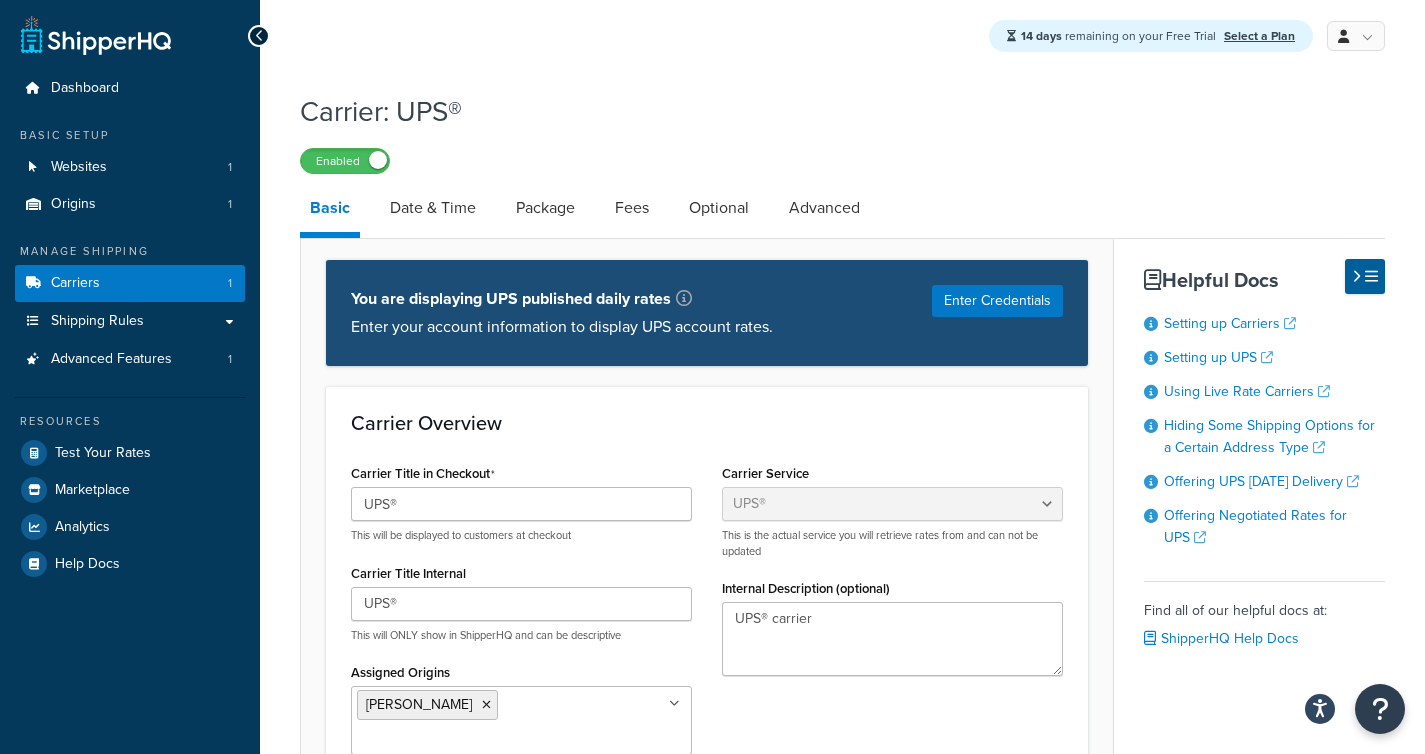 click on "You are displaying UPS published daily rates Enter your account information to display UPS account rates. Enter Credentials Carrier Overview Carrier Title in Checkout   UPS® This will be displayed to customers at checkout Carrier Title Internal   UPS® This will ONLY show in ShipperHQ and can be descriptive Assigned Origins   Austin Warehouse   All Origins Shipping Origins this carrier gives rates for Carrier Service   Table Rates  Flat Rate  Free Shipping  In-Store Pickup  Same Day Delivery  Customer Account  UPS®  UPS Access Point® Shipping  UPS Ground Saver®  ABF  GLS-US (Formerly GSO)  DHL Express®  DHL eCommerce® V1  DHL eCommerce®  DHL Express® via ILS  Experian  Loqate  FedEx®  FedEx® Hold at Location  FedEx SameDay® City  FedEx Ground Economy  Pitney Bowes International  USPS  Australia Post Retail  Australia Post Contract eParcel  Fastway Couriers  Aramex (Formerly Fastway Couriers)  StarTrack  Canada Post  GlobalTranz Freight - Rater  Keystone Dedicated Logistics  Custom Co Freight  XPO" at bounding box center [707, 1147] 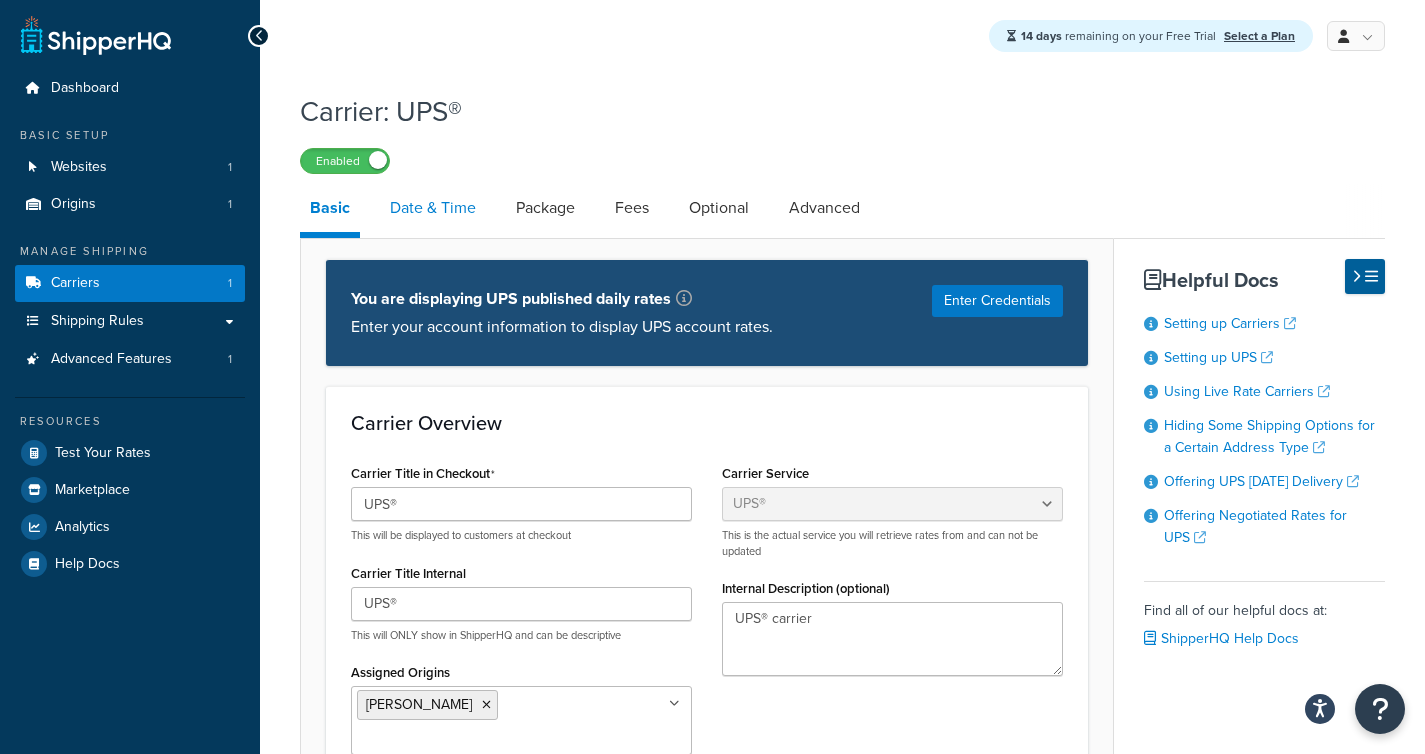 click on "Date & Time" at bounding box center [433, 208] 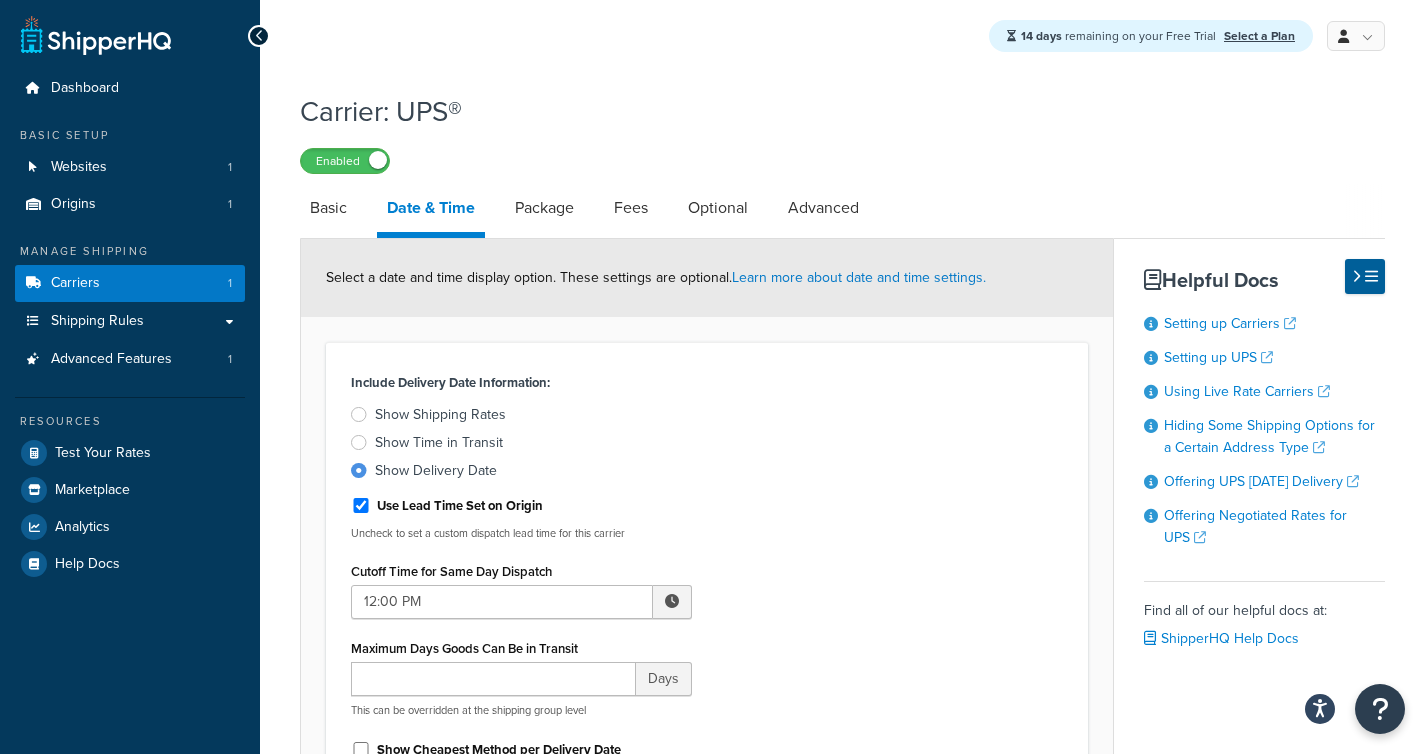 click on "Show Shipping Rates" at bounding box center [440, 415] 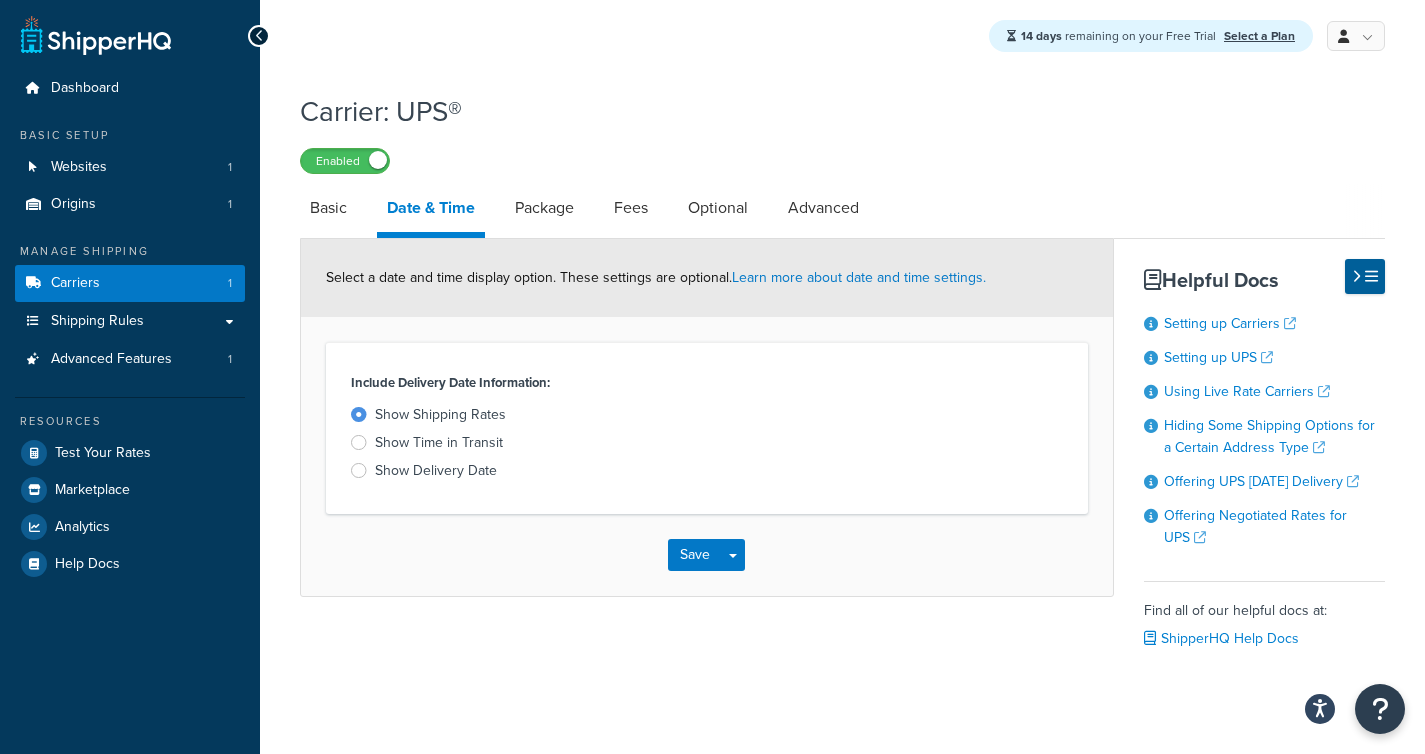 scroll, scrollTop: 38, scrollLeft: 0, axis: vertical 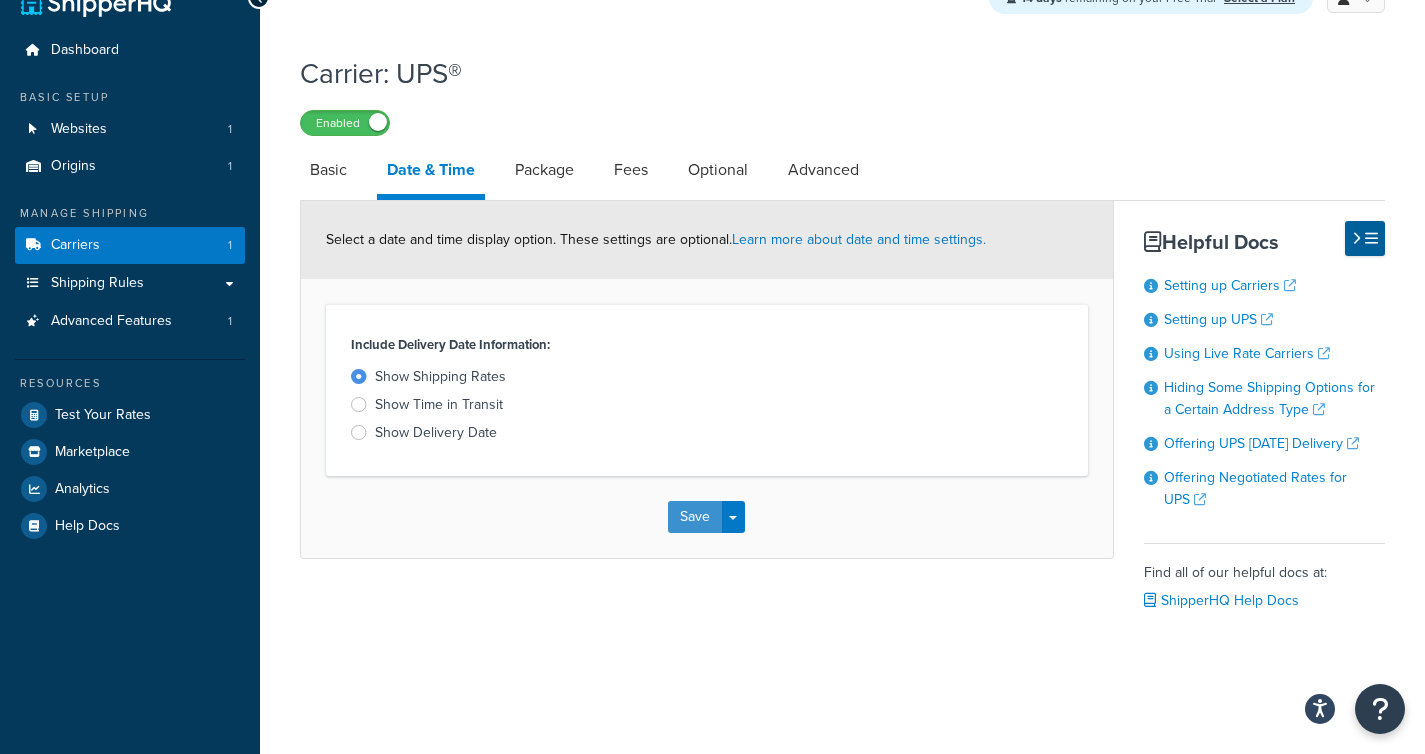 click on "Save" at bounding box center [695, 517] 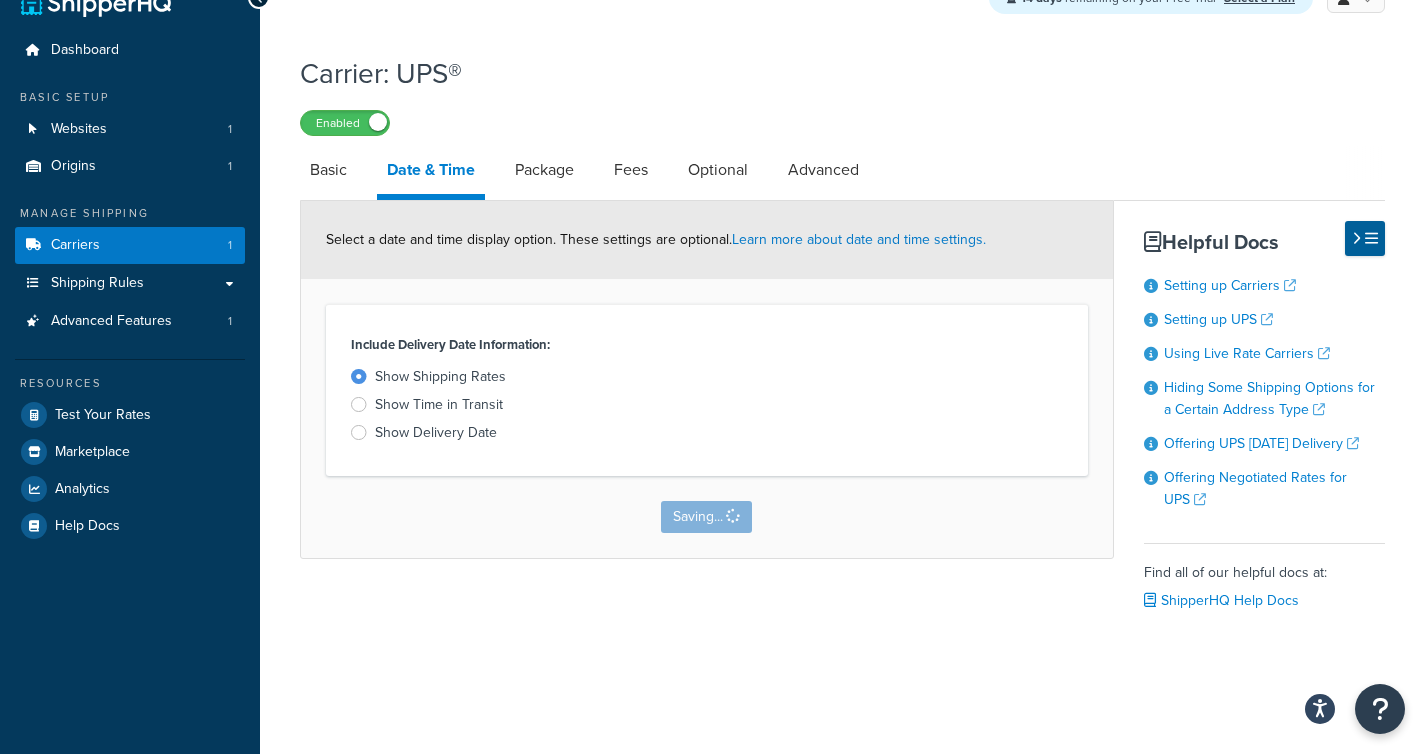 scroll, scrollTop: 0, scrollLeft: 0, axis: both 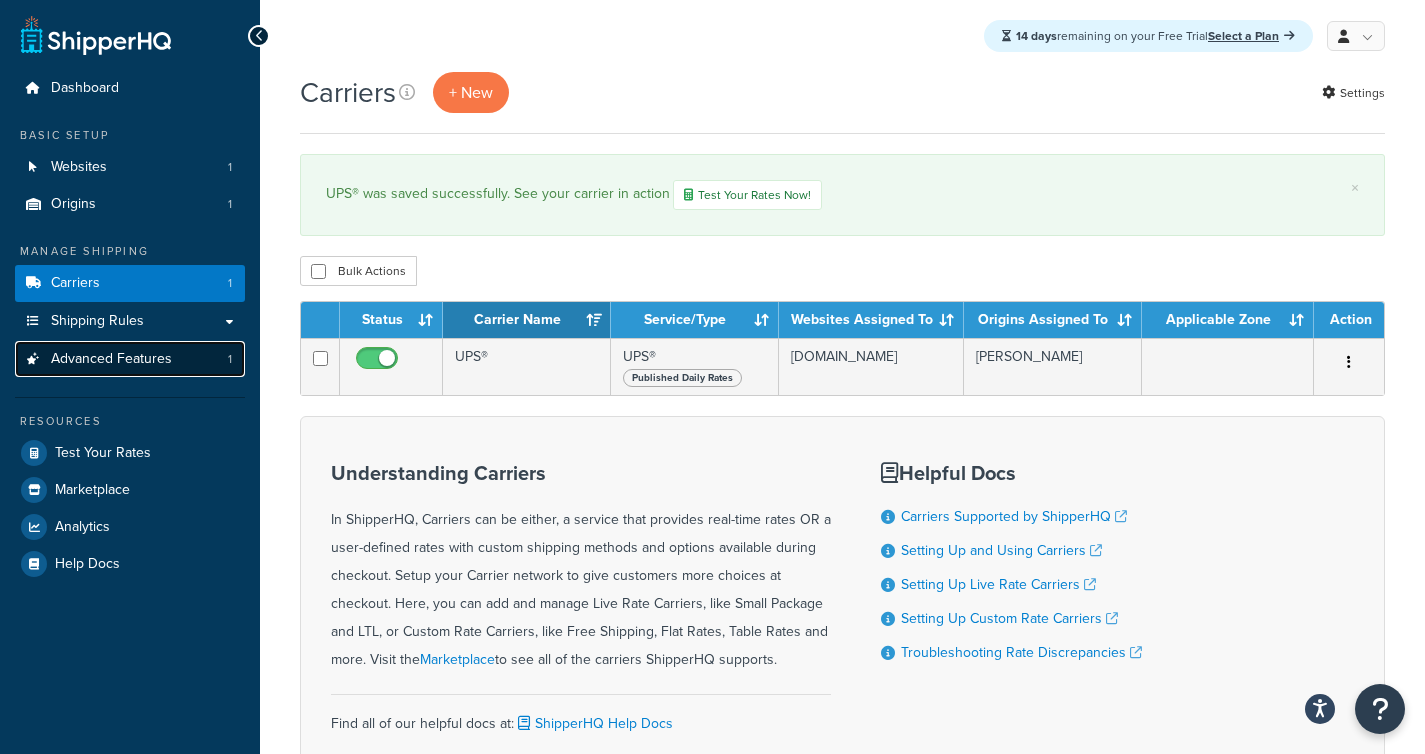 click on "Advanced Features
1" at bounding box center [130, 359] 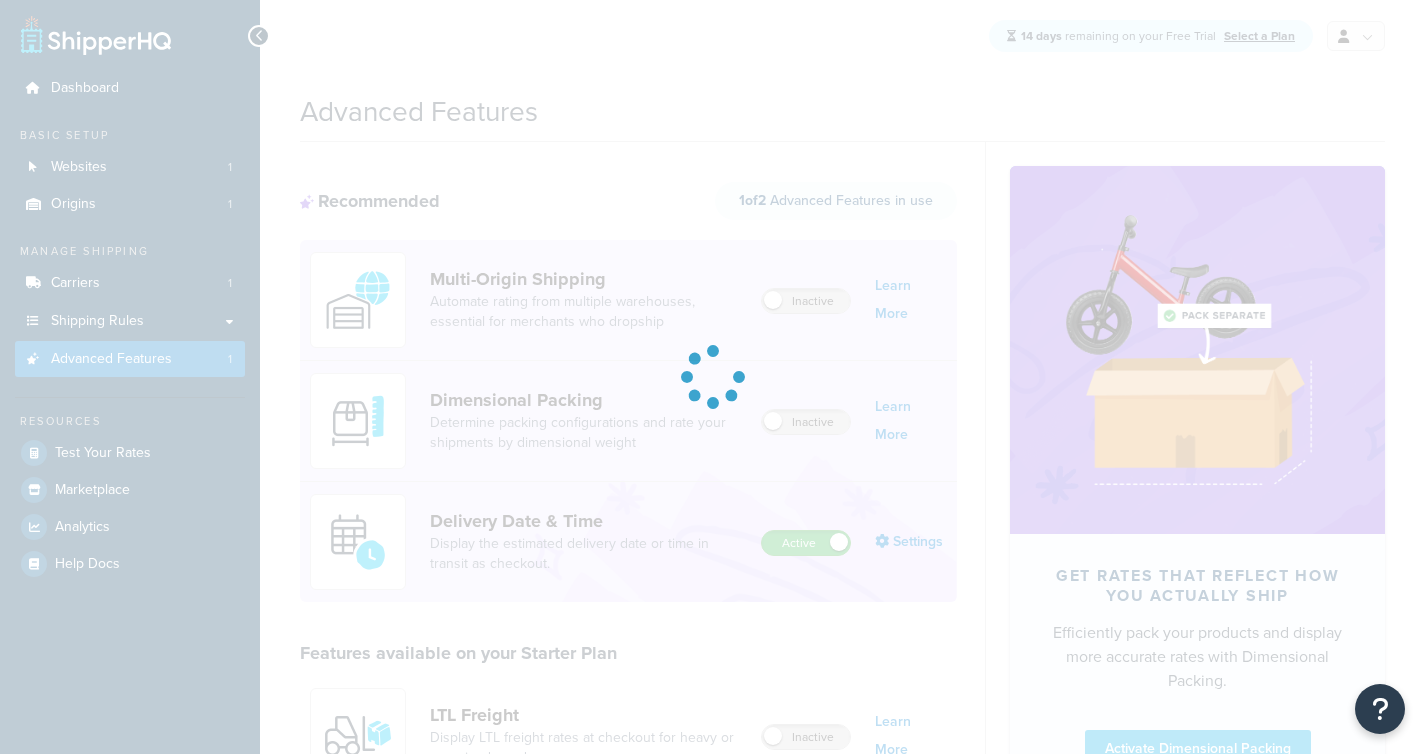 scroll, scrollTop: 0, scrollLeft: 0, axis: both 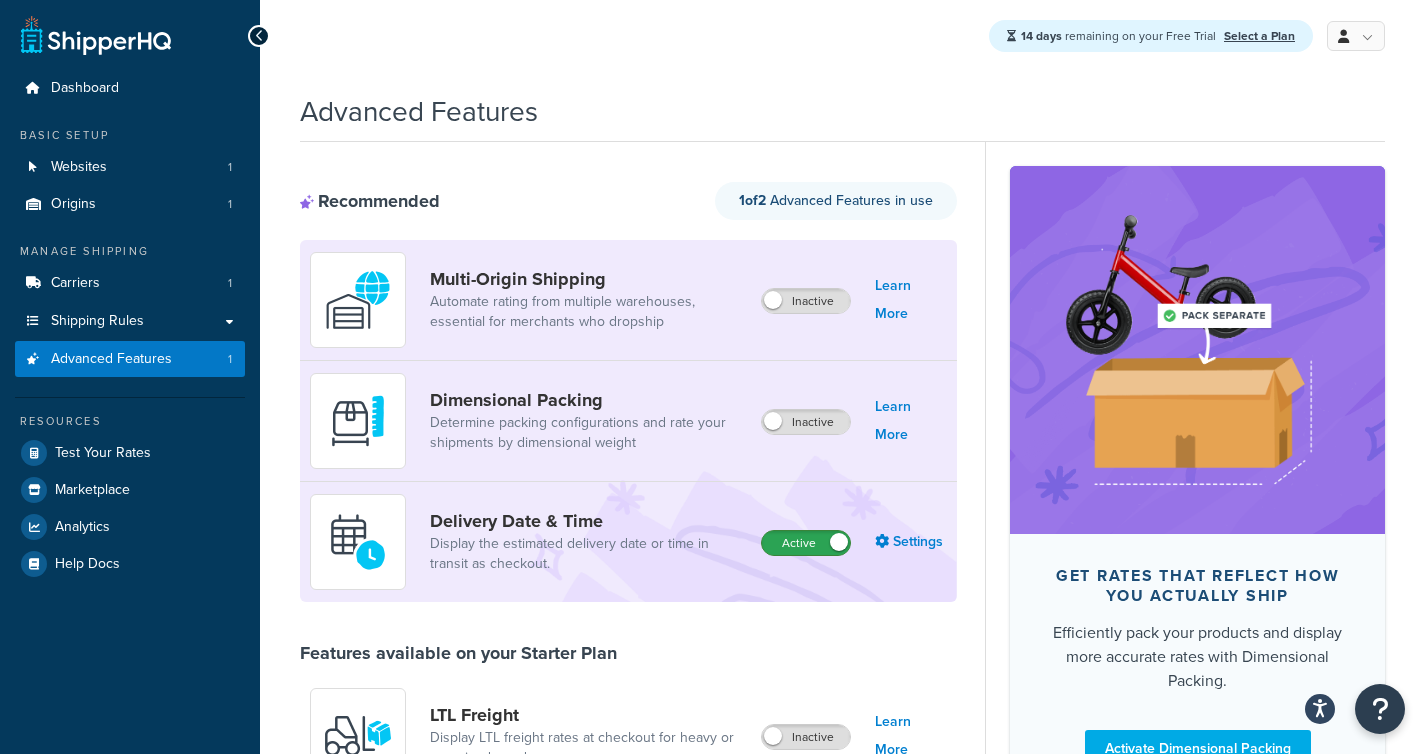 click on "Active" at bounding box center (806, 543) 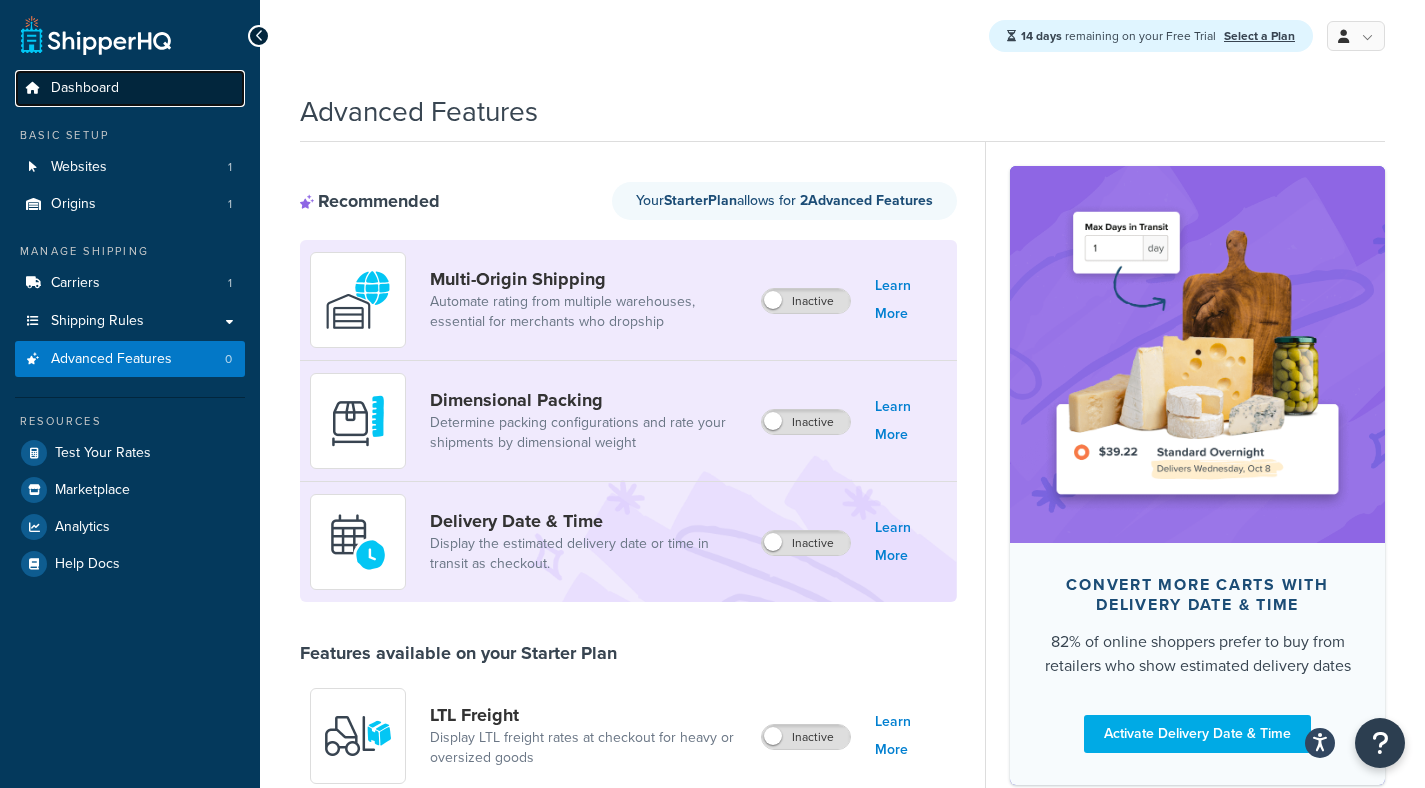 click on "Dashboard" at bounding box center [85, 88] 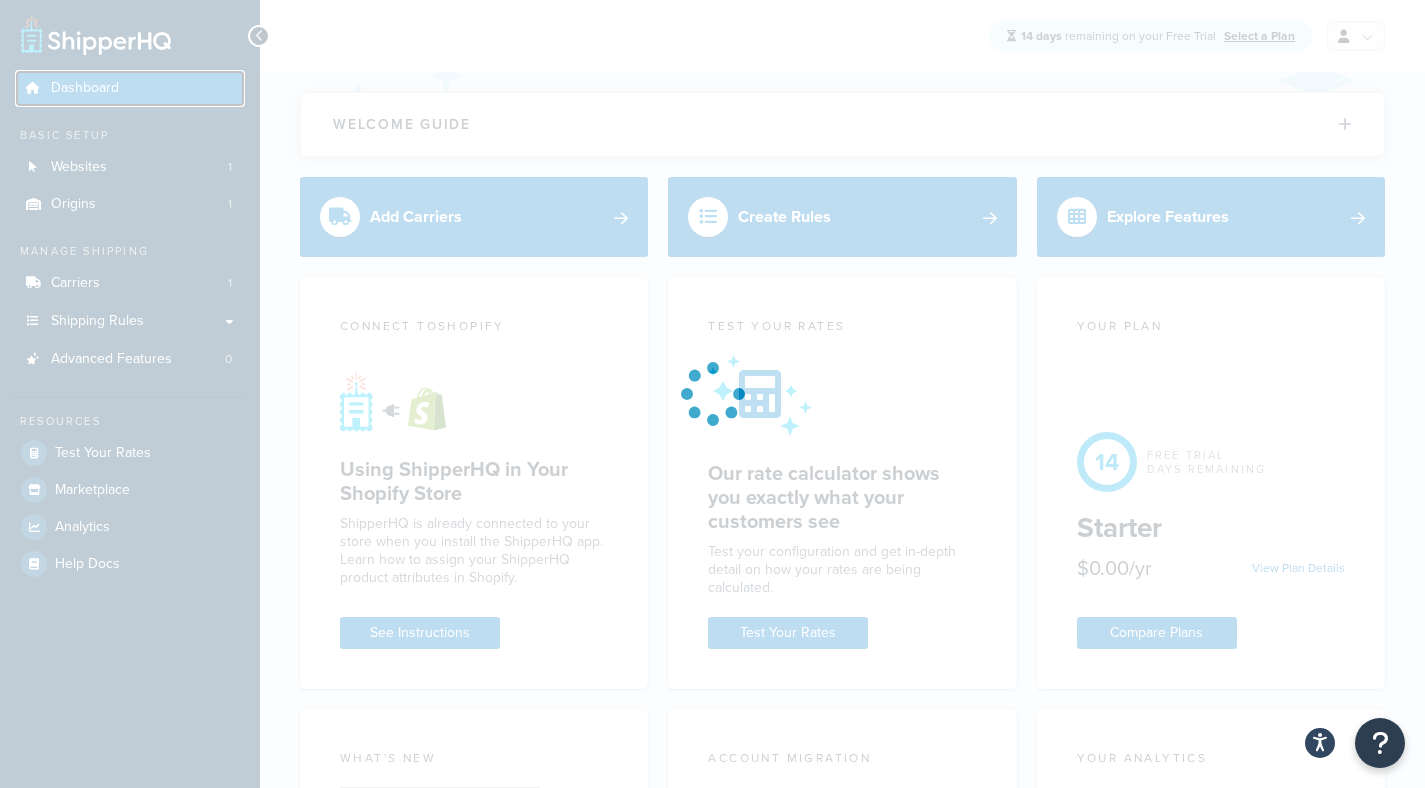 click on "Free Trial   Dashboard Basic Setup   Websites 1   Origins 1 Manage Shipping   Carriers 1   Shipping Rules Shipping Rules All  Shipping Rules 0   Shipping Zones 4   Shipping Groups 5   Filters 1   Advanced Features 0 Resources   Test Your Rates   Marketplace   Analytics   Help Docs   14 days   remaining on your Free Trial   Select a Plan     My Profile   Billing   Global Settings   Contact Us   Logout Welcome Guide ShipperHQ: An Overview Carrier Setup Shipping Rules Overview Common Shipping Rules Popular Advanced Features Testing Your Rates ShipperHQ is all about strategy Learn how to build your shipping strategy and put it into action… and into the checkout of your ecommerce store. Add Carriers Create Rules Explore Features Connect to  Shopify Using ShipperHQ in Your Shopify Store ShipperHQ is already connected to your store when you install the ShipperHQ app. Learn how to assign your ShipperHQ product attributes in Shopify. See Instructions Test your rates Test Your Rates Your Plan 14 Free Trial Starter 9" at bounding box center [712, 838] 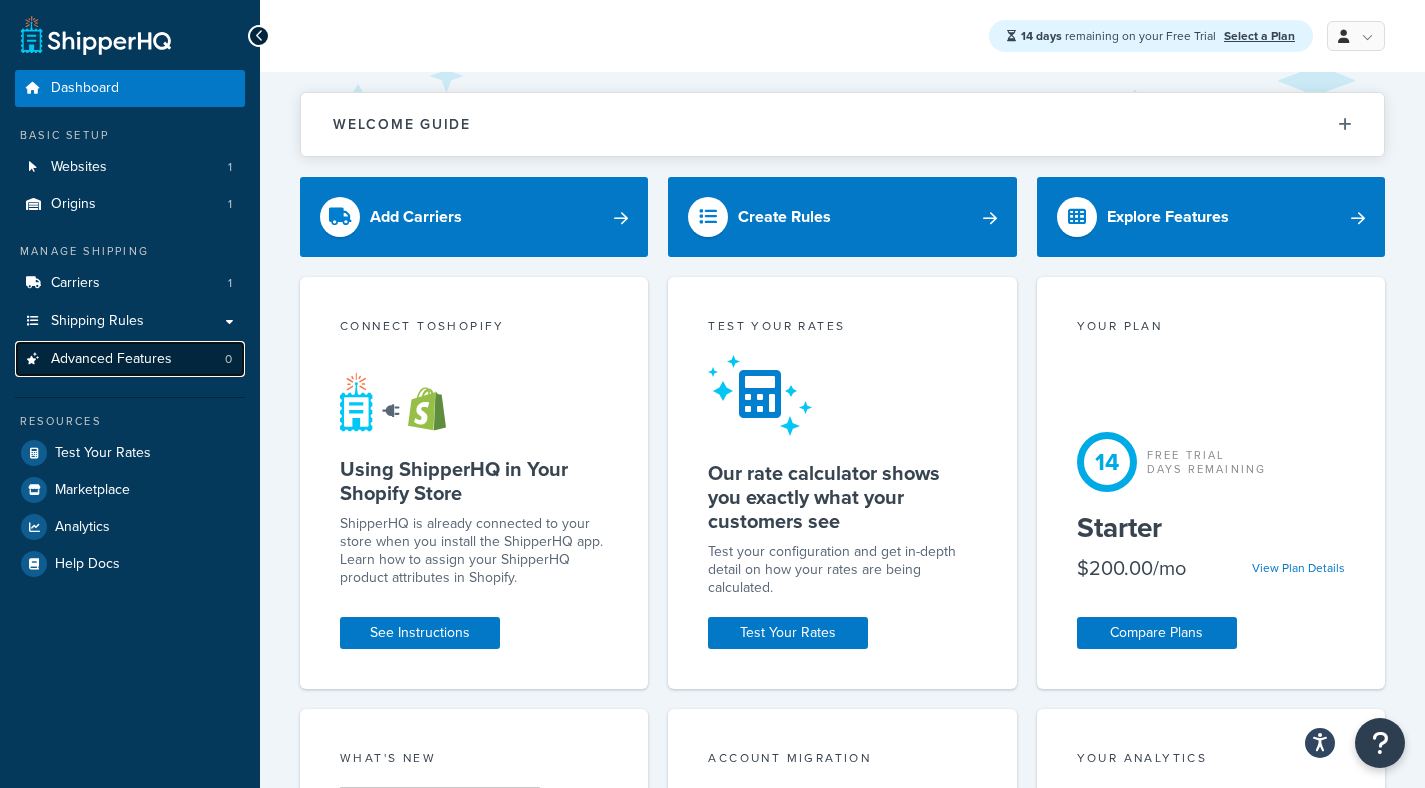 click on "Advanced Features 0" at bounding box center [130, 359] 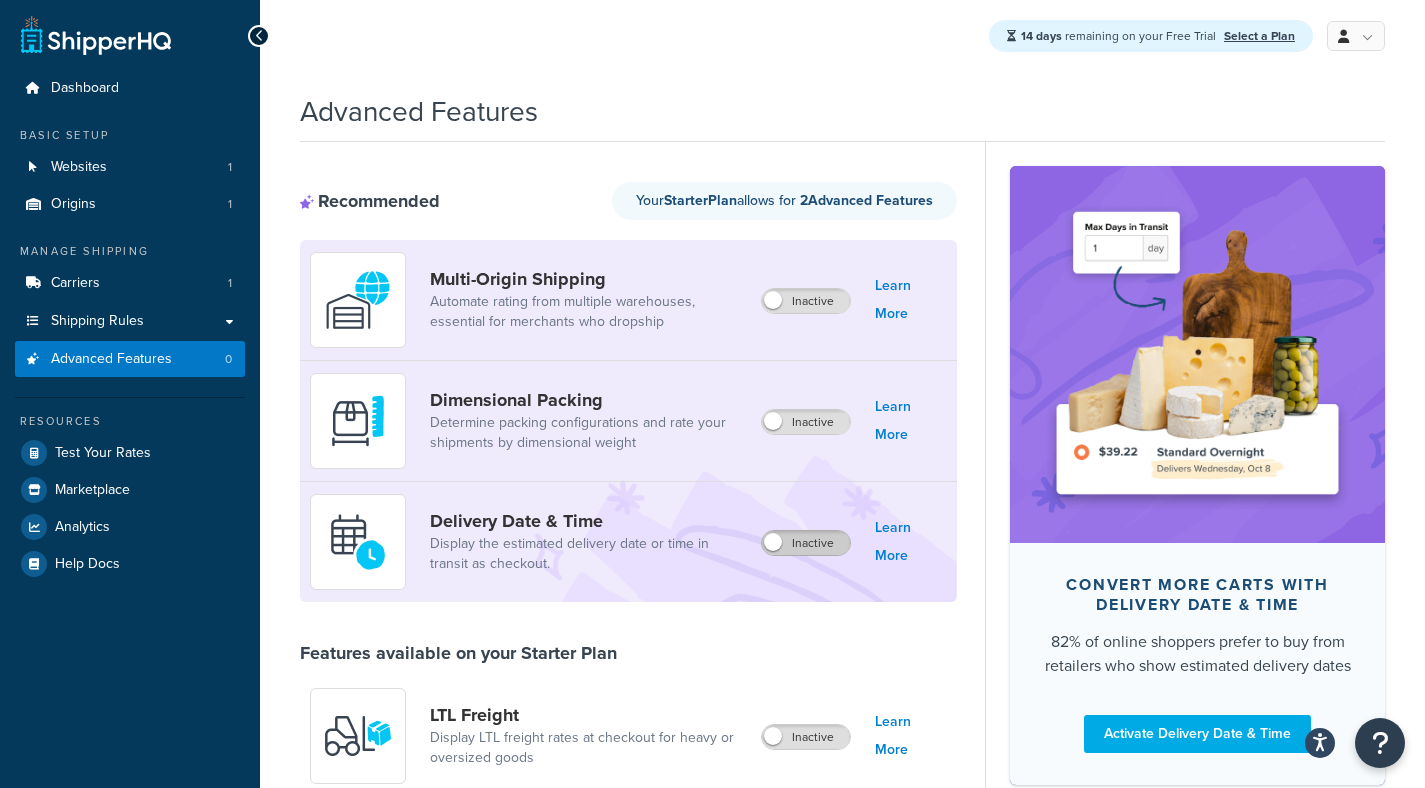 click on "Inactive" at bounding box center (806, 543) 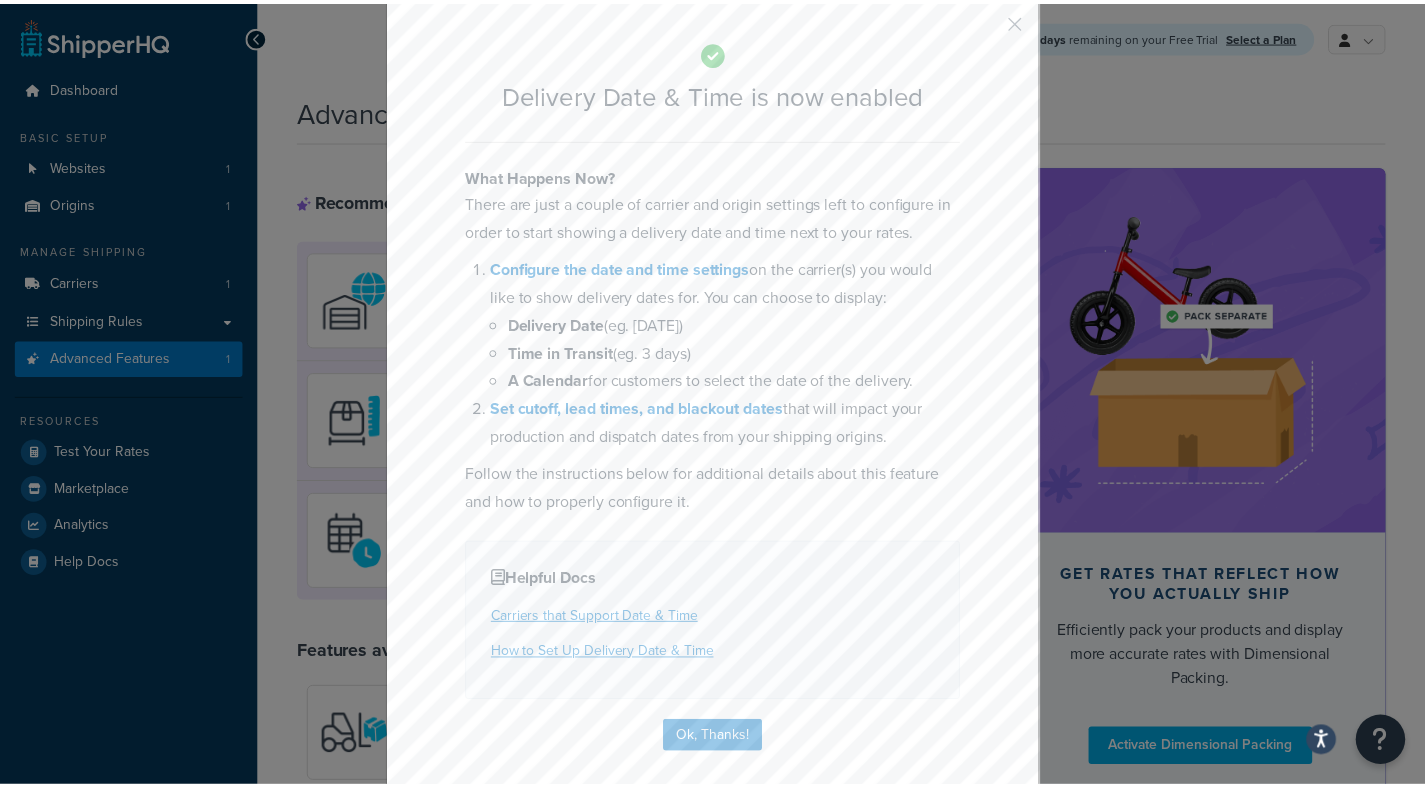 scroll, scrollTop: 73, scrollLeft: 0, axis: vertical 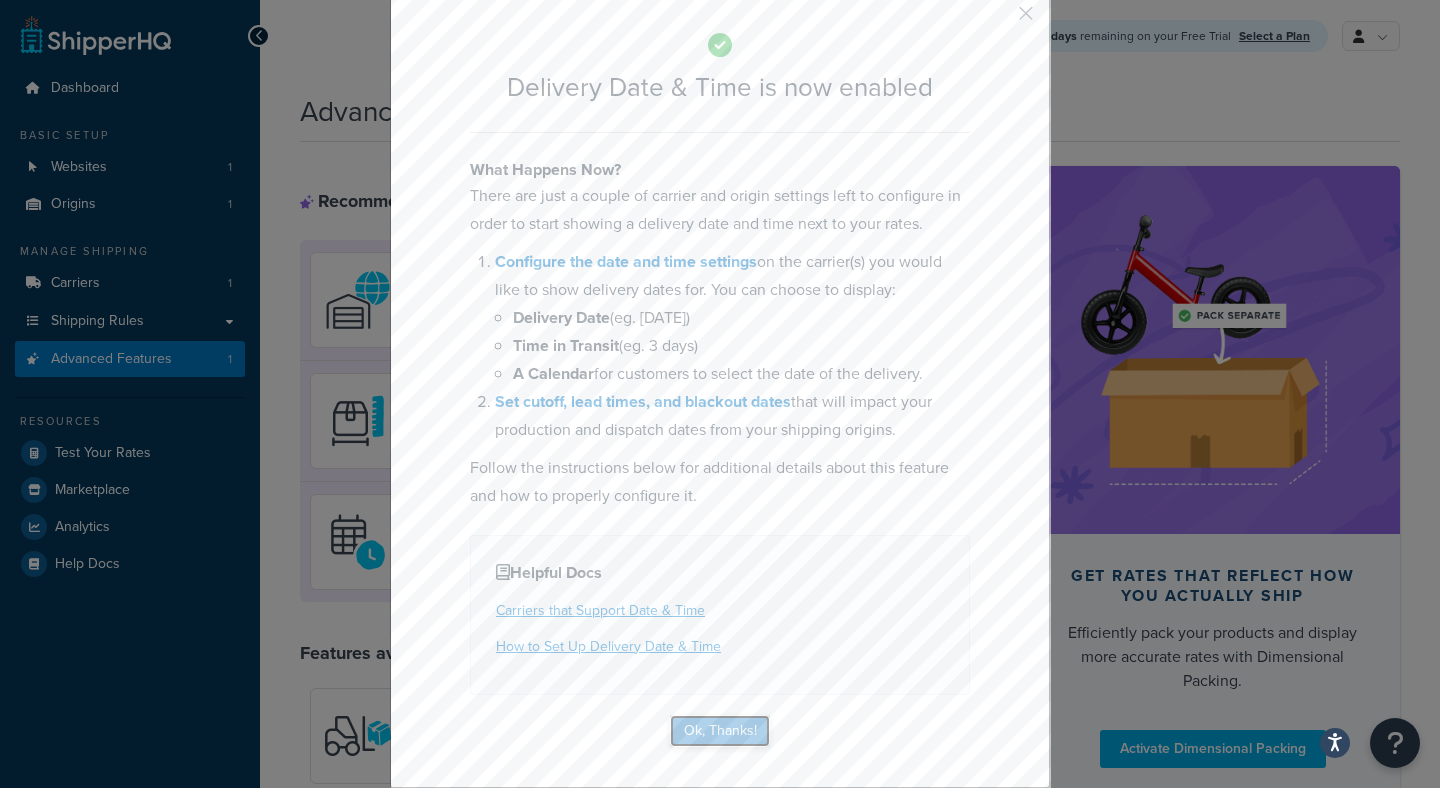 click on "Ok, Thanks!" at bounding box center (720, 731) 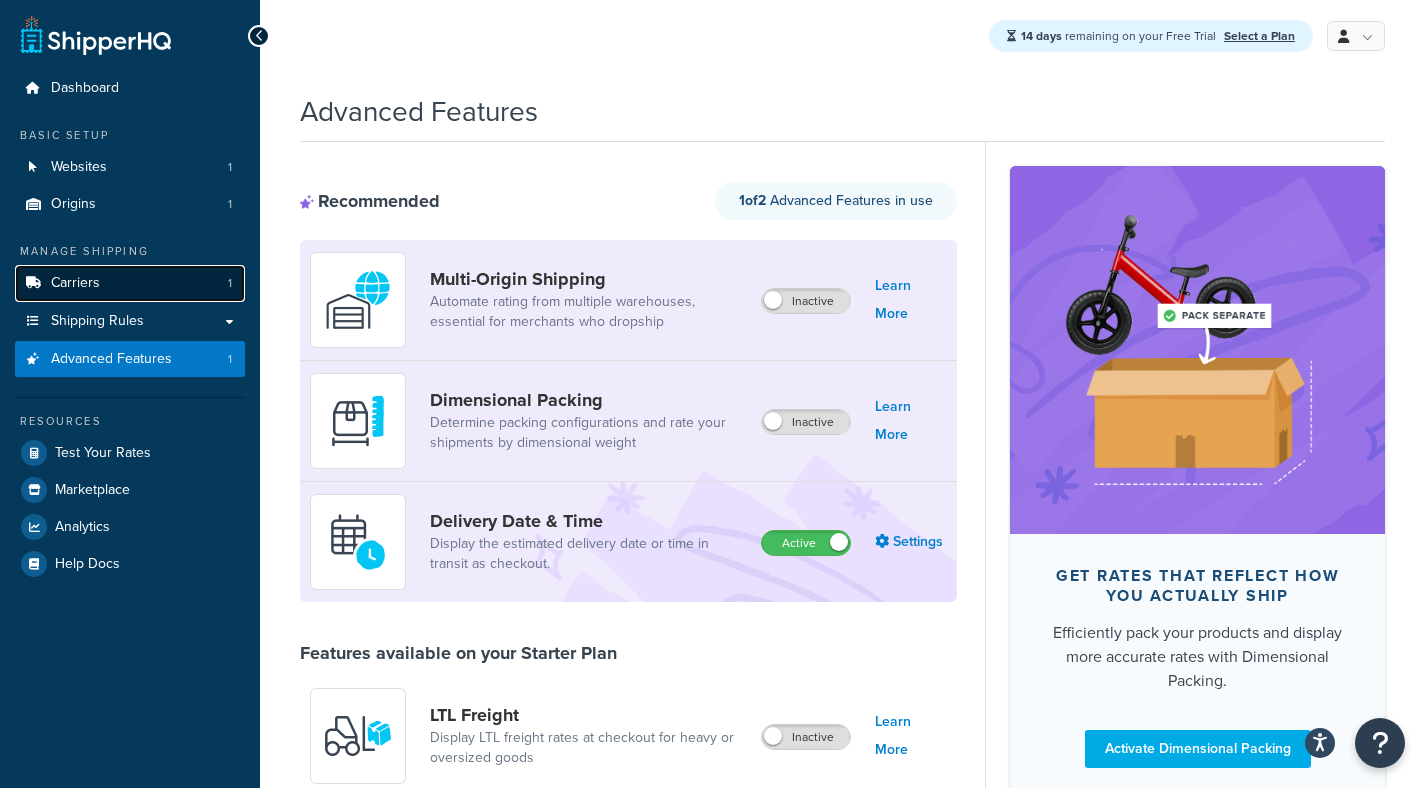 click on "Carriers" at bounding box center (75, 283) 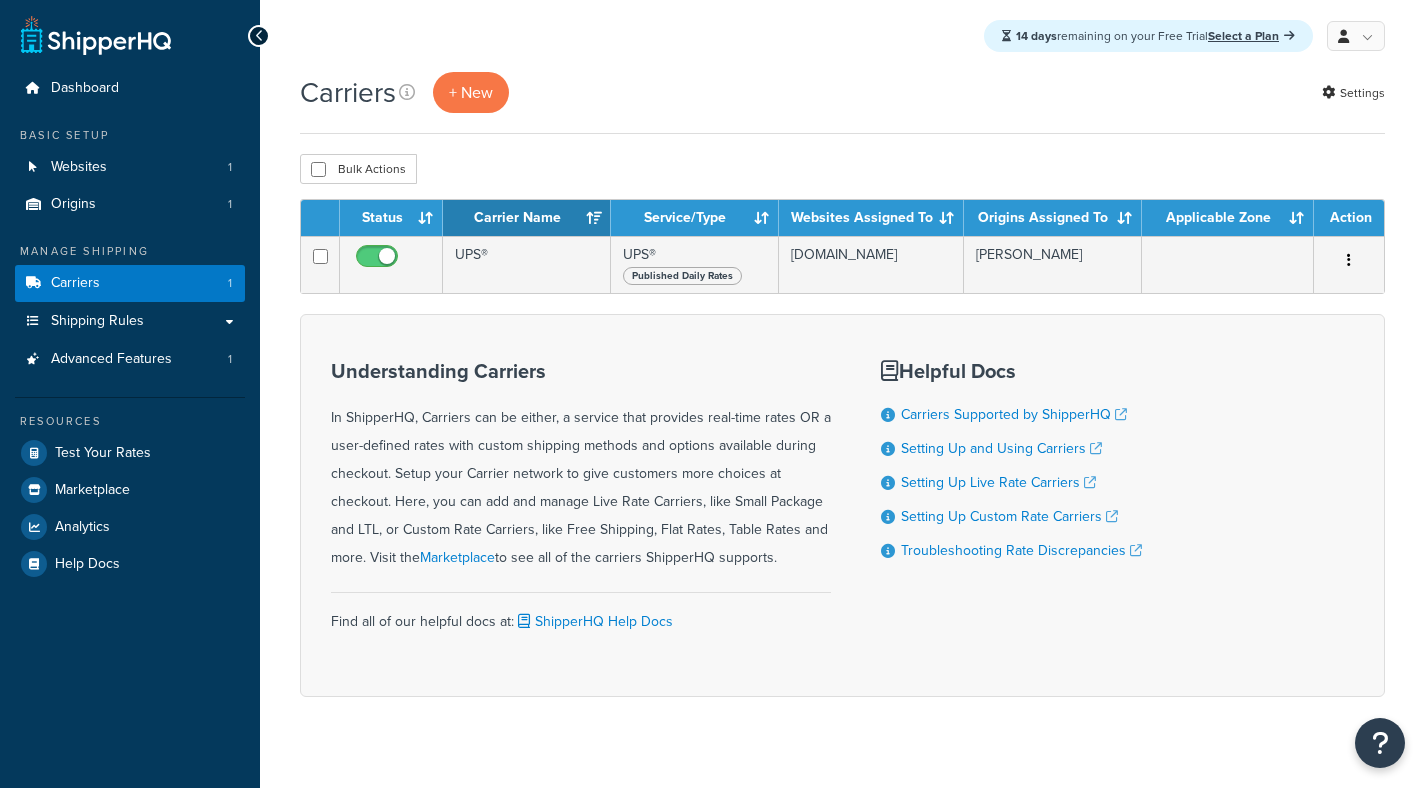 scroll, scrollTop: 0, scrollLeft: 0, axis: both 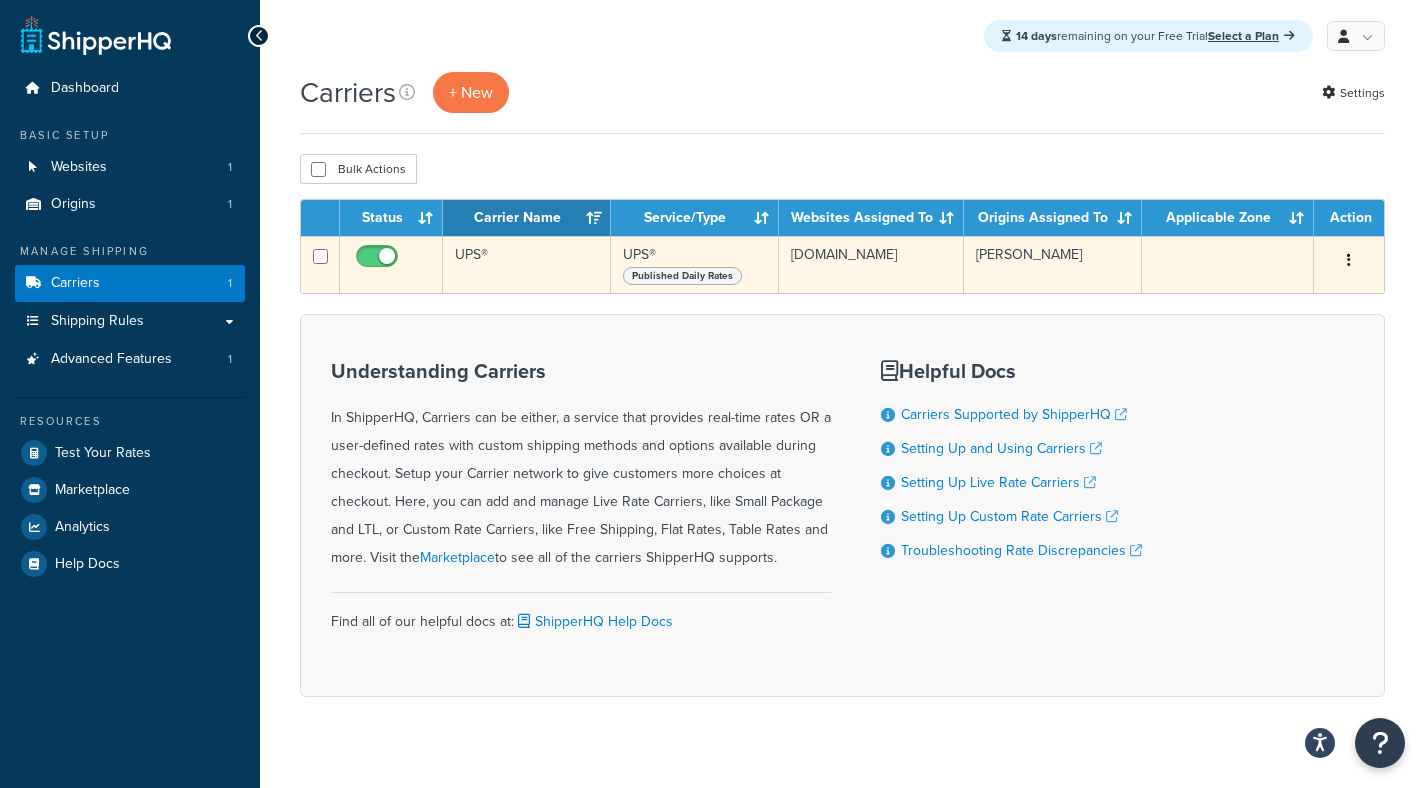 click on "UPS®" at bounding box center [527, 264] 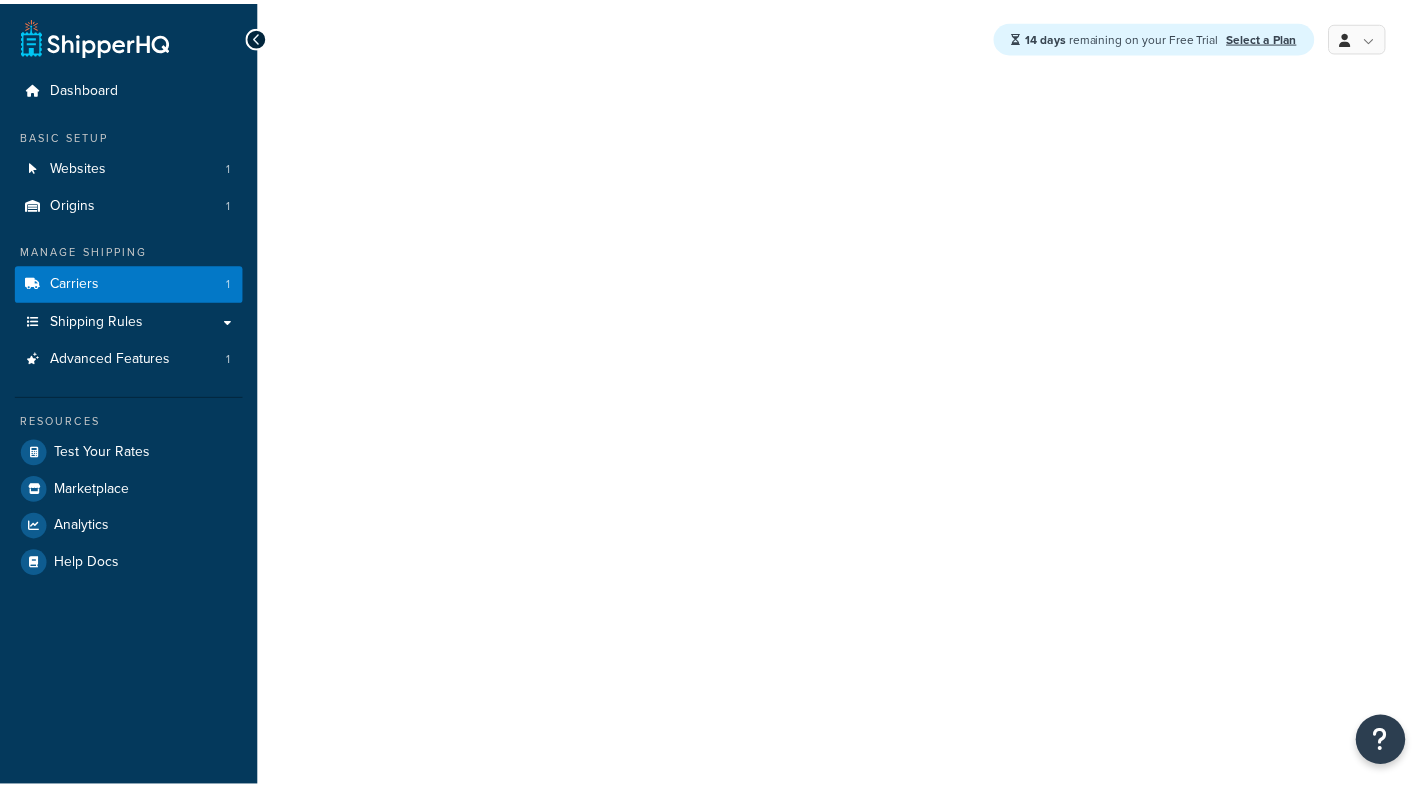 scroll, scrollTop: 0, scrollLeft: 0, axis: both 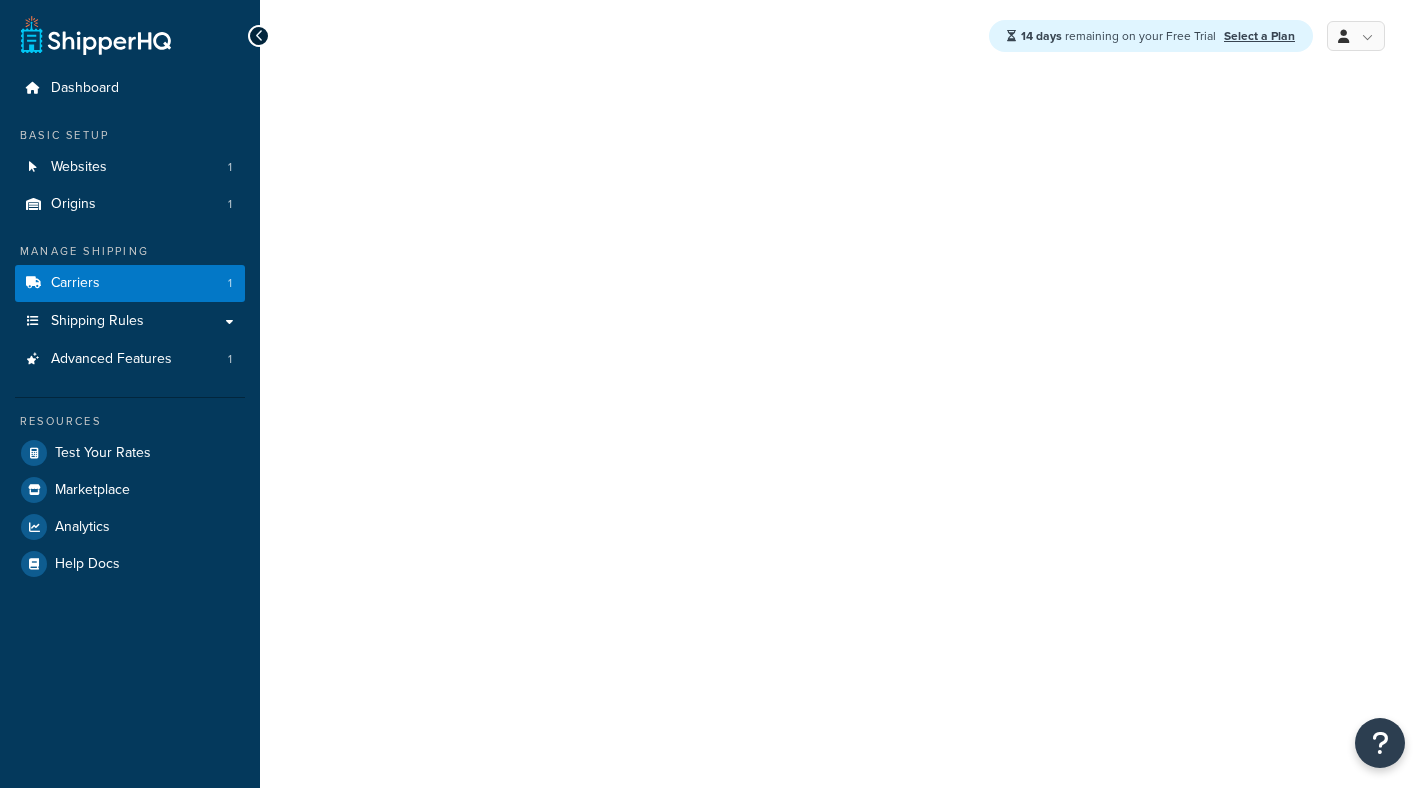 select on "ups" 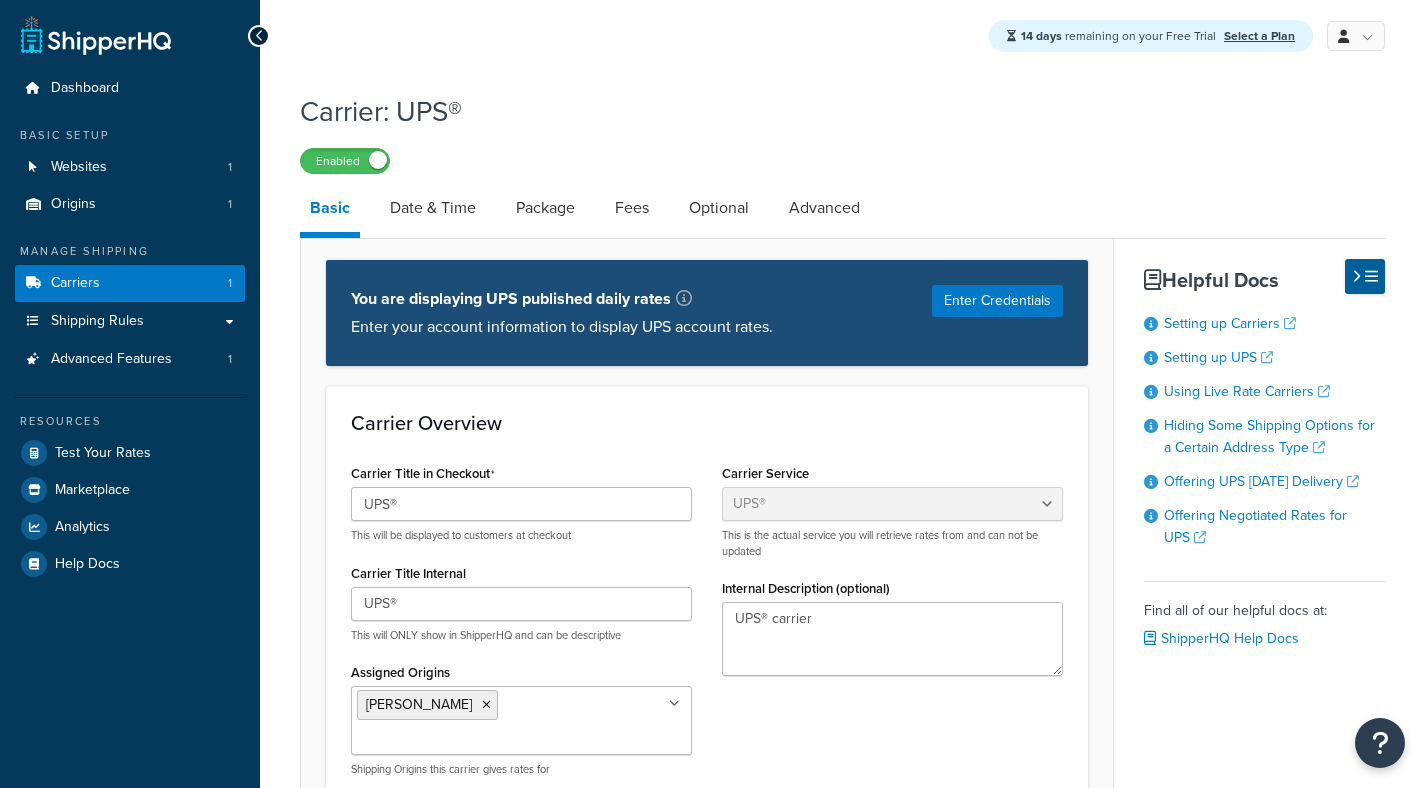 scroll, scrollTop: 0, scrollLeft: 0, axis: both 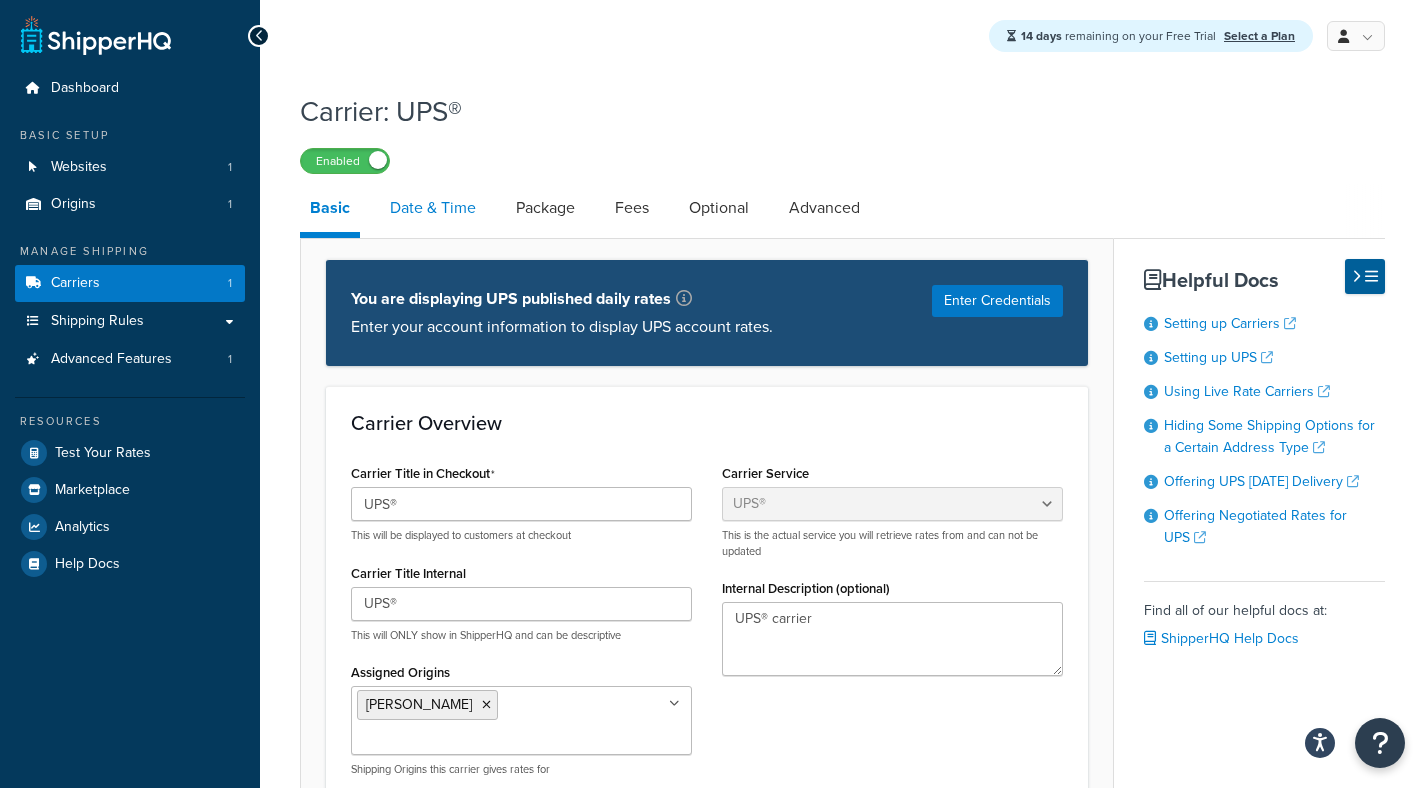 click on "Date & Time" at bounding box center (433, 208) 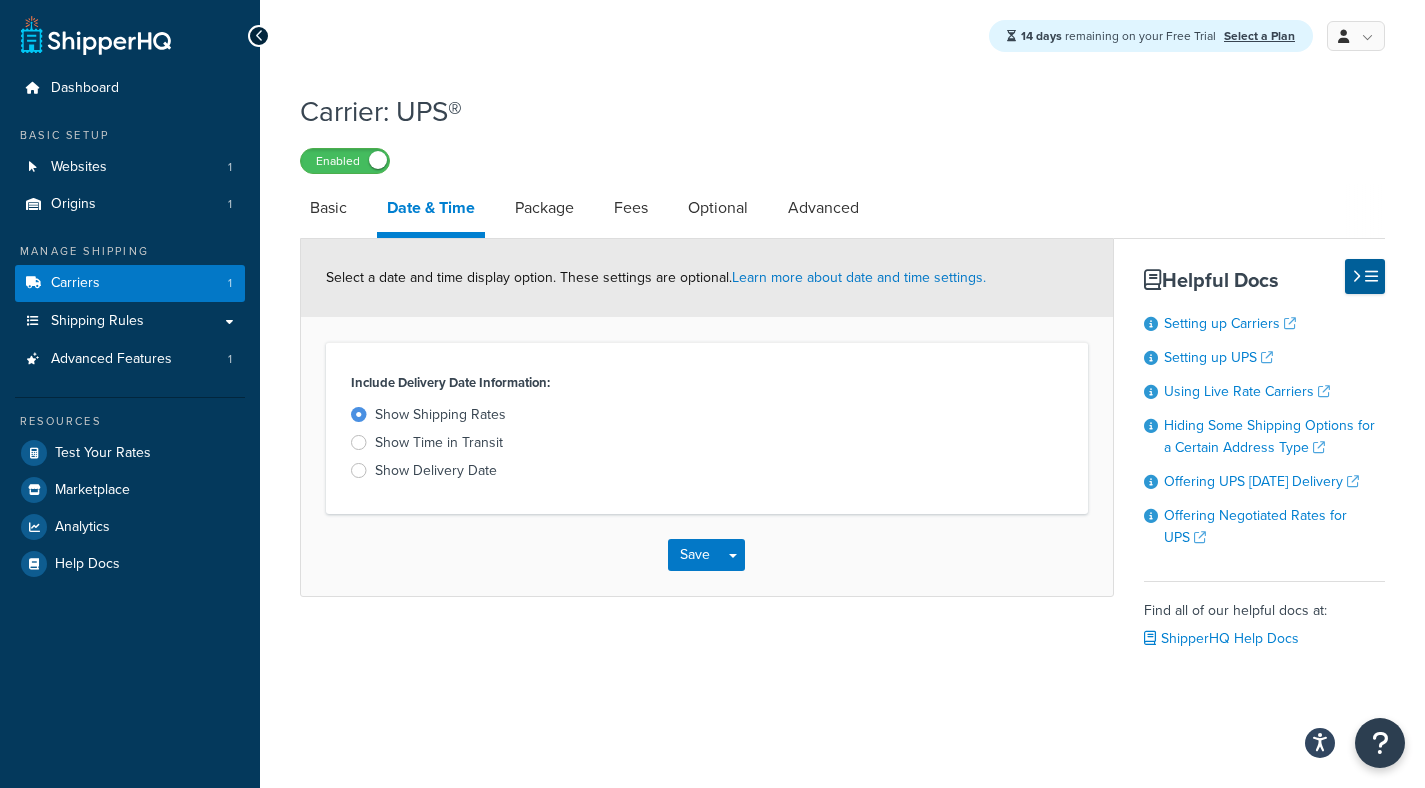 click on "Show Delivery Date" at bounding box center (436, 471) 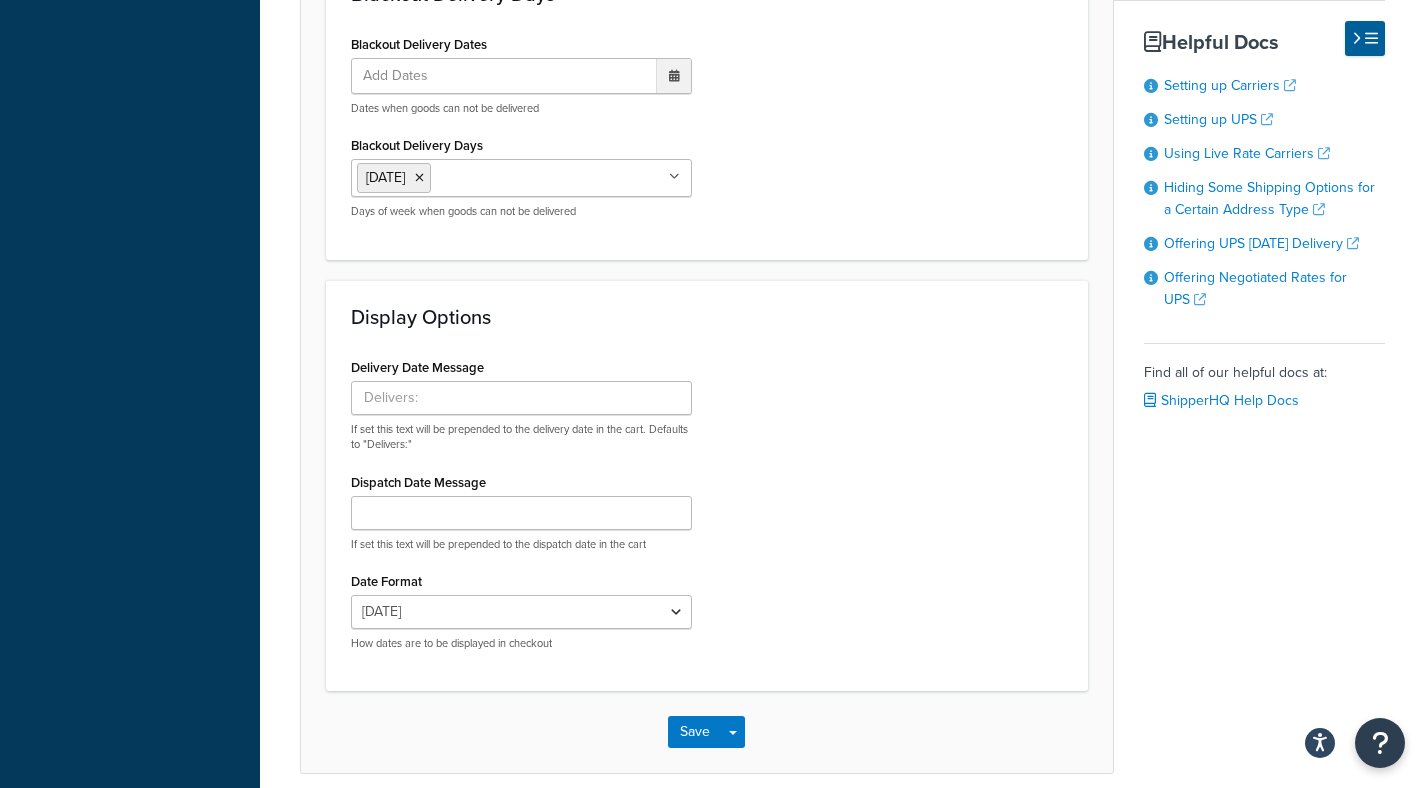 scroll, scrollTop: 930, scrollLeft: 0, axis: vertical 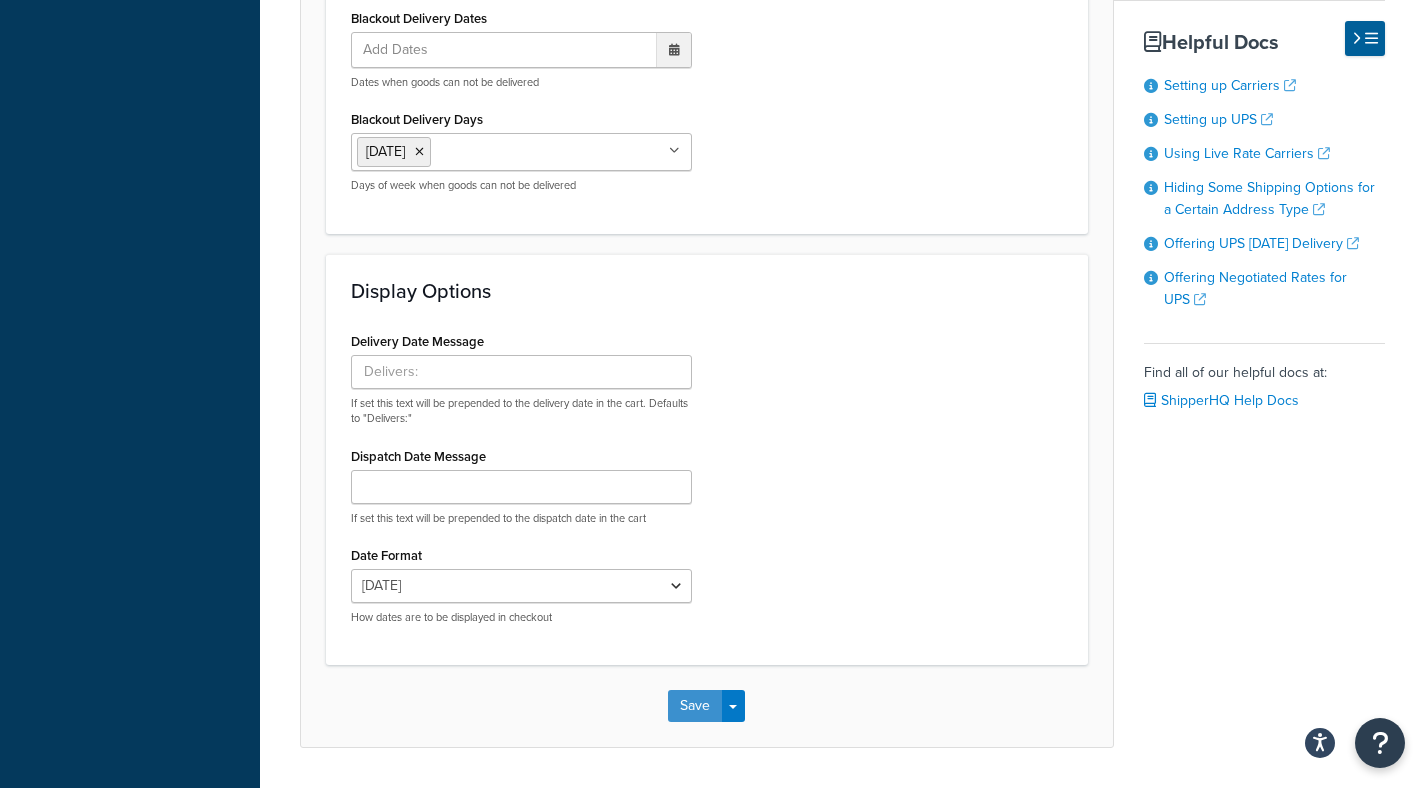 click on "Save" at bounding box center (695, 706) 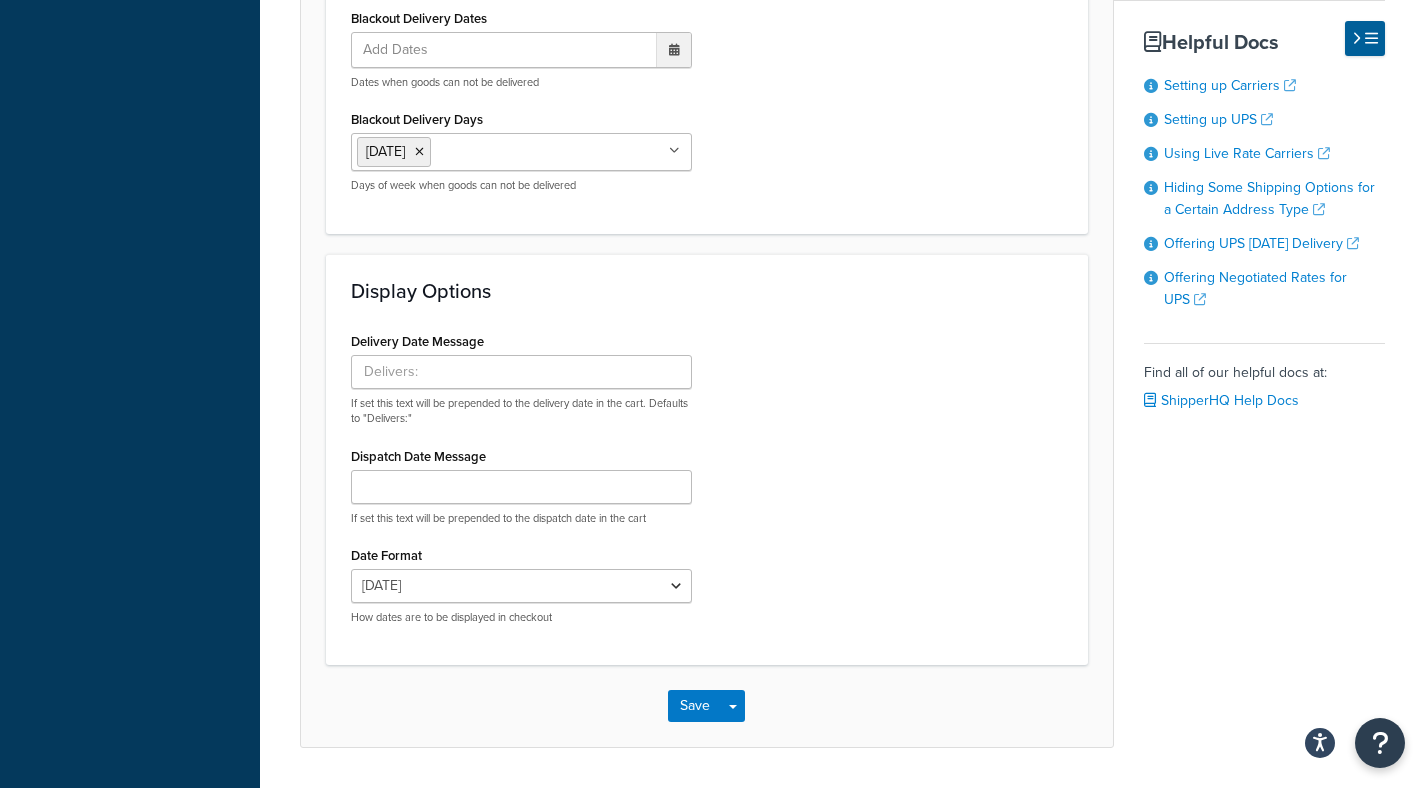 scroll, scrollTop: 0, scrollLeft: 0, axis: both 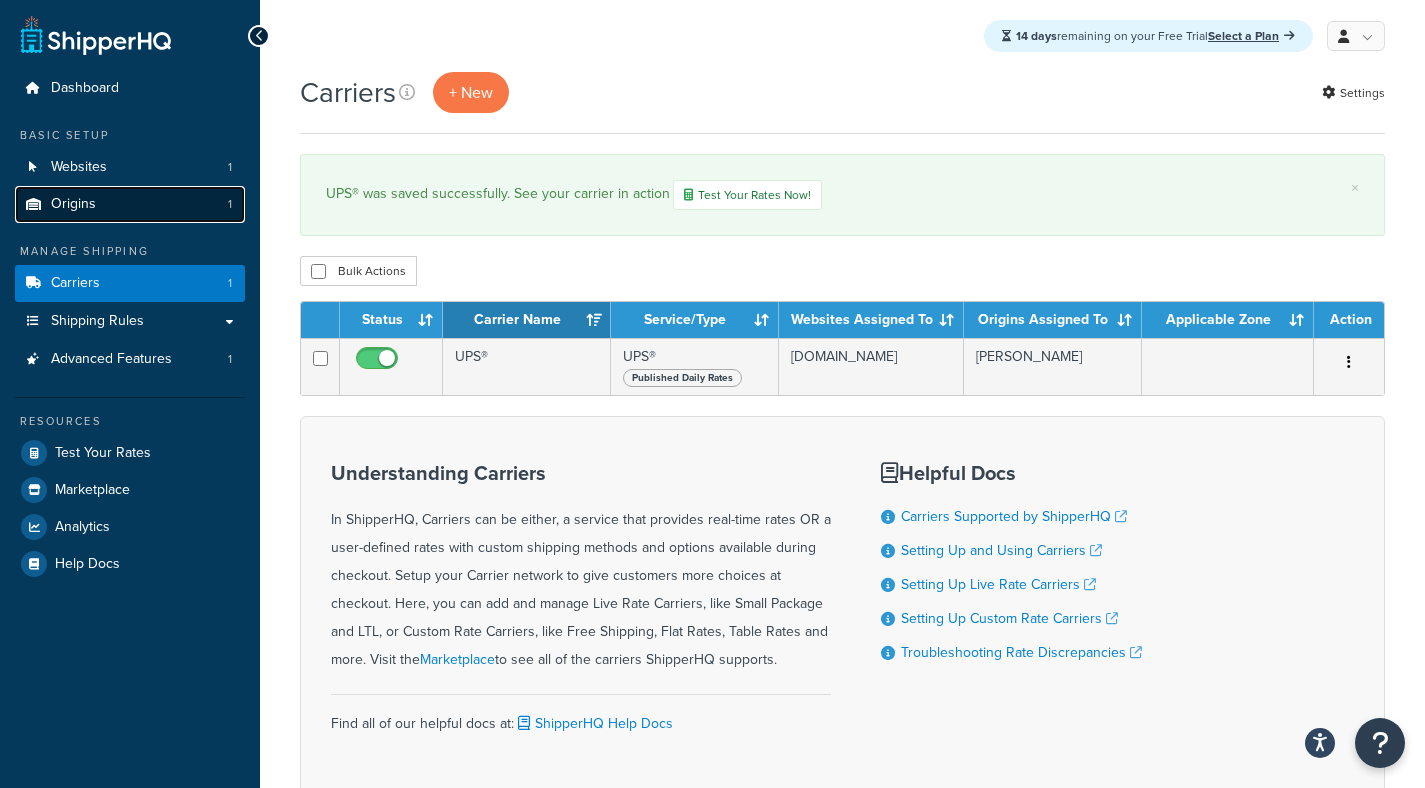click on "Origins" at bounding box center [73, 204] 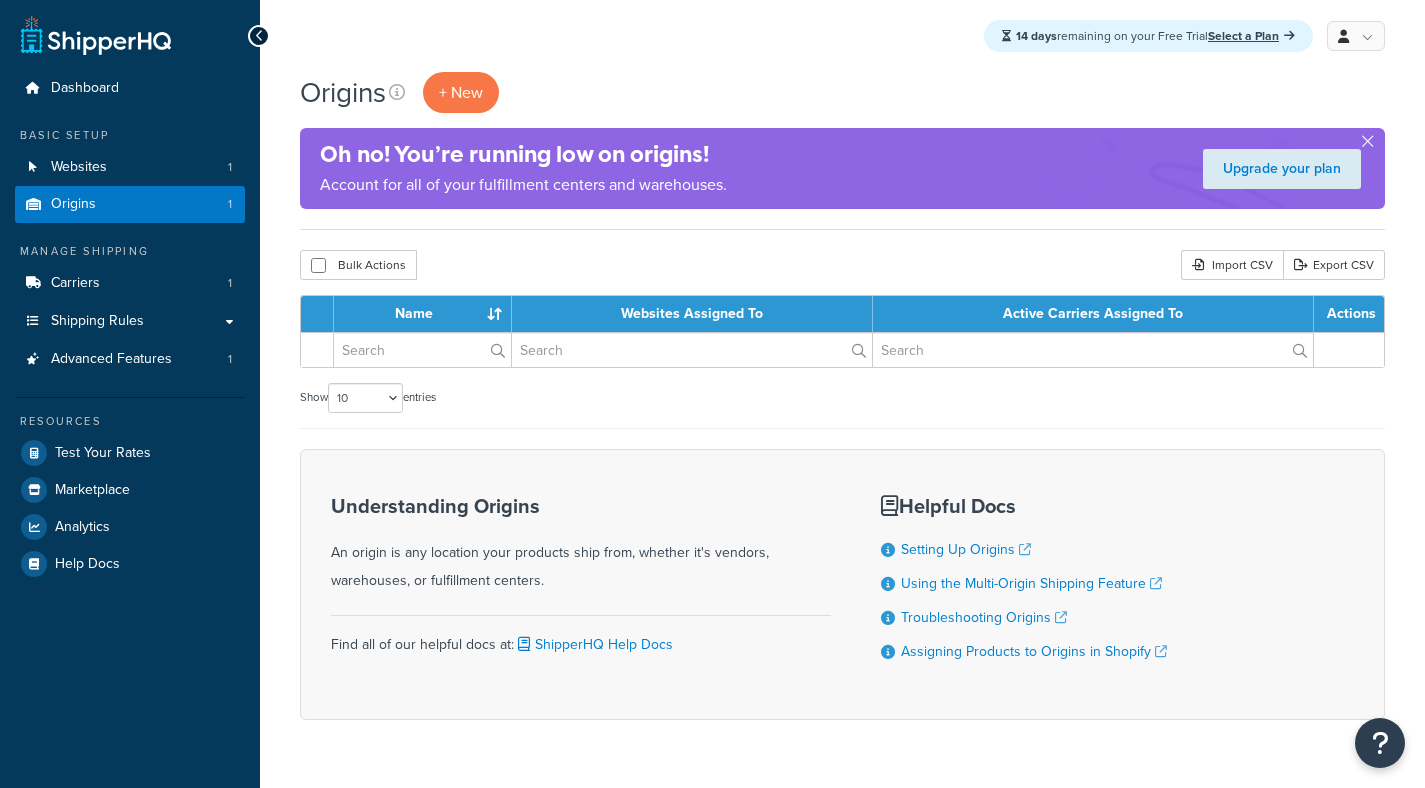 scroll, scrollTop: 0, scrollLeft: 0, axis: both 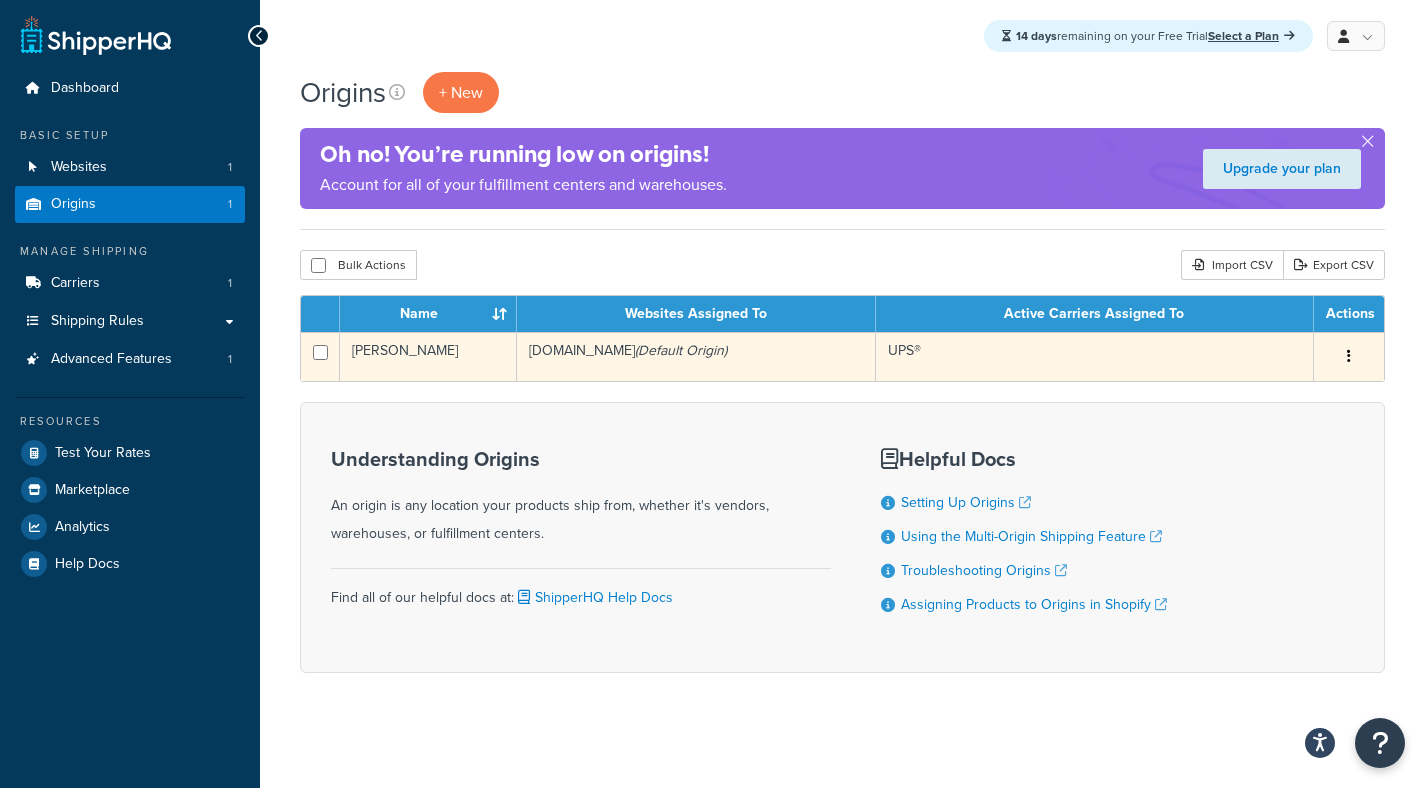 click on "[DOMAIN_NAME]  (Default Origin)" at bounding box center [696, 356] 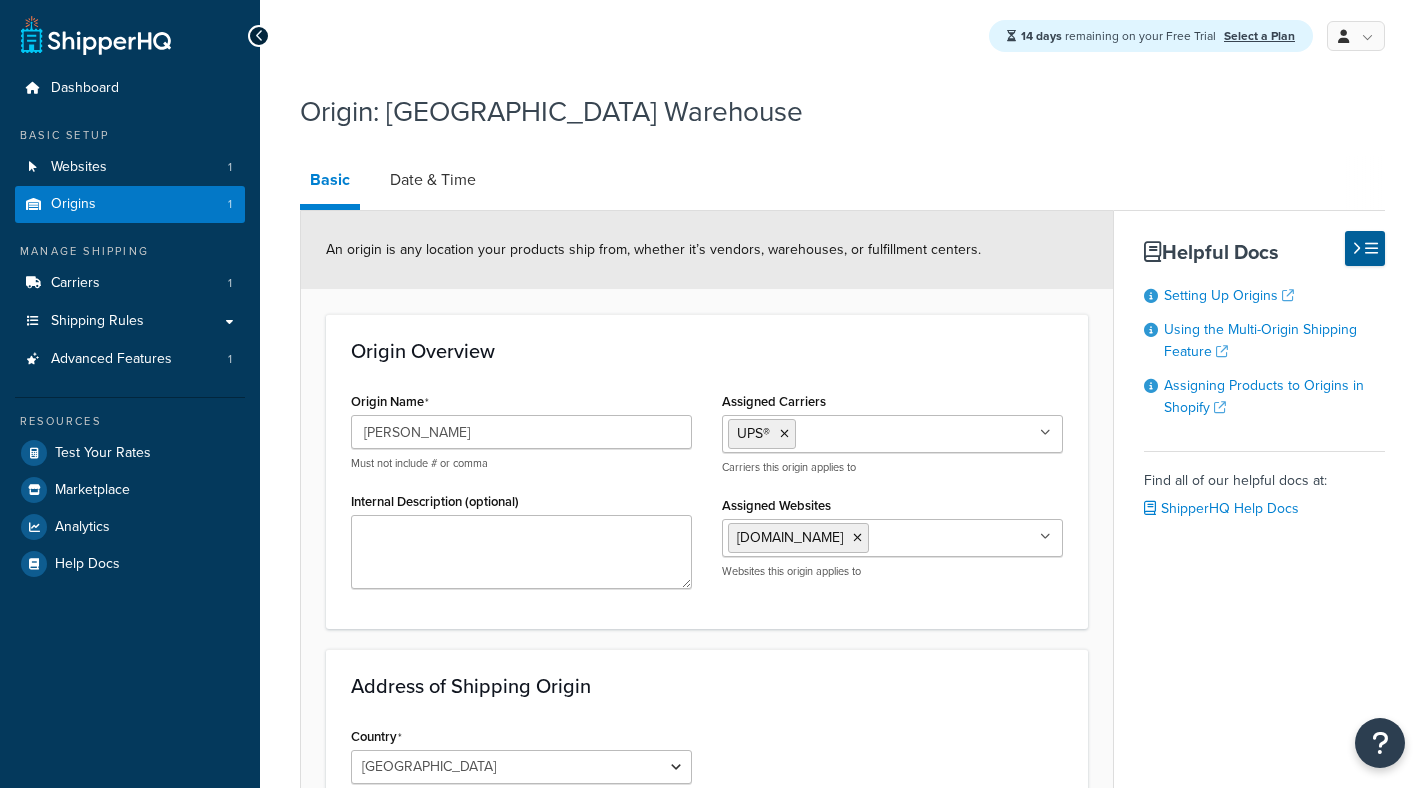 select on "43" 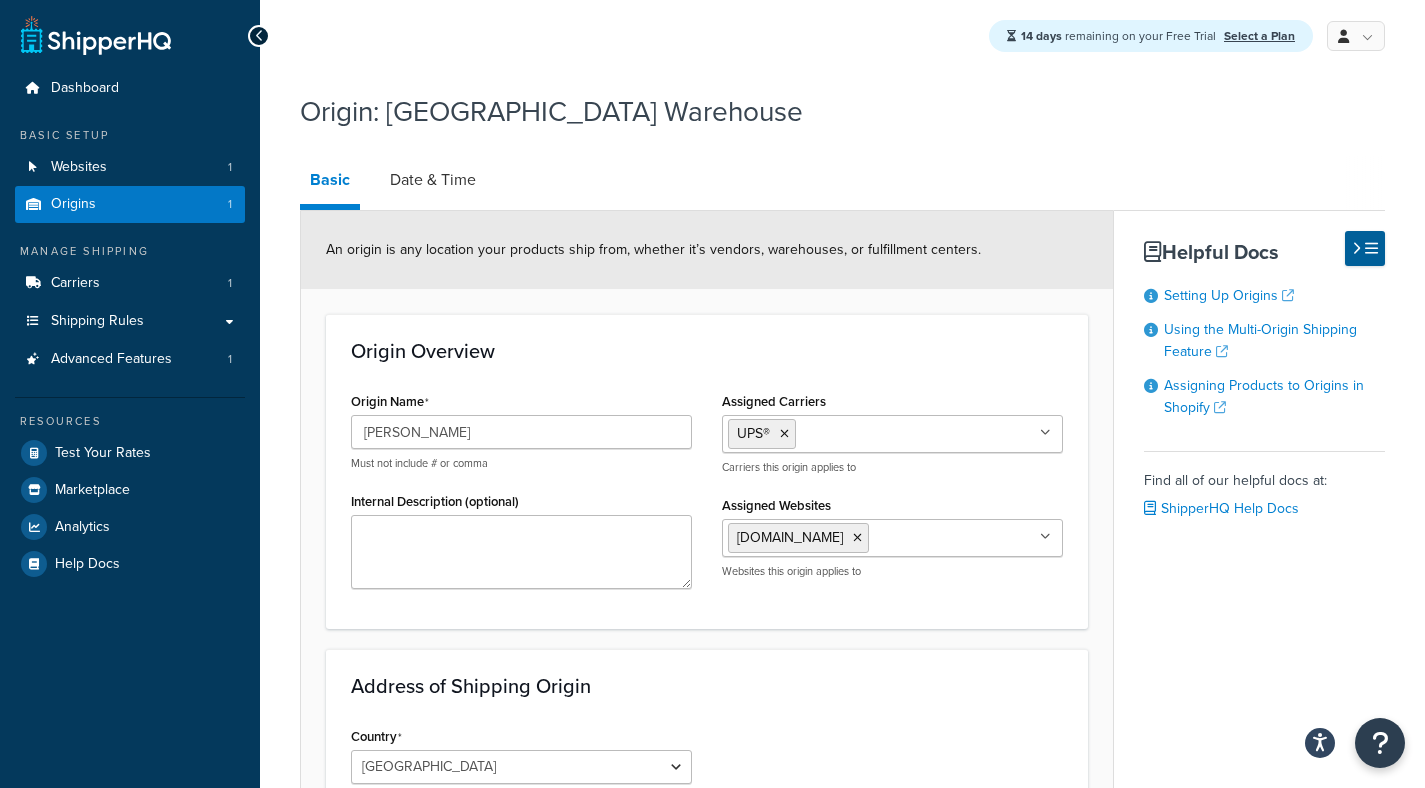 scroll, scrollTop: 0, scrollLeft: 0, axis: both 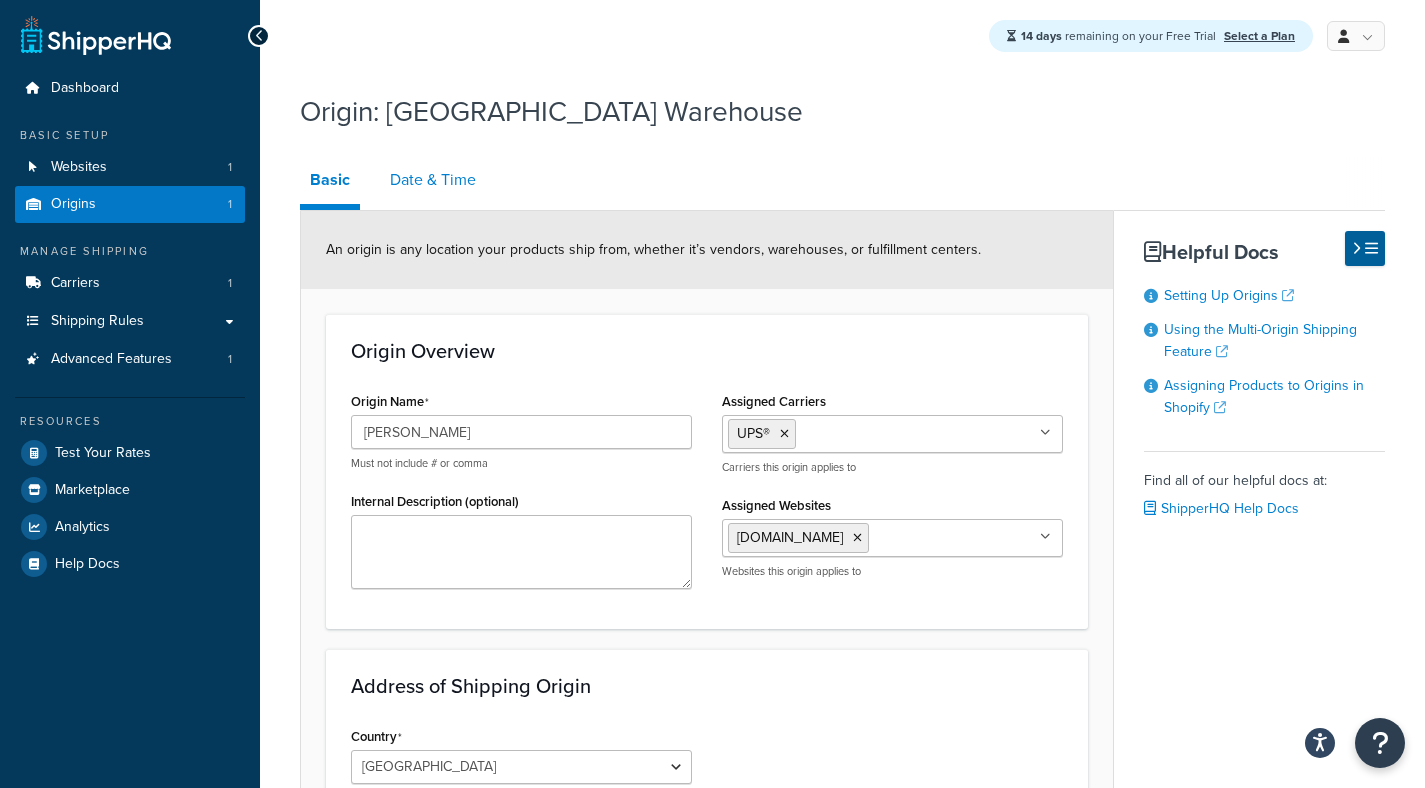 click on "Date & Time" at bounding box center (433, 180) 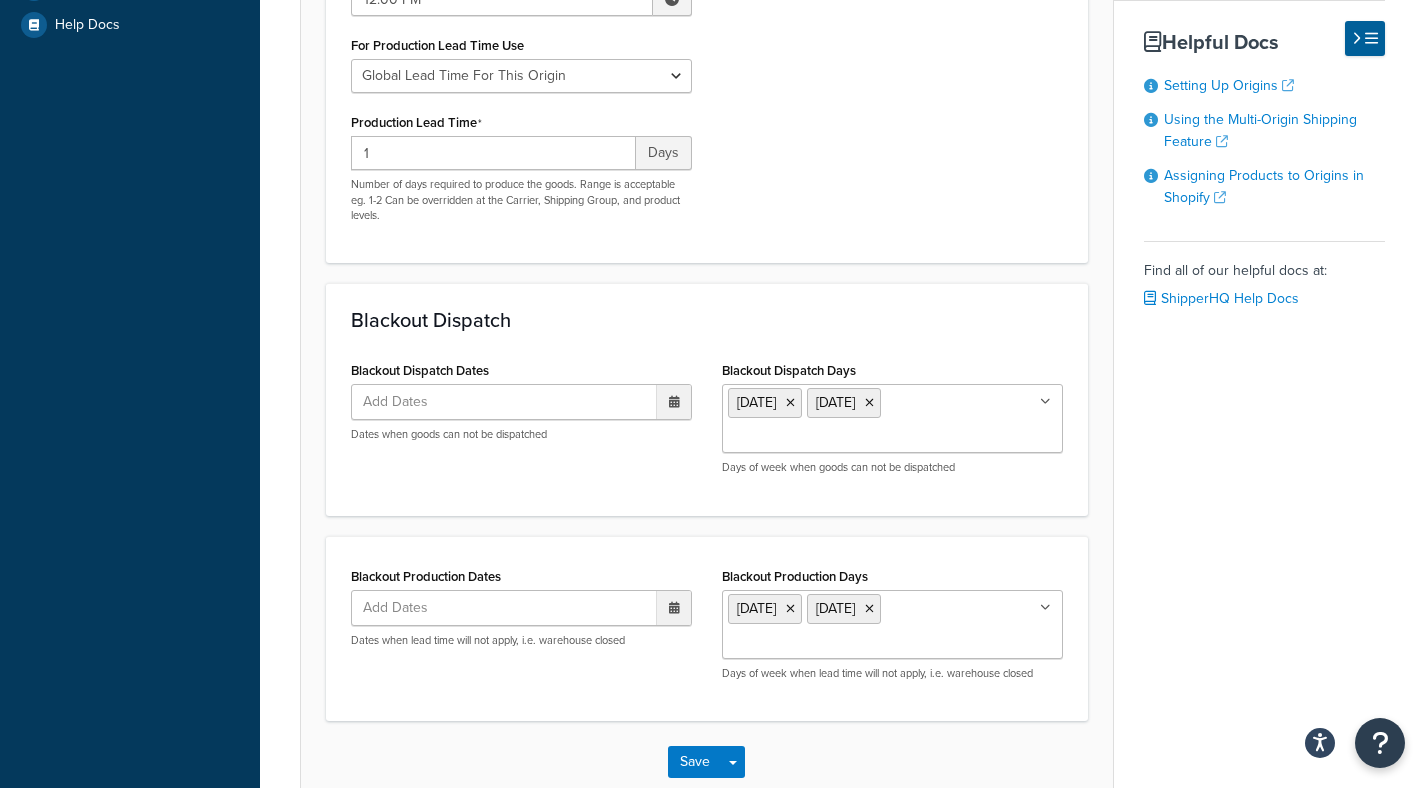 scroll, scrollTop: 565, scrollLeft: 0, axis: vertical 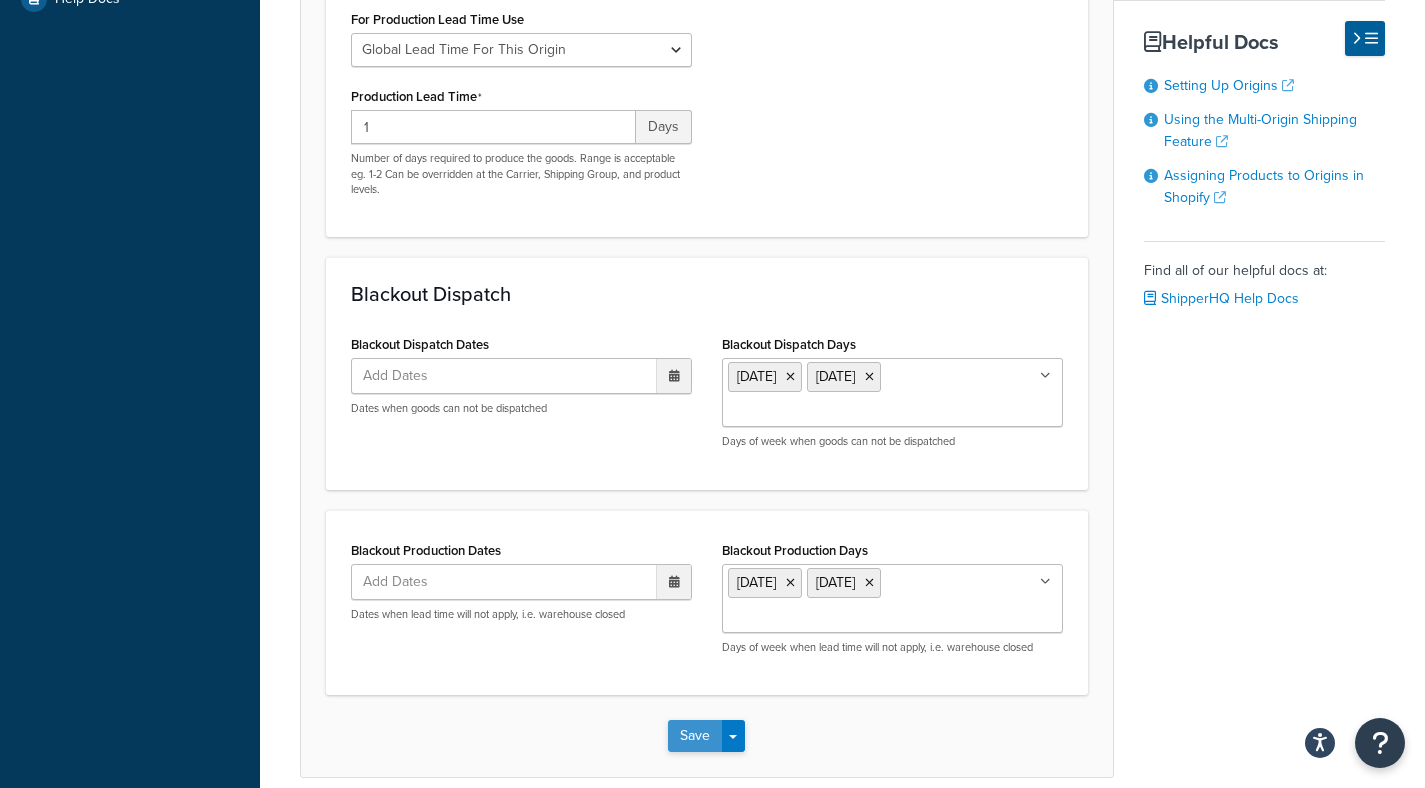 click on "Save" at bounding box center [695, 736] 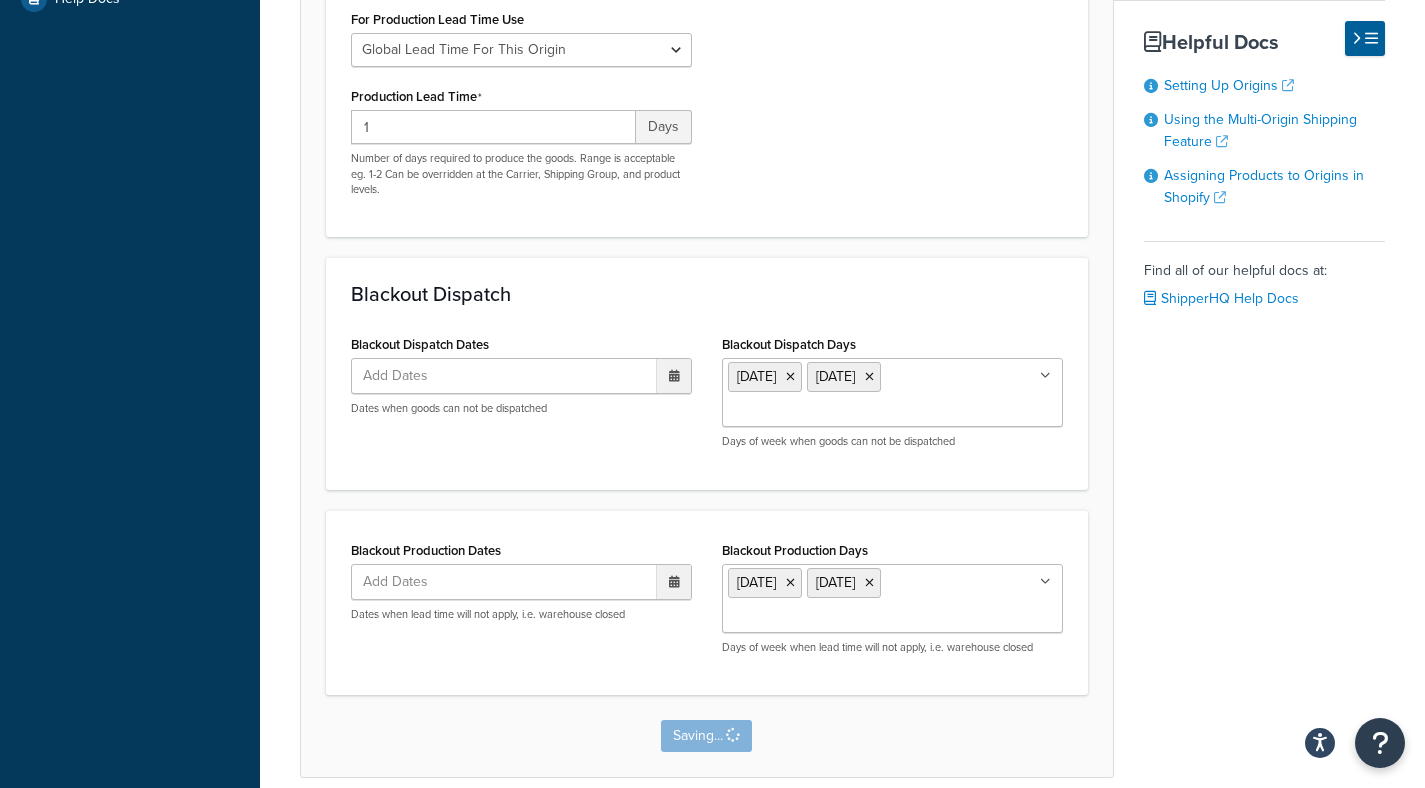 scroll, scrollTop: 0, scrollLeft: 0, axis: both 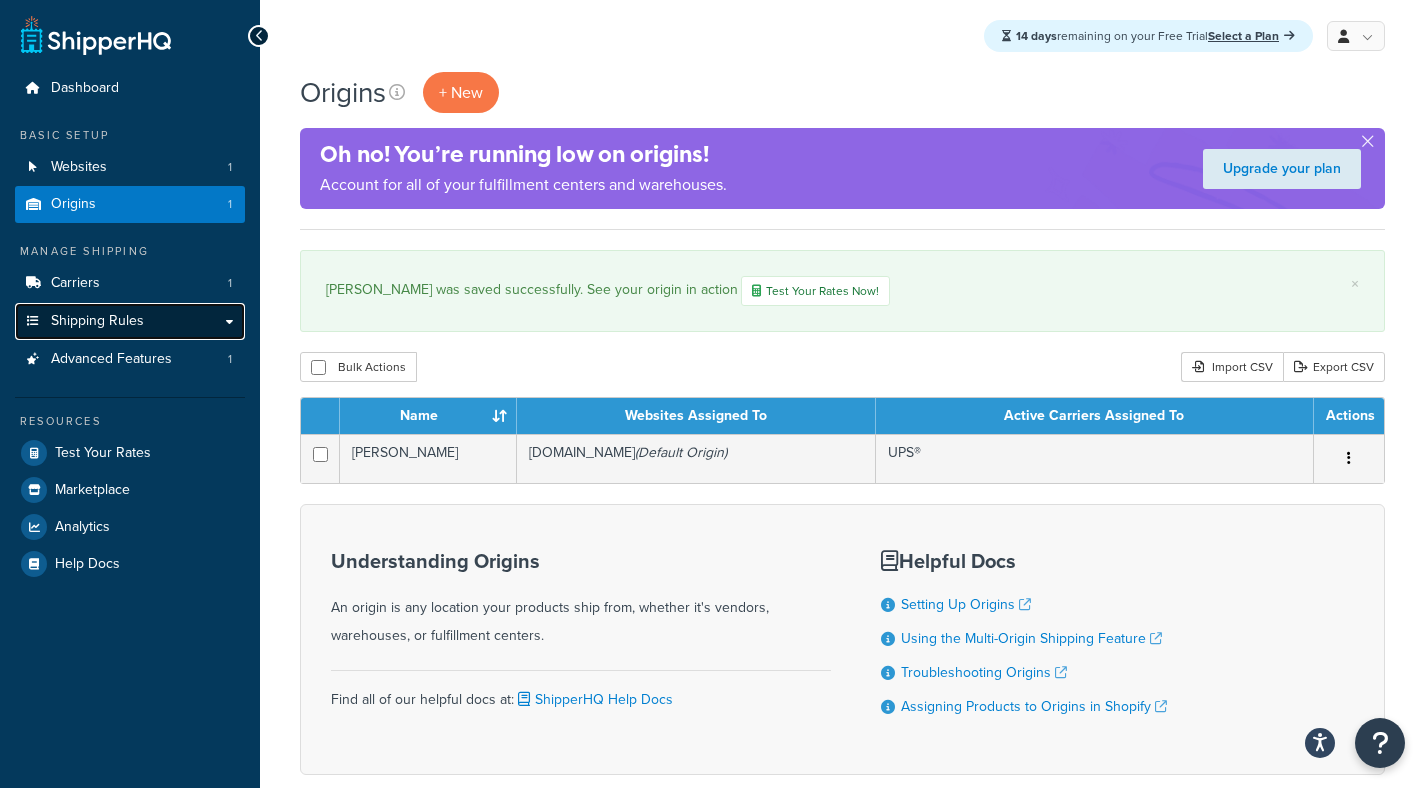 click on "Shipping Rules" at bounding box center (130, 321) 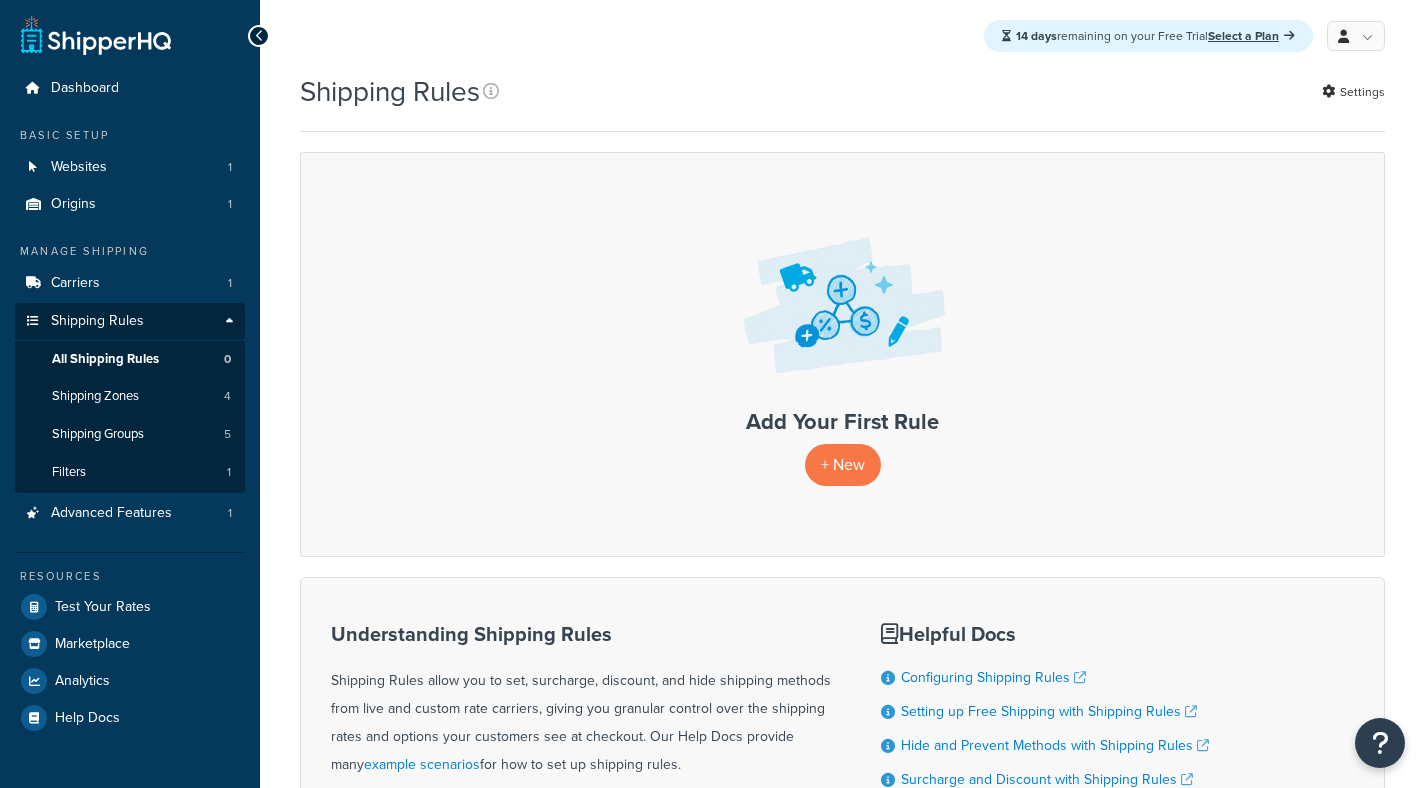 scroll, scrollTop: 0, scrollLeft: 0, axis: both 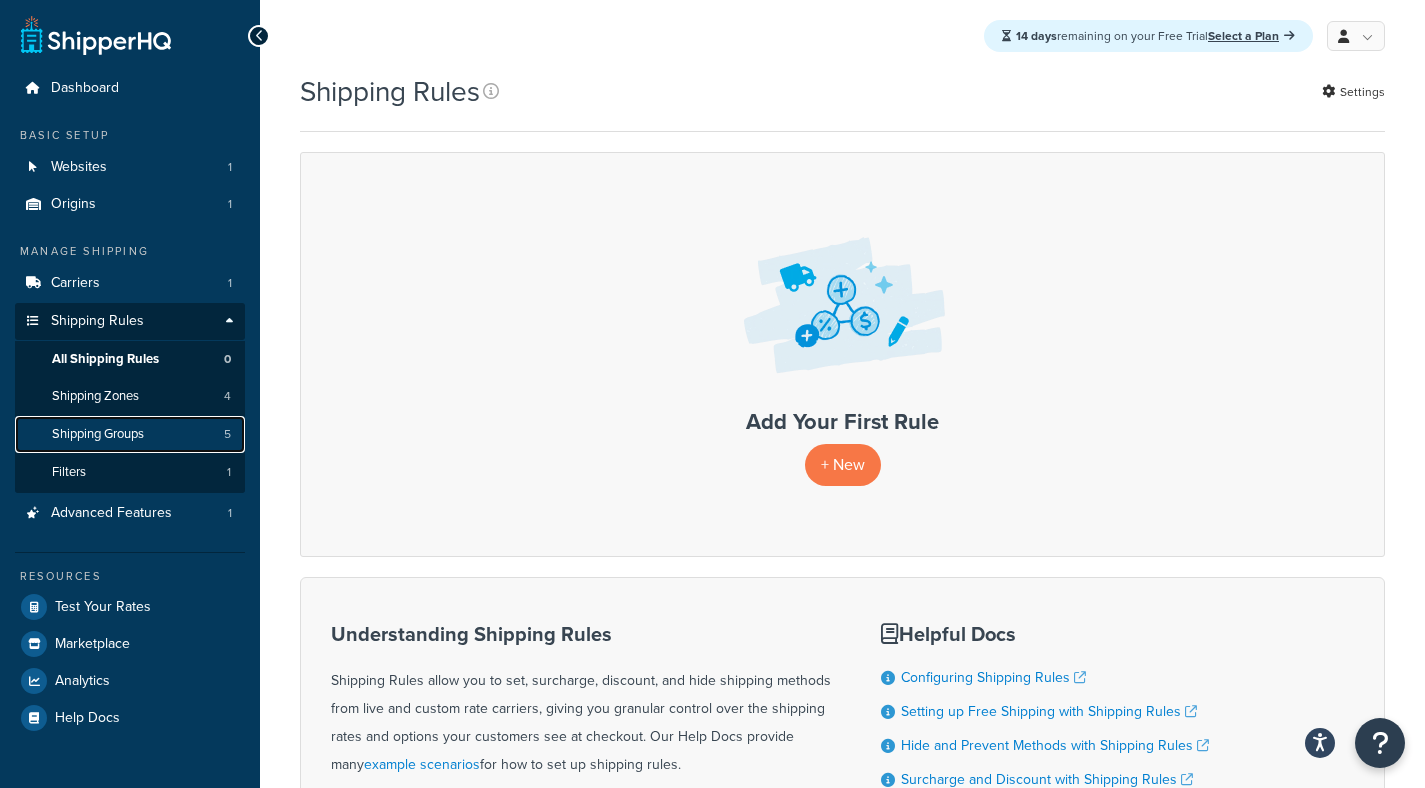 click on "Shipping Groups
5" at bounding box center (130, 434) 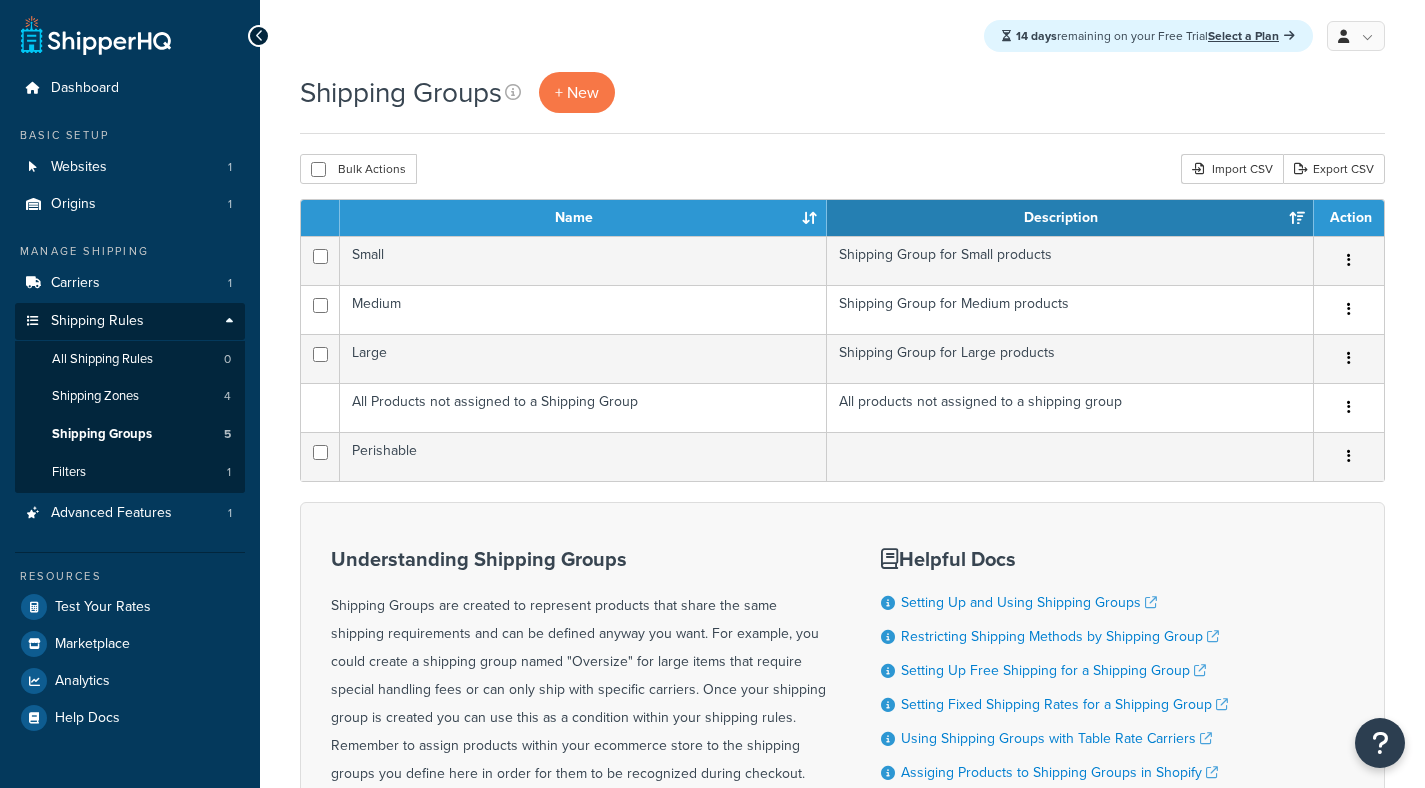 scroll, scrollTop: 0, scrollLeft: 0, axis: both 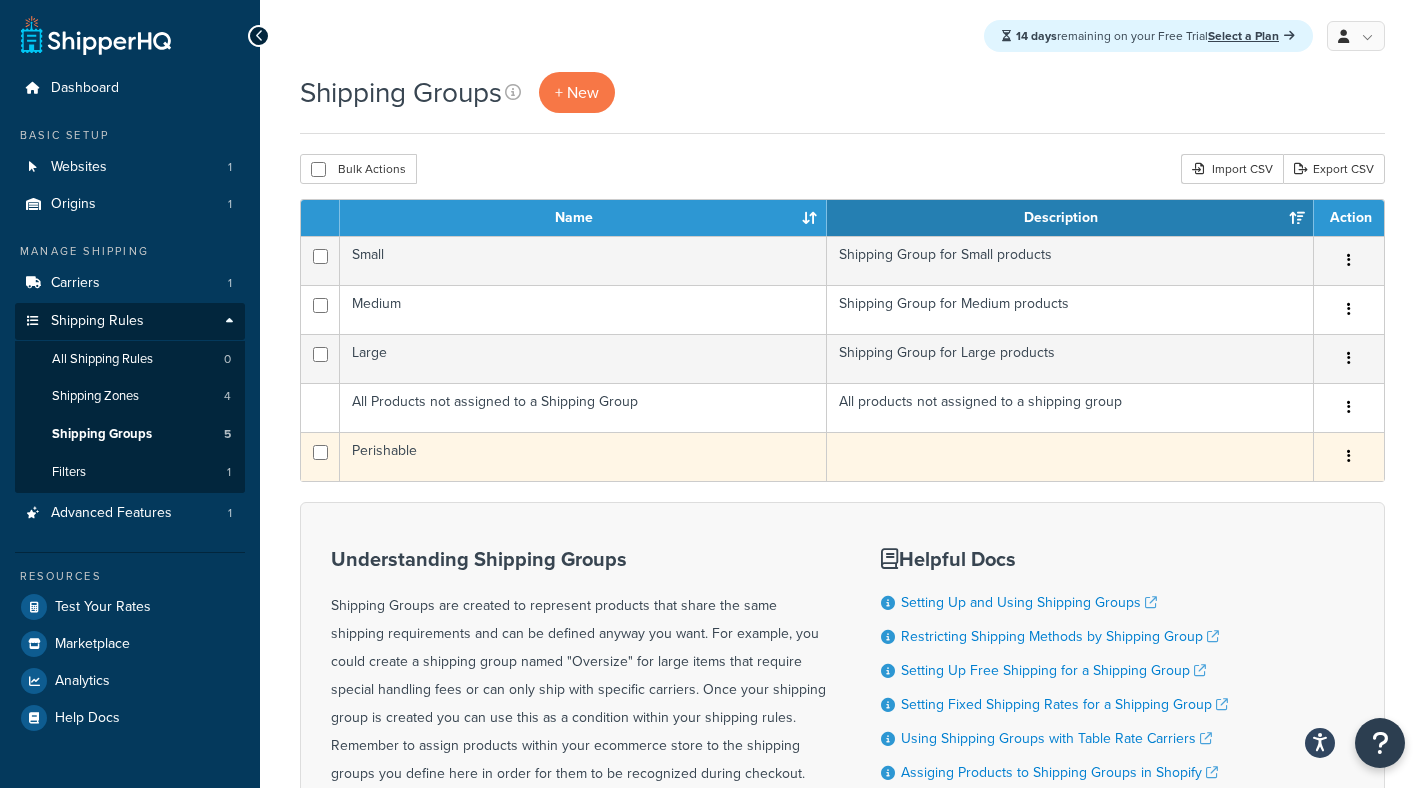 click on "Perishable" at bounding box center [583, 456] 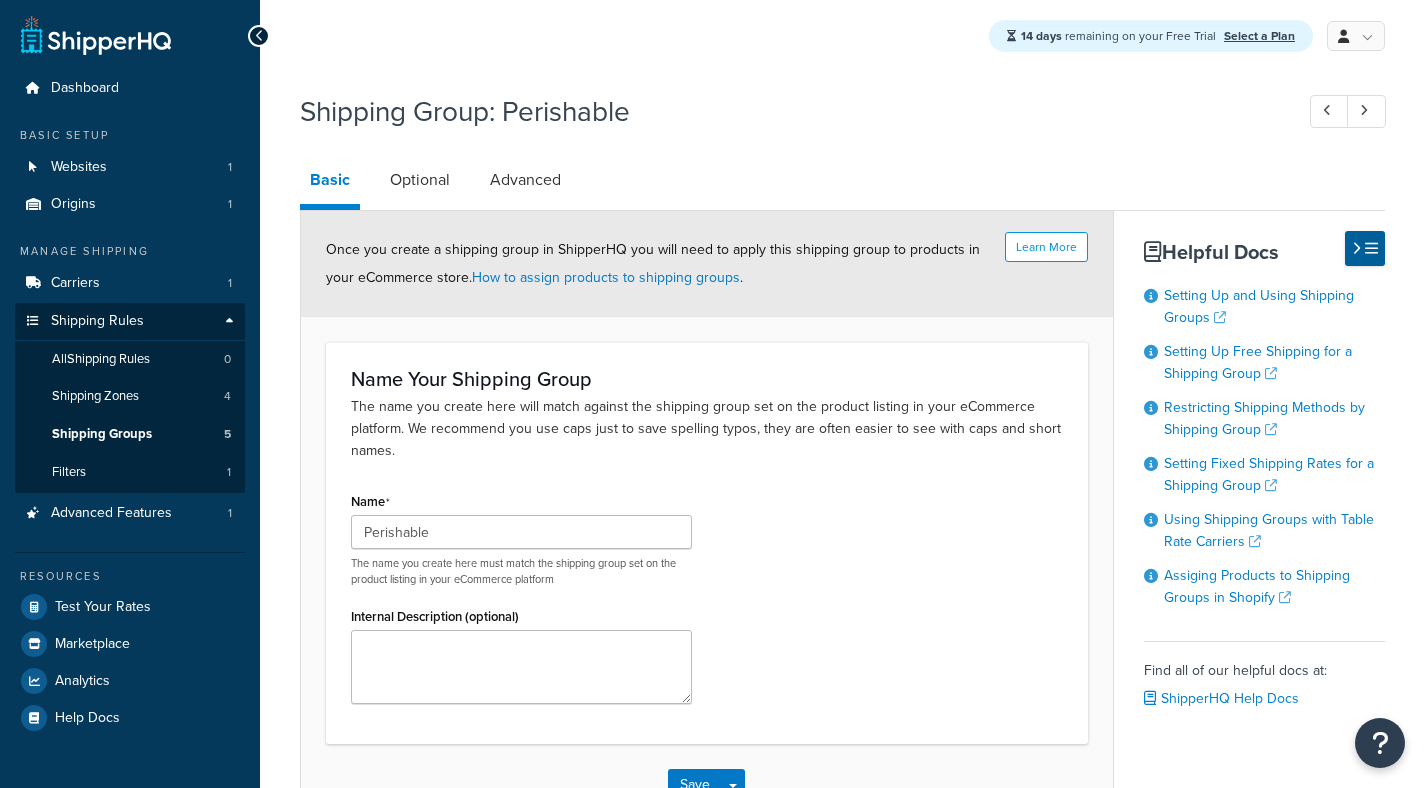 scroll, scrollTop: 0, scrollLeft: 0, axis: both 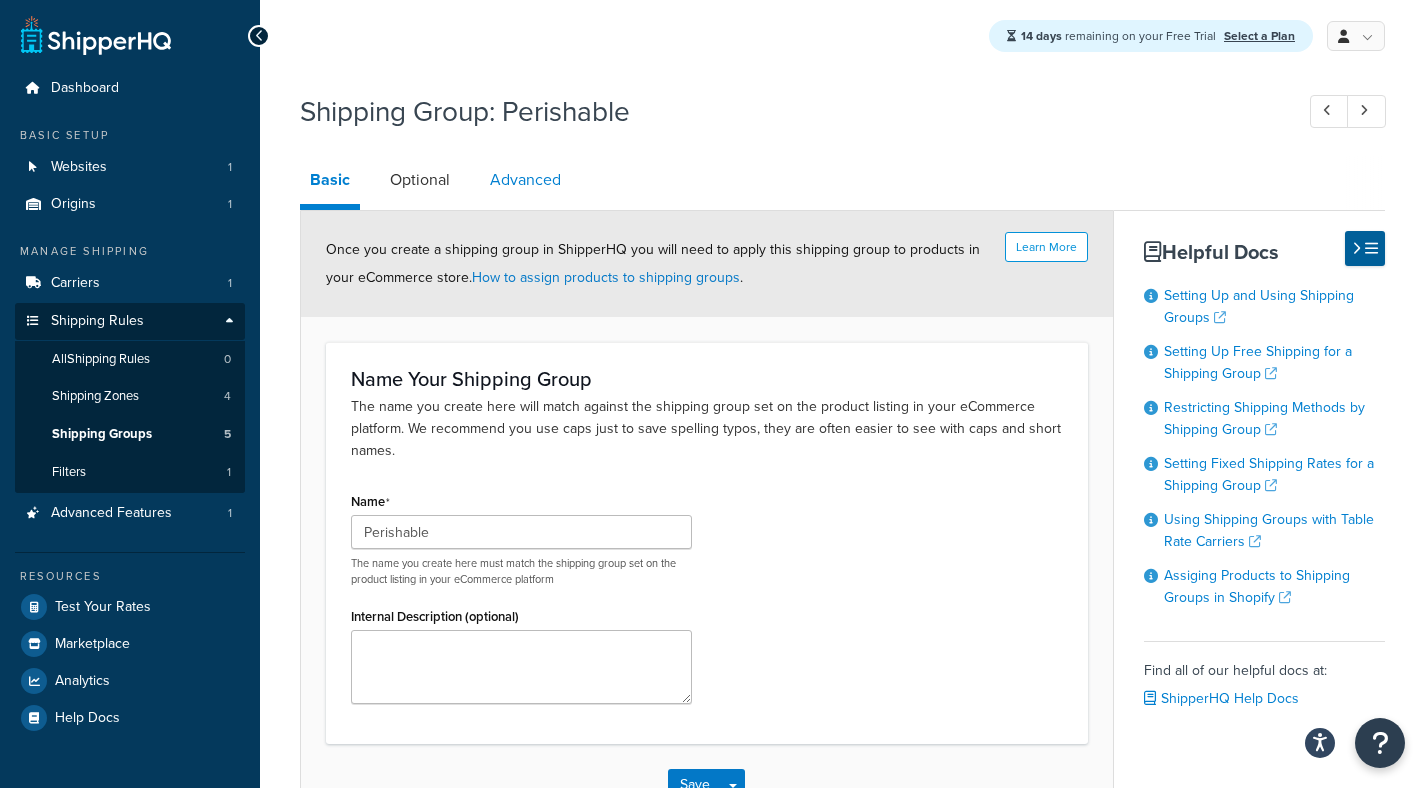 click on "Advanced" at bounding box center [525, 180] 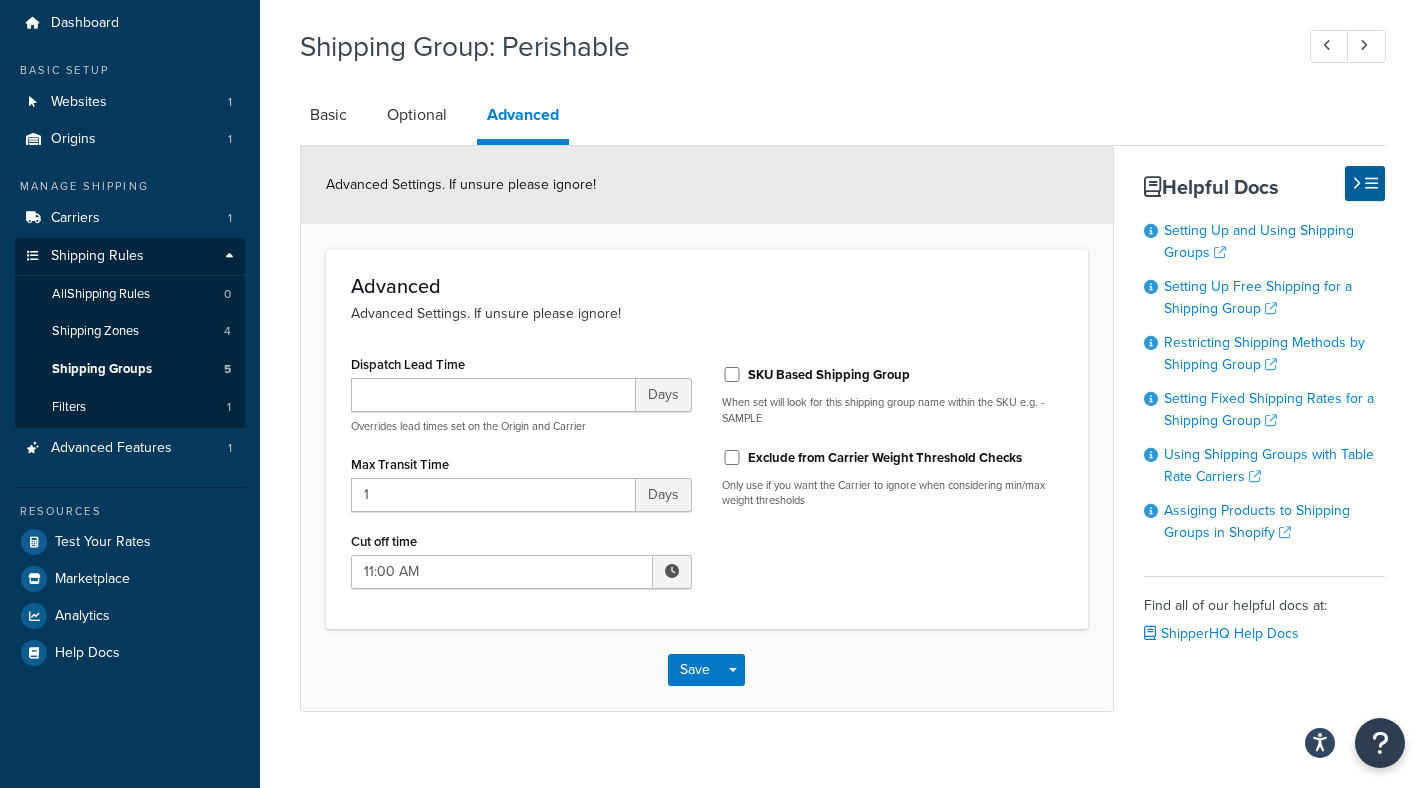 scroll, scrollTop: 78, scrollLeft: 0, axis: vertical 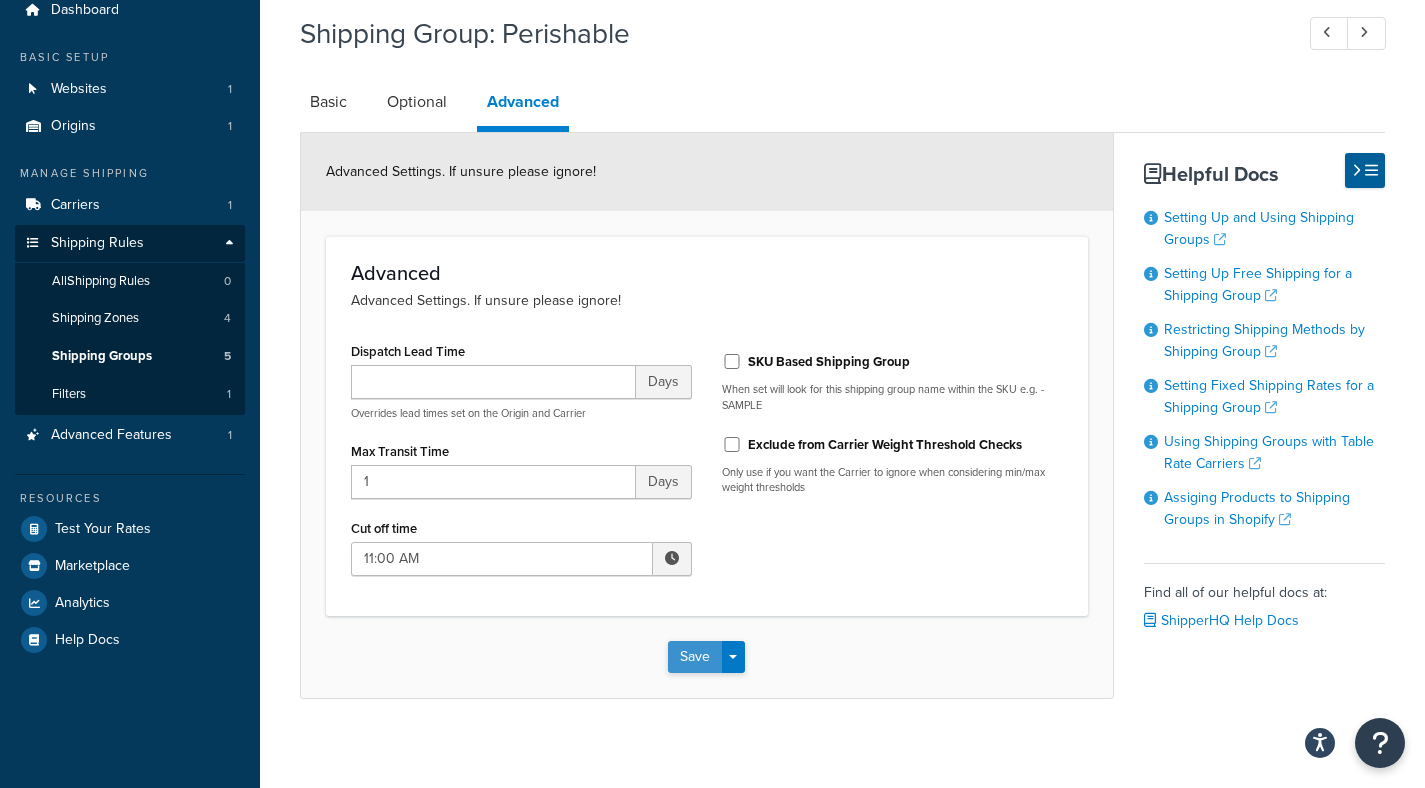 click on "Save" at bounding box center (695, 657) 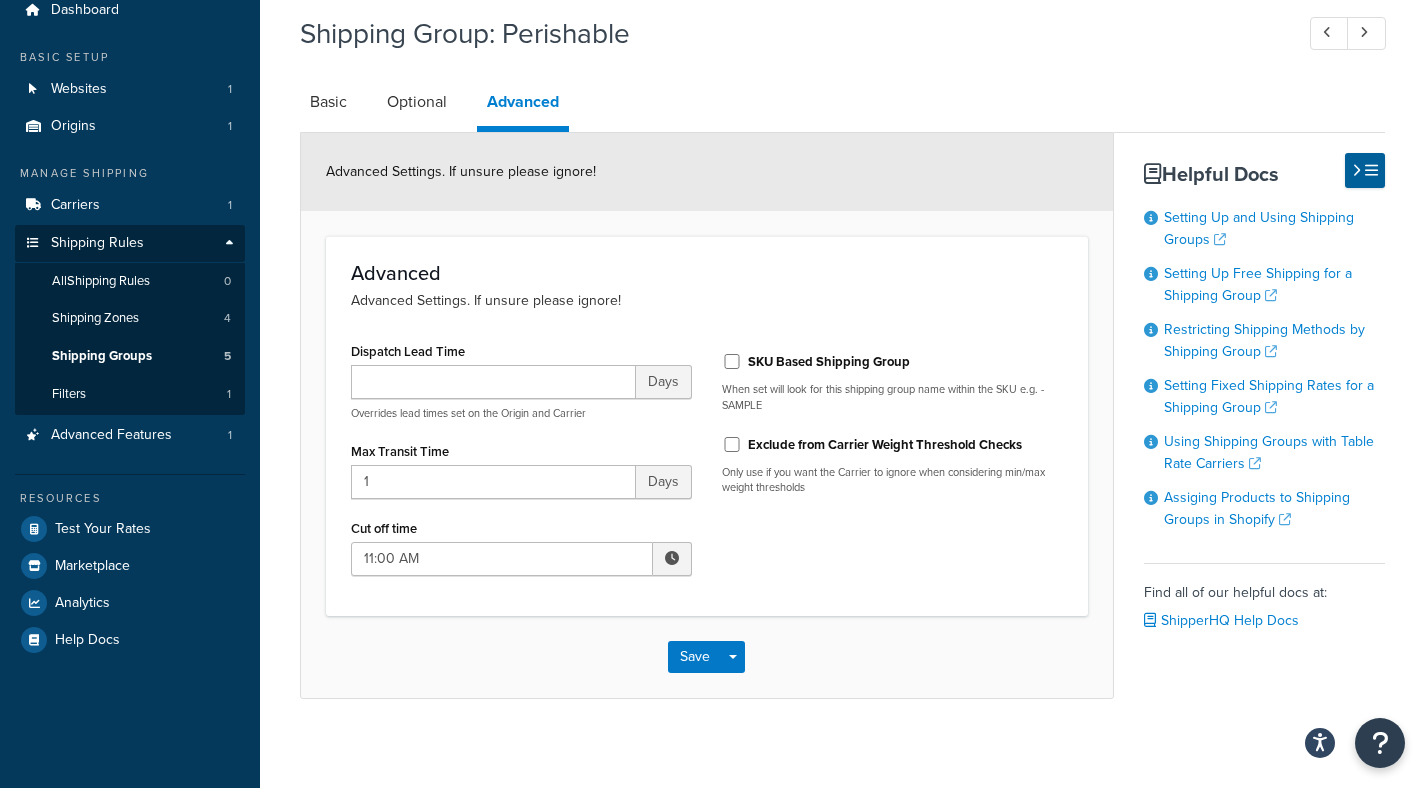 scroll, scrollTop: 0, scrollLeft: 0, axis: both 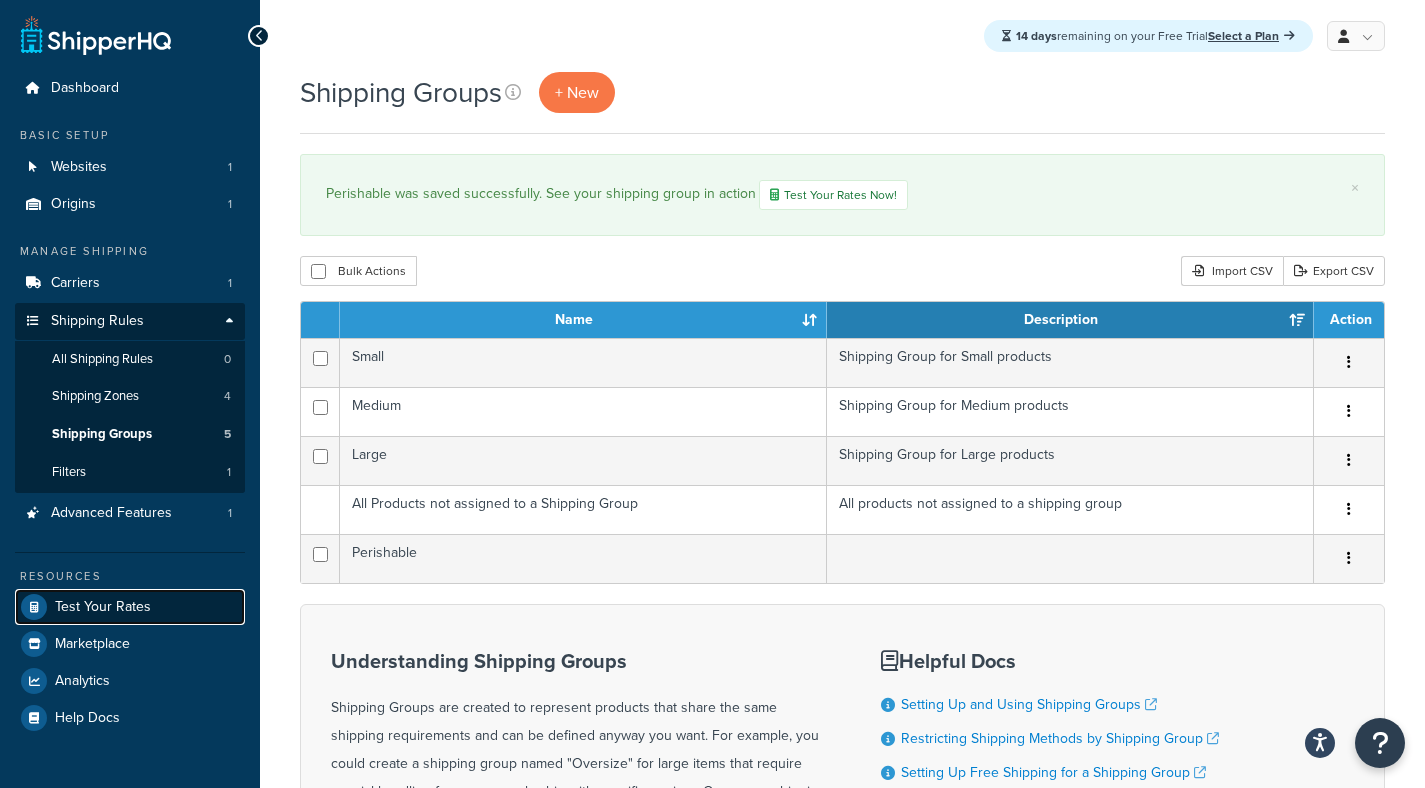 click on "Test Your Rates" at bounding box center (103, 607) 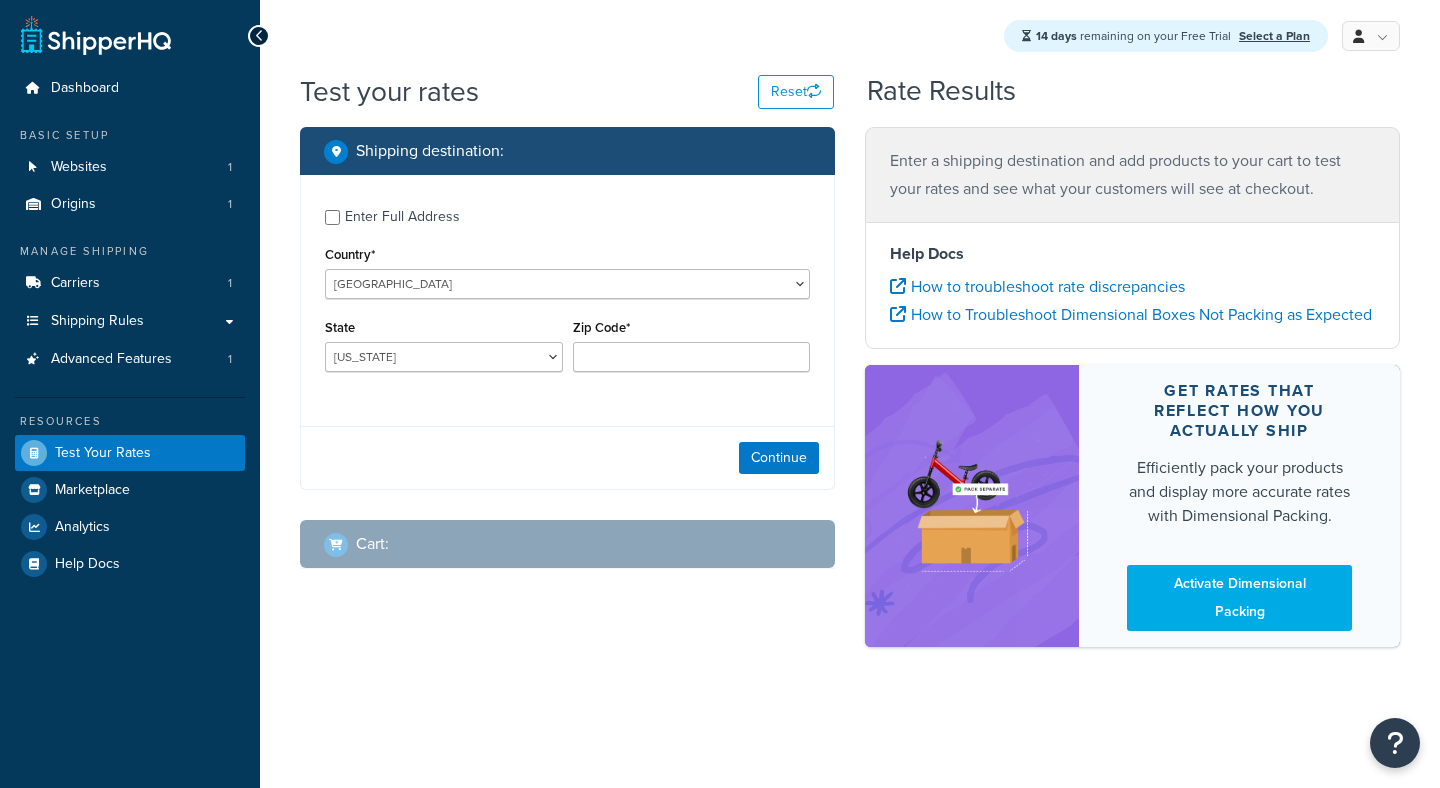 scroll, scrollTop: 0, scrollLeft: 0, axis: both 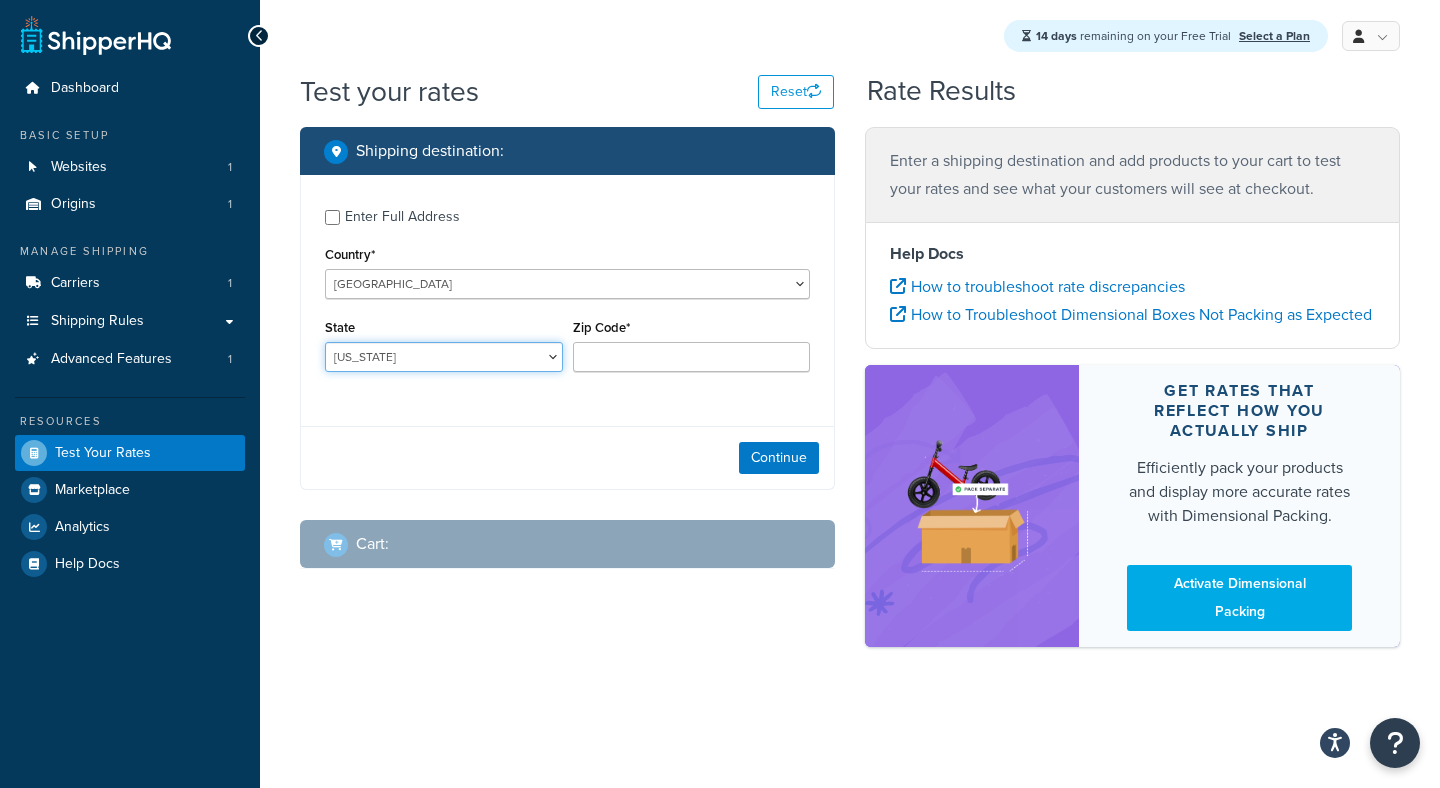 click on "Alabama  Alaska  American Samoa  Arizona  Arkansas  Armed Forces Americas  Armed Forces Europe, Middle East, Africa, Canada  Armed Forces Pacific  California  Colorado  Connecticut  Delaware  District of Columbia  Federated States of Micronesia  Florida  Georgia  Guam  Hawaii  Idaho  Illinois  Indiana  Iowa  Kansas  Kentucky  Louisiana  Maine  Marshall Islands  Maryland  Massachusetts  Michigan  Minnesota  Mississippi  Missouri  Montana  Nebraska  Nevada  New Hampshire  New Jersey  New Mexico  New York  North Carolina  North Dakota  Northern Mariana Islands  Ohio  Oklahoma  Oregon  Palau  Pennsylvania  Puerto Rico  Rhode Island  South Carolina  South Dakota  Tennessee  Texas  United States Minor Outlying Islands  Utah  Vermont  Virgin Islands  Virginia  Washington  West Virginia  Wisconsin  Wyoming" at bounding box center [444, 357] 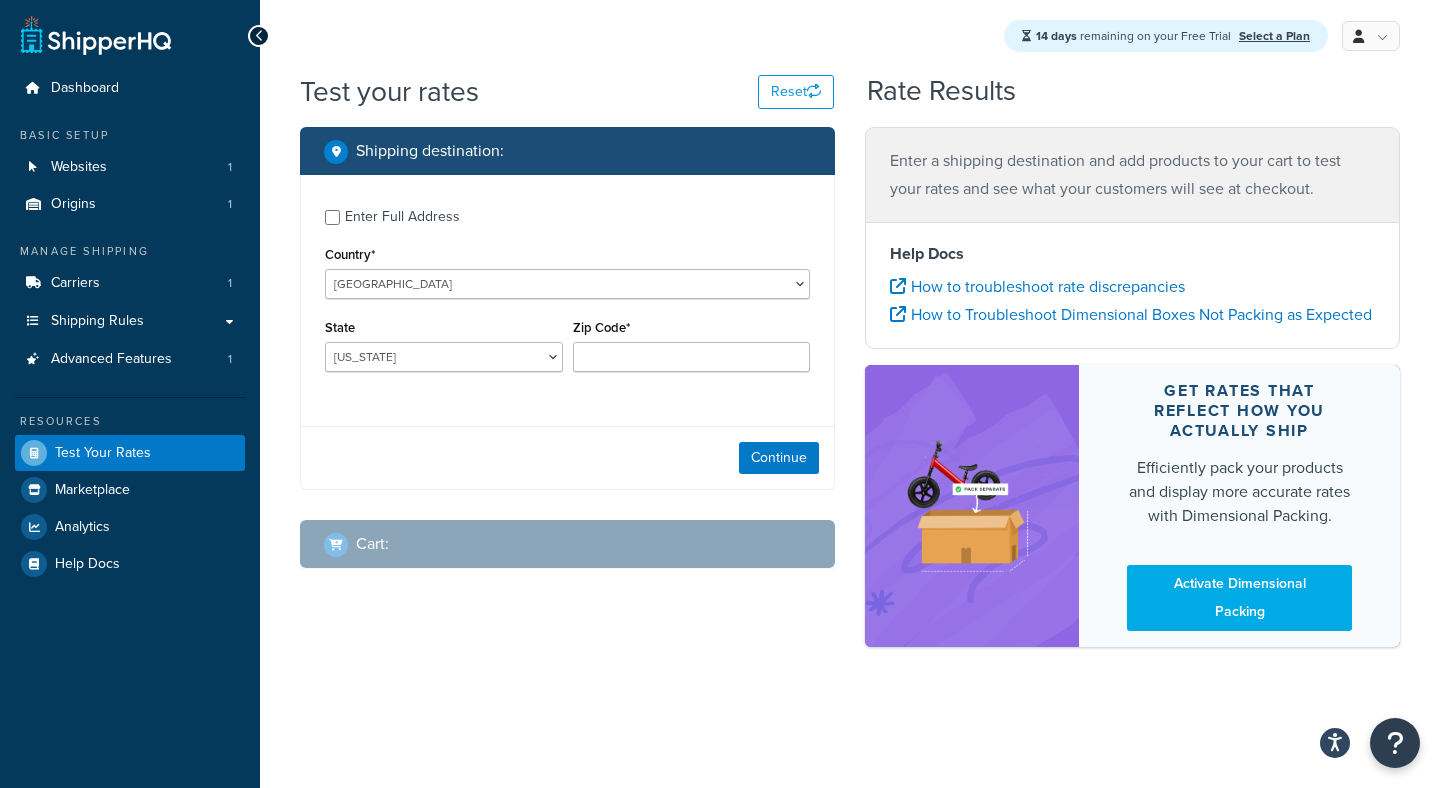 click on "Enter Full Address Country*   United States  United Kingdom  Afghanistan  Åland Islands  Albania  Algeria  American Samoa  Andorra  Angola  Anguilla  Antarctica  Antigua and Barbuda  Argentina  Armenia  Aruba  Australia  Austria  Azerbaijan  Bahamas  Bahrain  Bangladesh  Barbados  Belarus  Belgium  Belize  Benin  Bermuda  Bhutan  Bolivia  Bonaire, Sint Eustatius and Saba  Bosnia and Herzegovina  Botswana  Bouvet Island  Brazil  British Indian Ocean Territory  Brunei Darussalam  Bulgaria  Burkina Faso  Burundi  Cambodia  Cameroon  Canada  Cape Verde  Cayman Islands  Central African Republic  Chad  Chile  China  Christmas Island  Cocos (Keeling) Islands  Colombia  Comoros  Congo  Congo, The Democratic Republic of the  Cook Islands  Costa Rica  Côte d'Ivoire  Croatia  Cuba  Curacao  Cyprus  Czech Republic  Denmark  Djibouti  Dominica  Dominican Republic  Ecuador  Egypt  El Salvador  Equatorial Guinea  Eritrea  Estonia  Ethiopia  Falkland Islands (Malvinas)  Faroe Islands  Fiji  Finland  France  Gabon  Ghana" at bounding box center [567, 332] 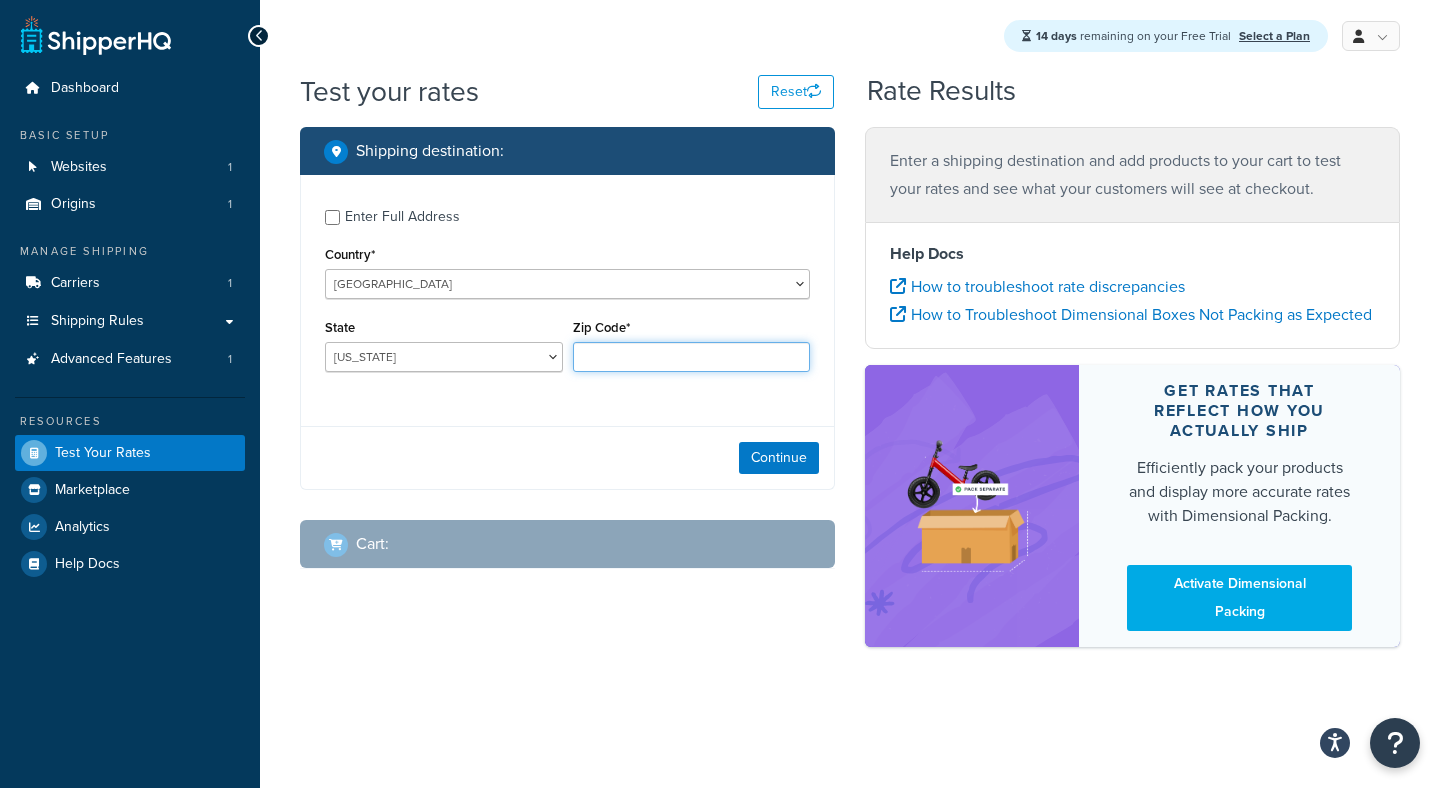click on "Zip Code*" at bounding box center [692, 357] 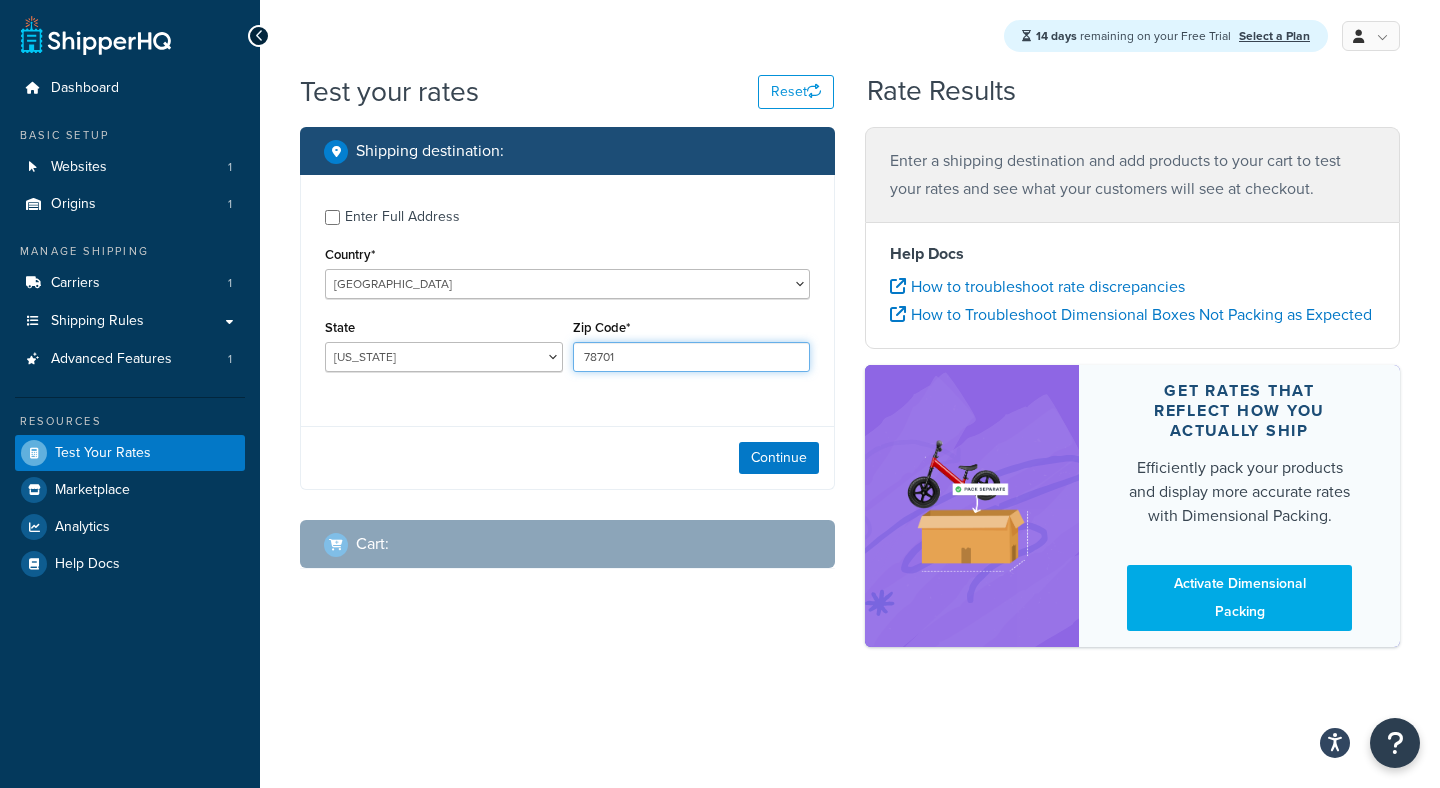 type on "78701" 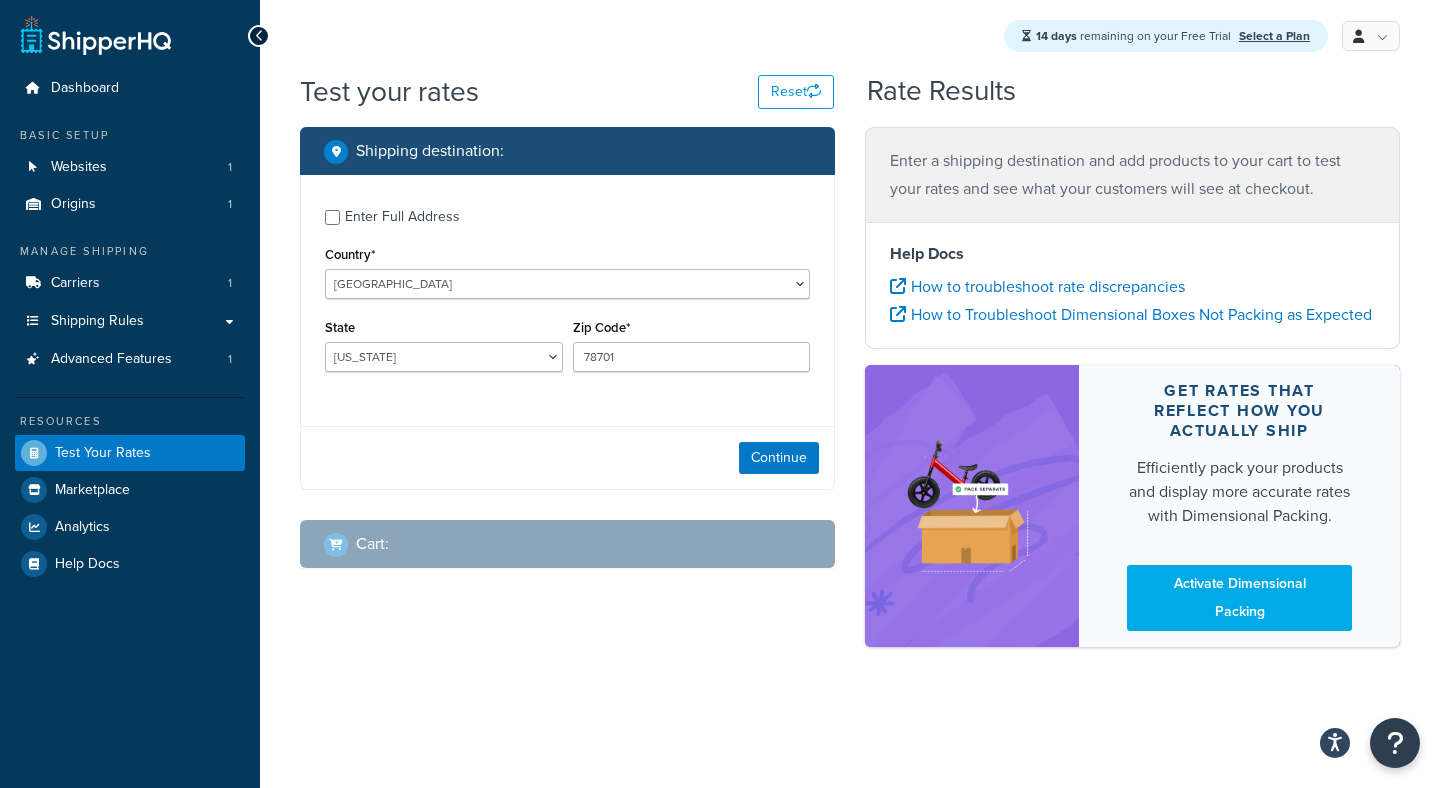 click on "Continue" at bounding box center [567, 457] 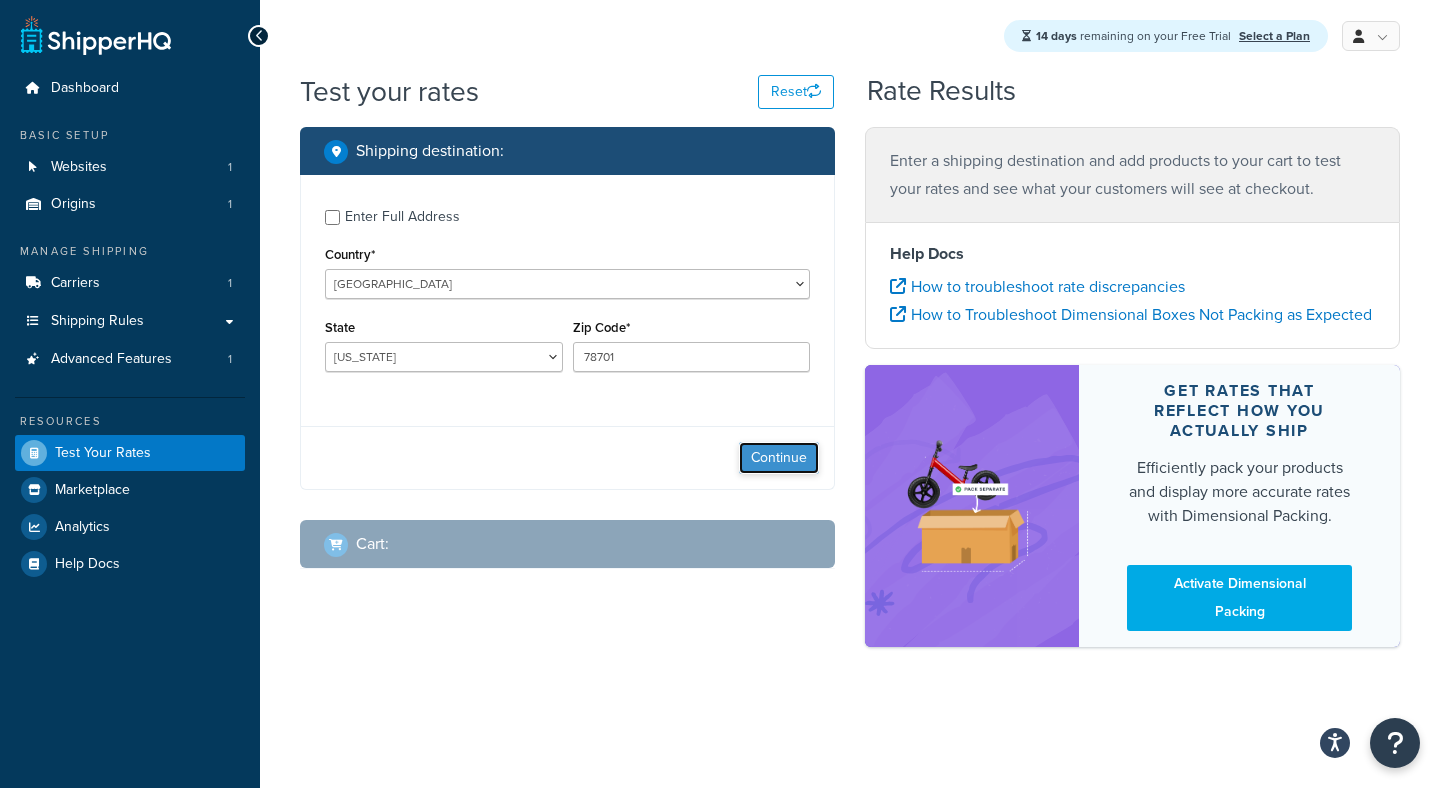 click on "Continue" at bounding box center [779, 458] 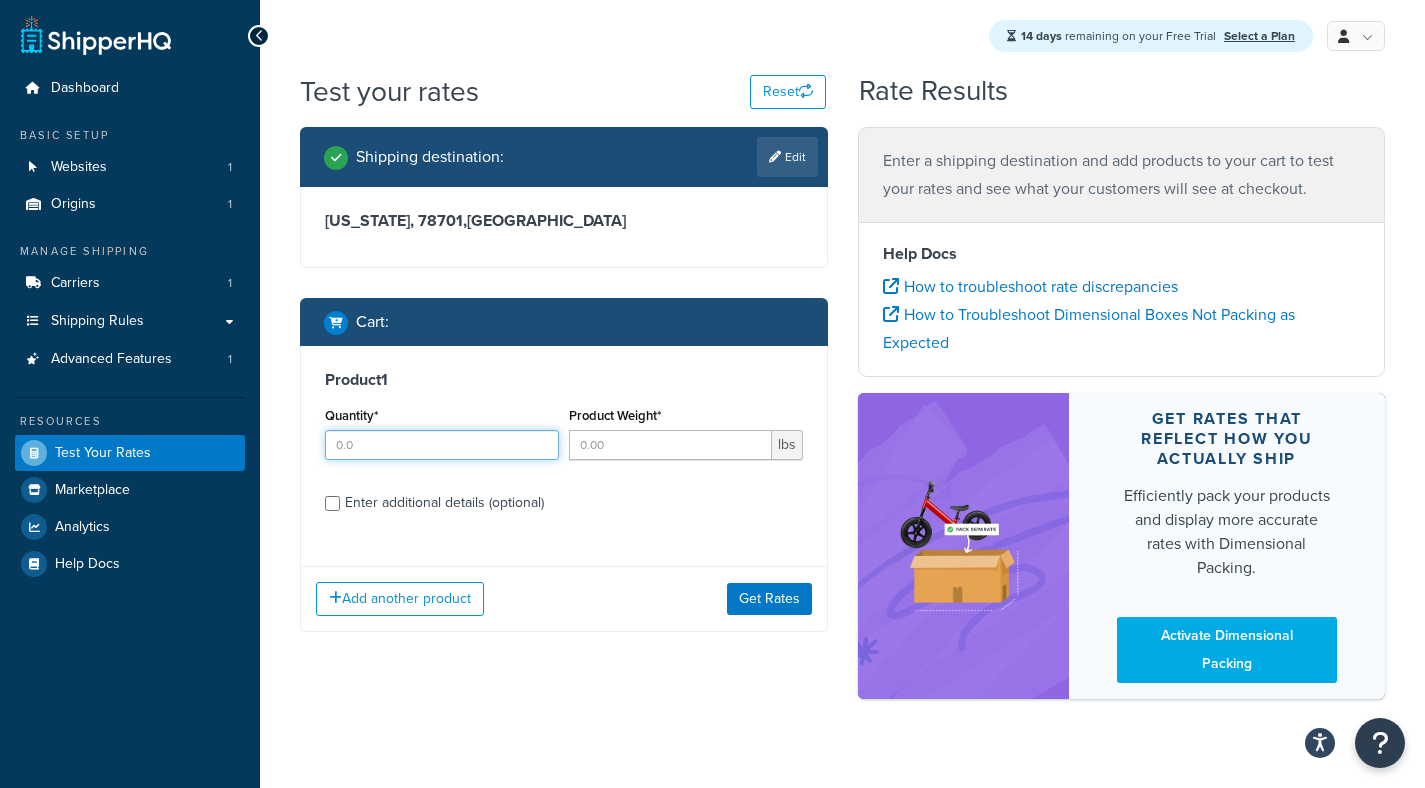 click on "Quantity*" at bounding box center (442, 445) 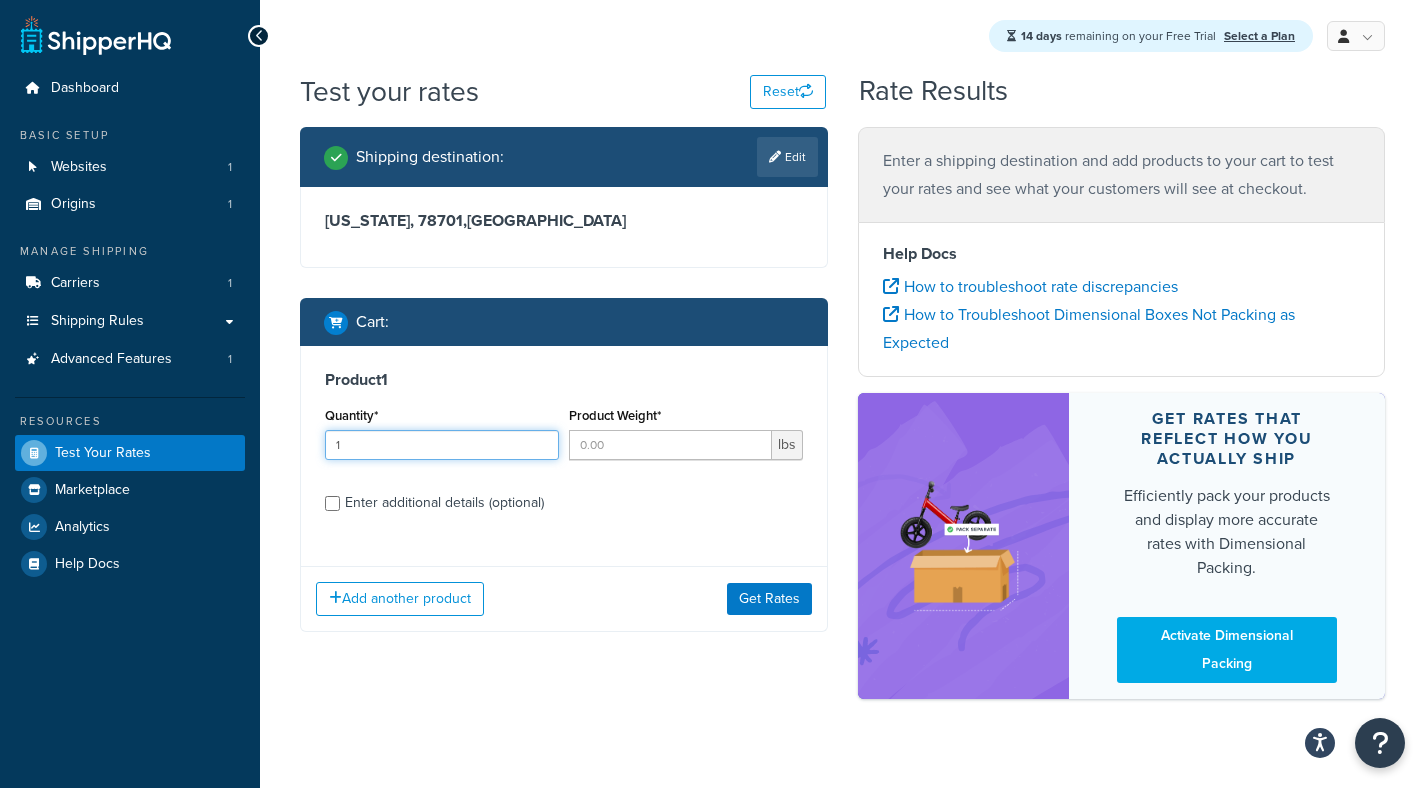 type on "1" 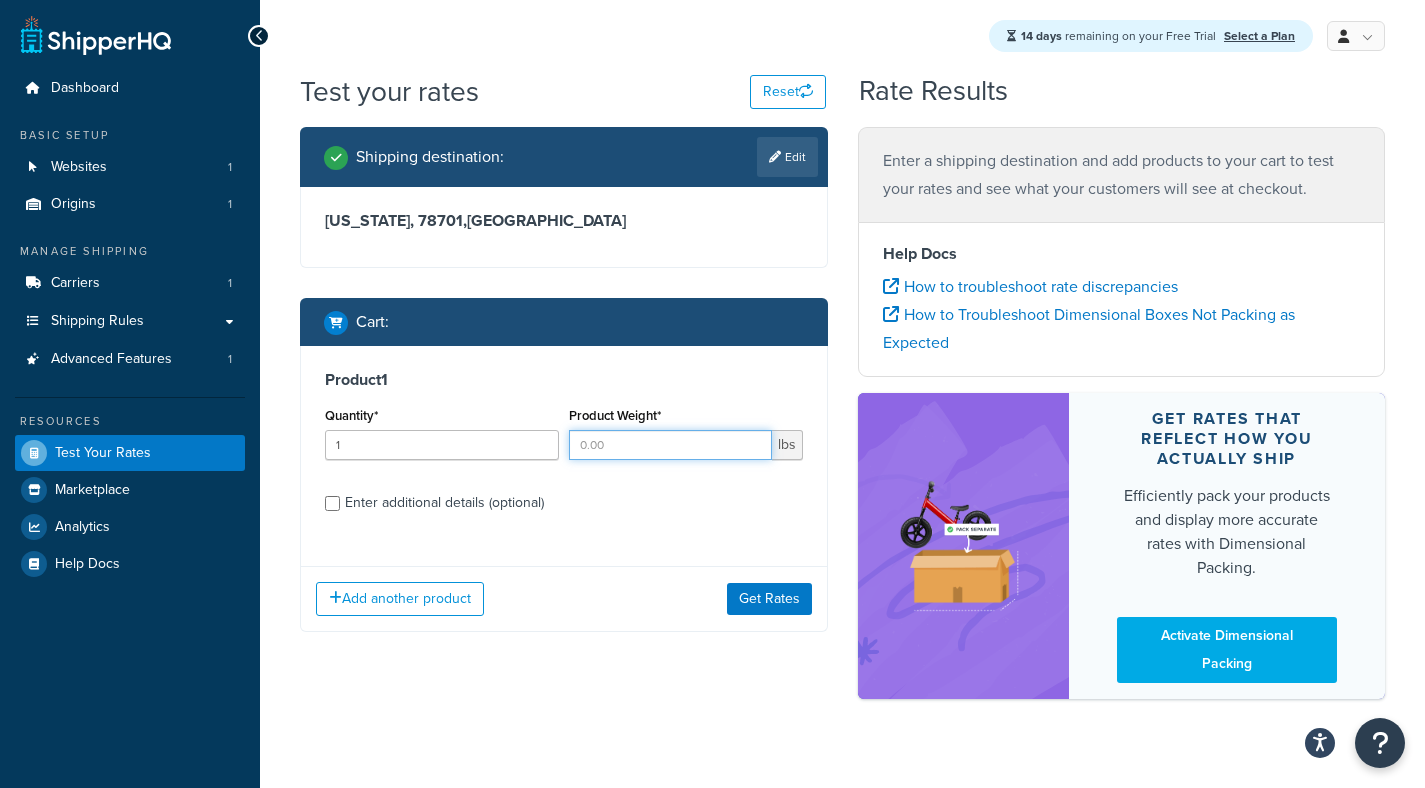 click on "Product Weight*" at bounding box center [670, 445] 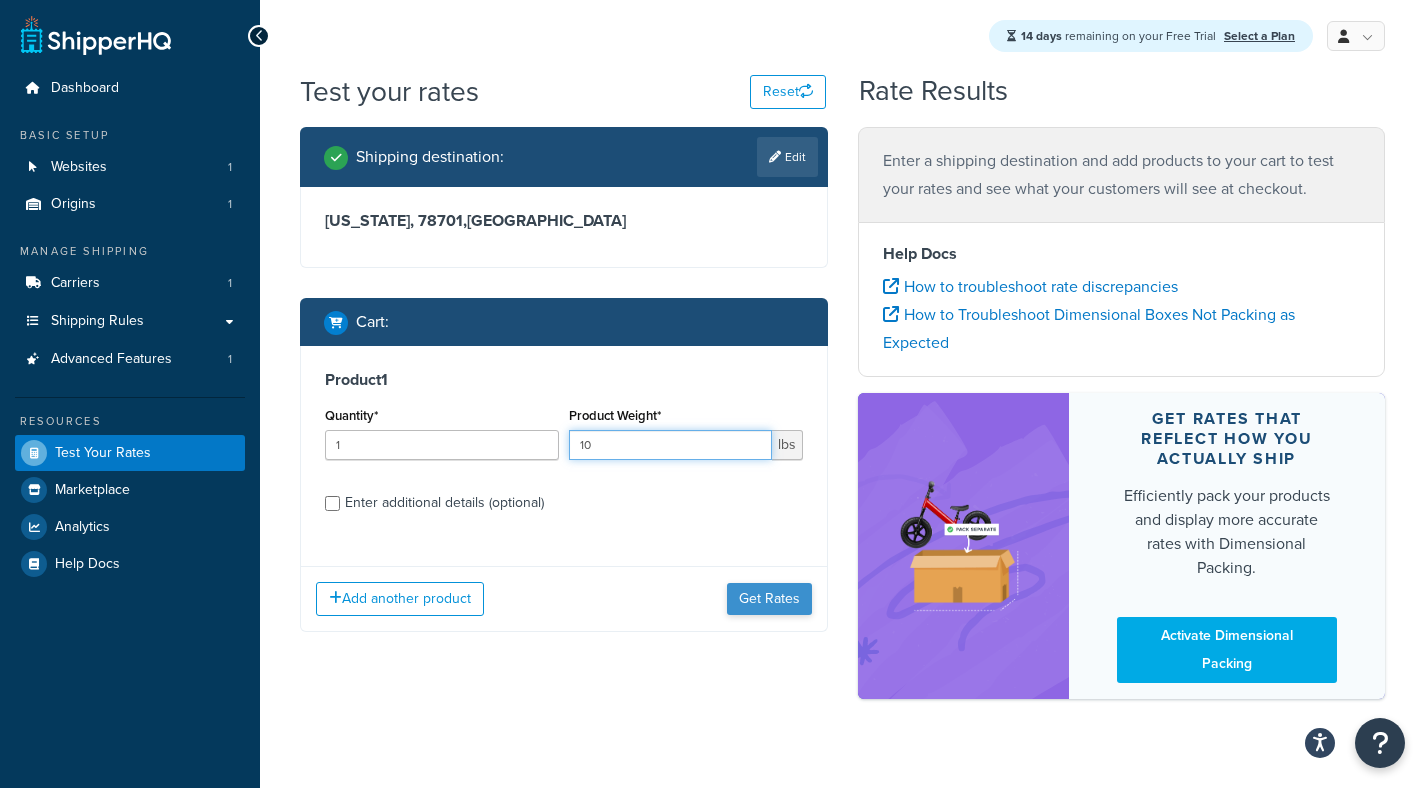 type on "10" 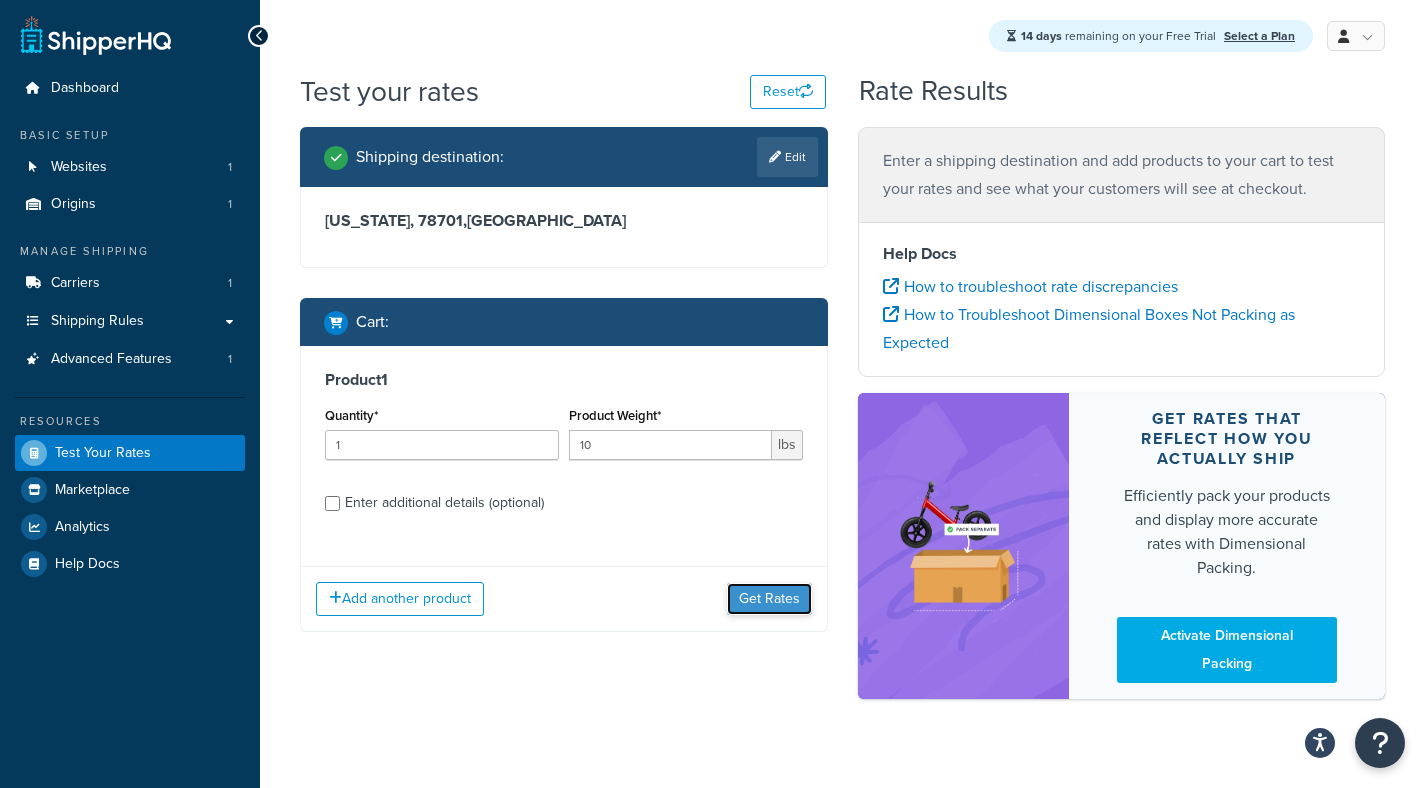 click on "Get Rates" at bounding box center (769, 599) 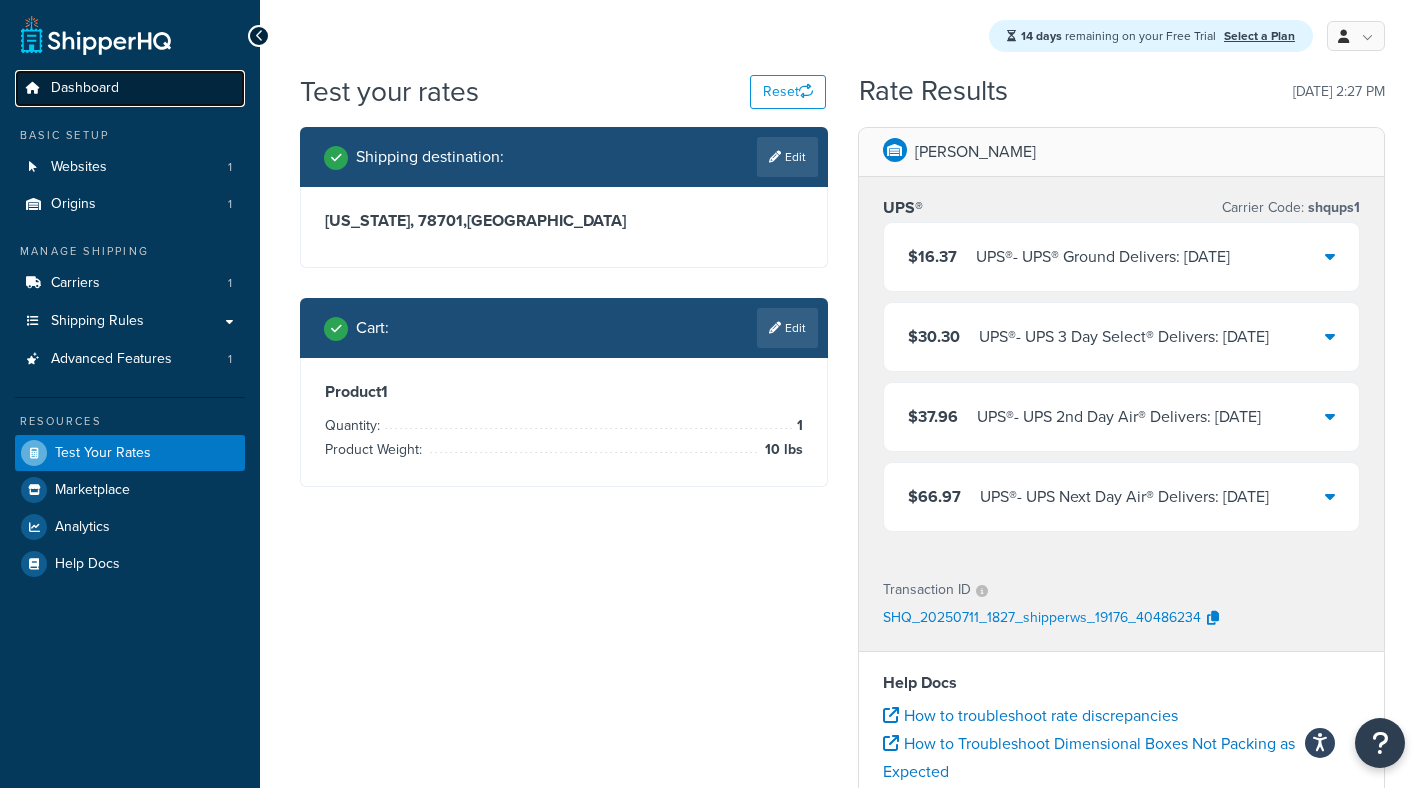 click on "Dashboard" at bounding box center [85, 88] 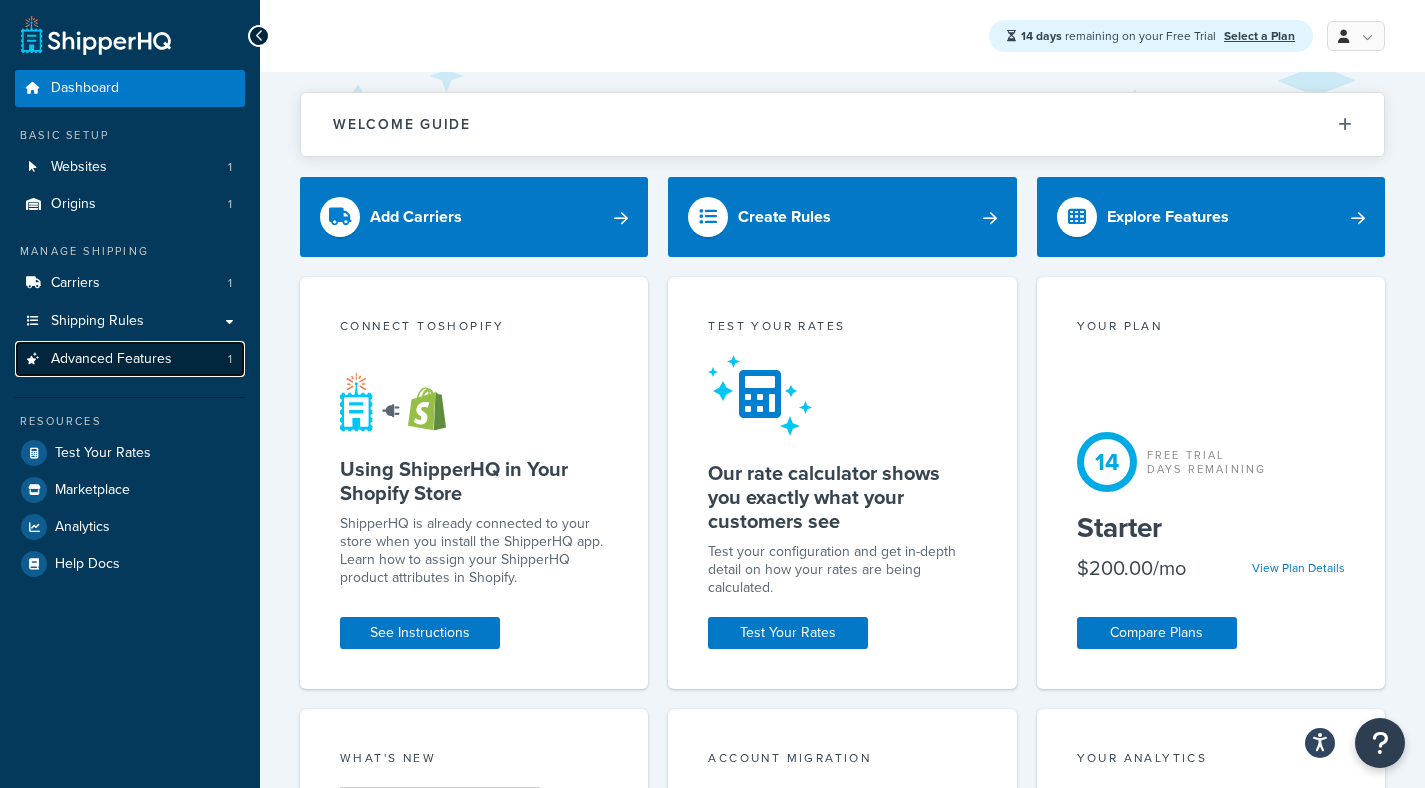 click on "Advanced Features" at bounding box center [111, 359] 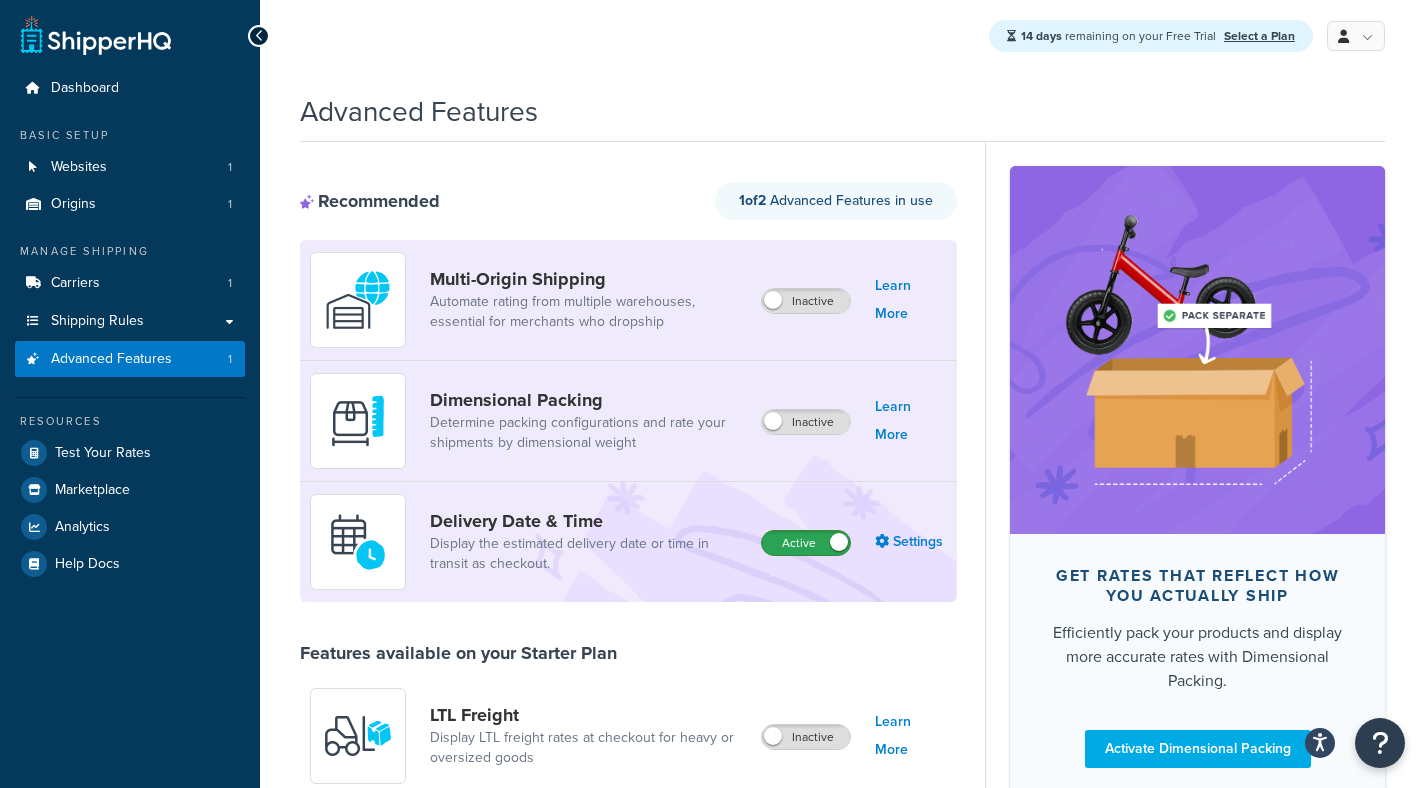 click on "Active" at bounding box center (806, 543) 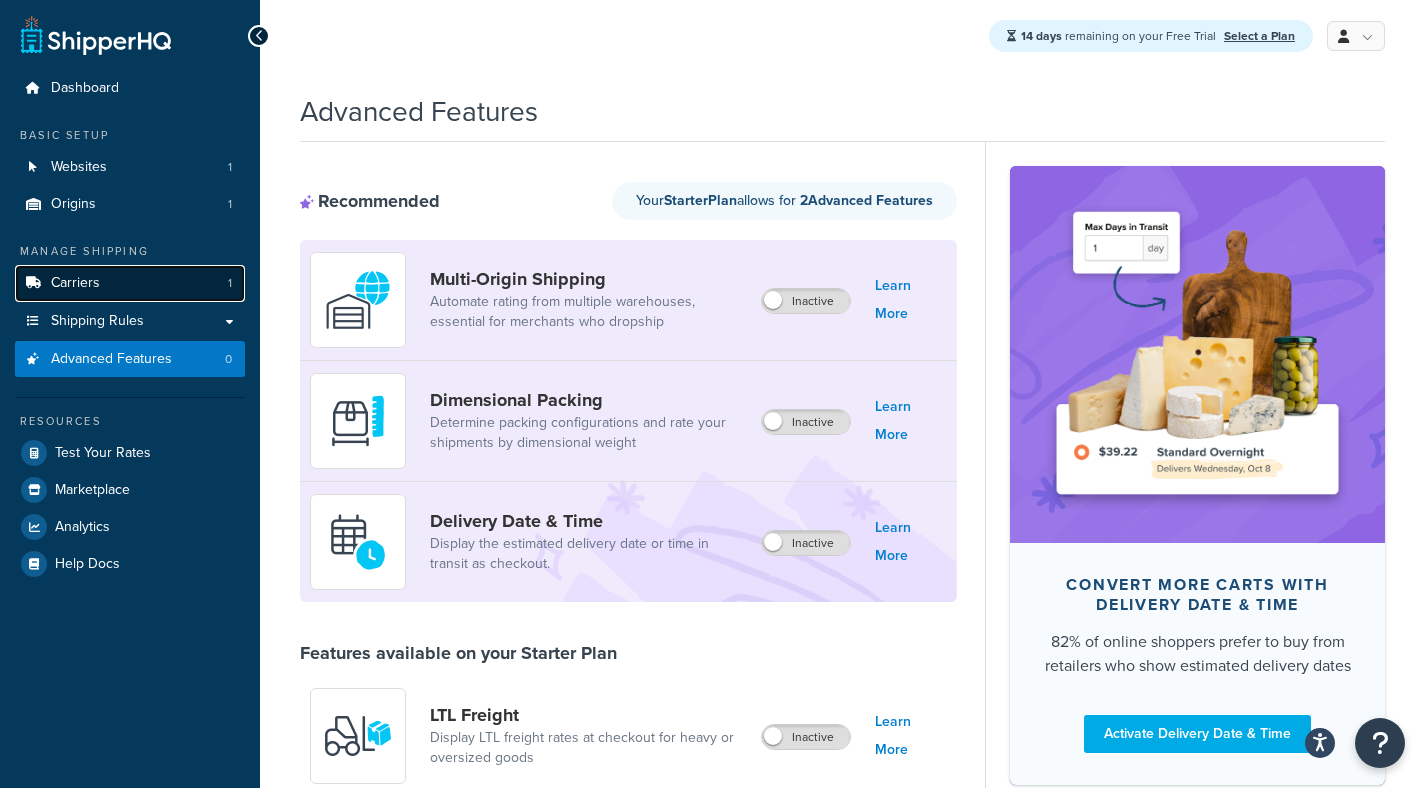 click on "Carriers" at bounding box center [75, 283] 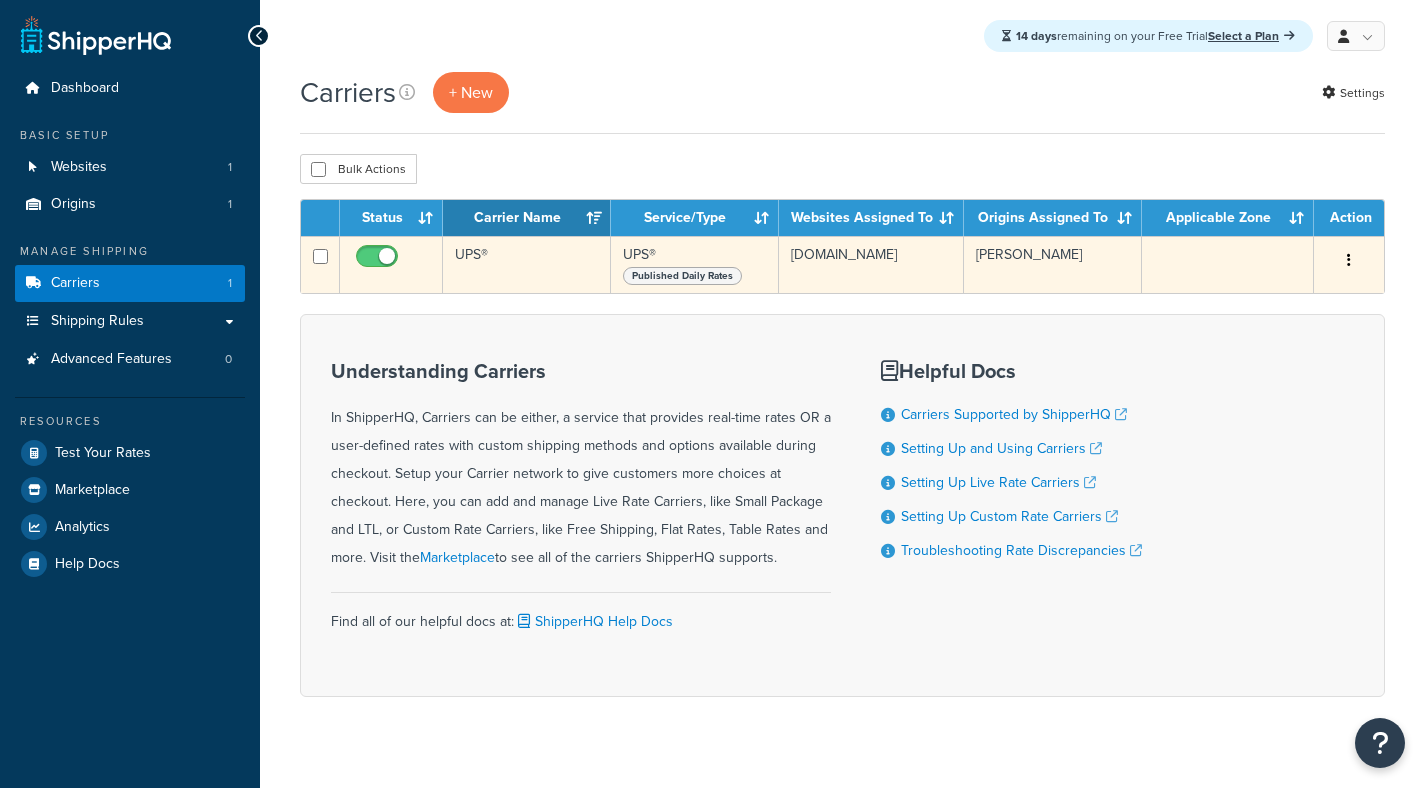 scroll, scrollTop: 0, scrollLeft: 0, axis: both 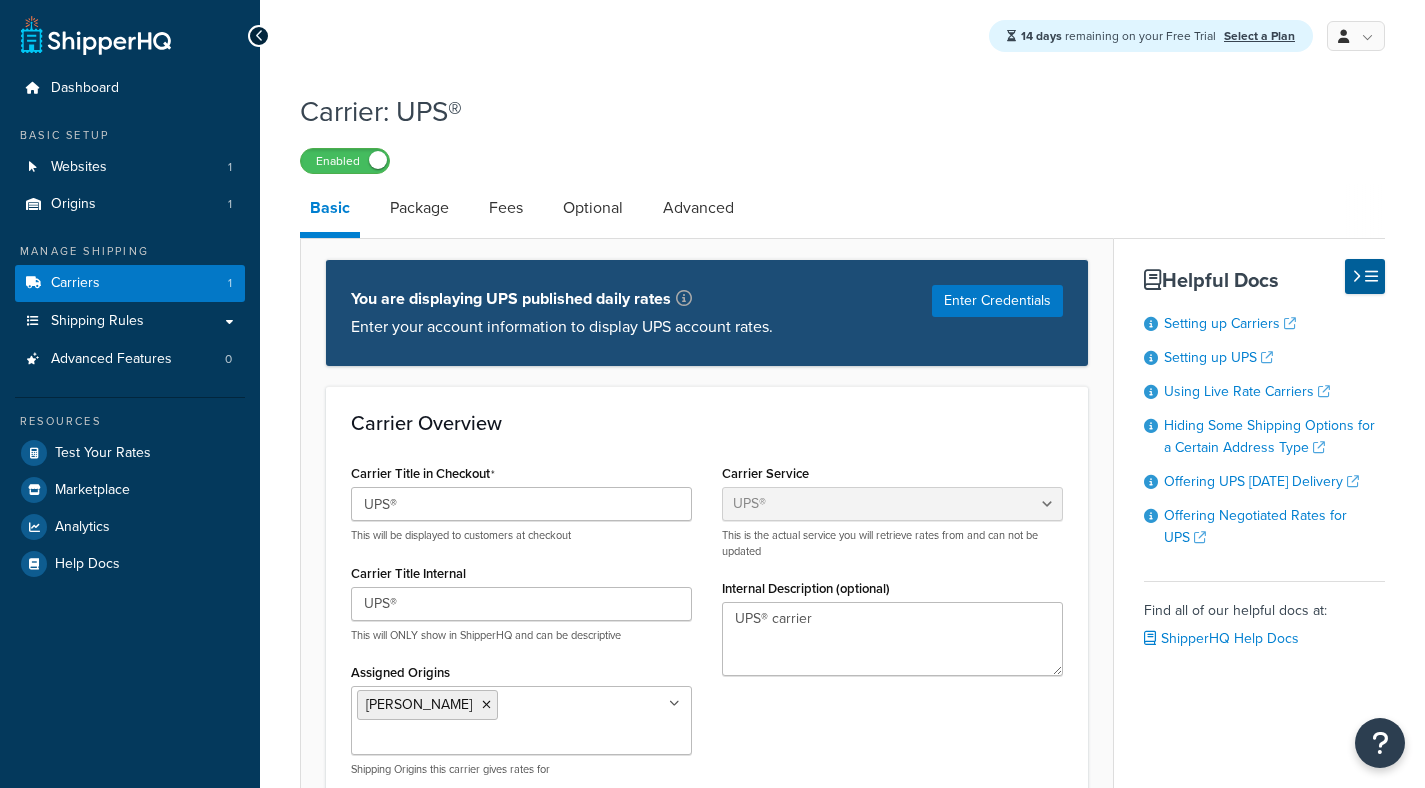 select on "ups" 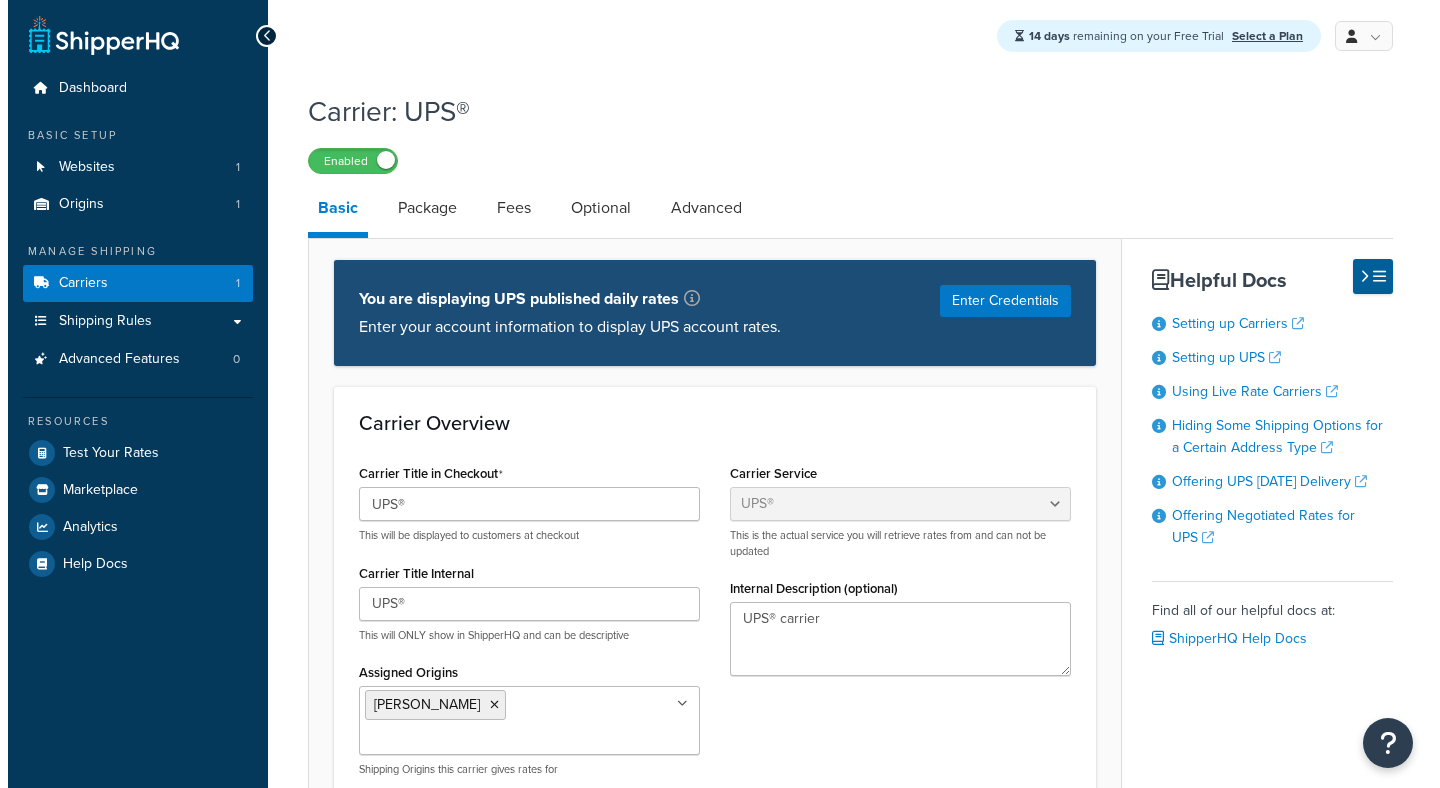 scroll, scrollTop: 0, scrollLeft: 0, axis: both 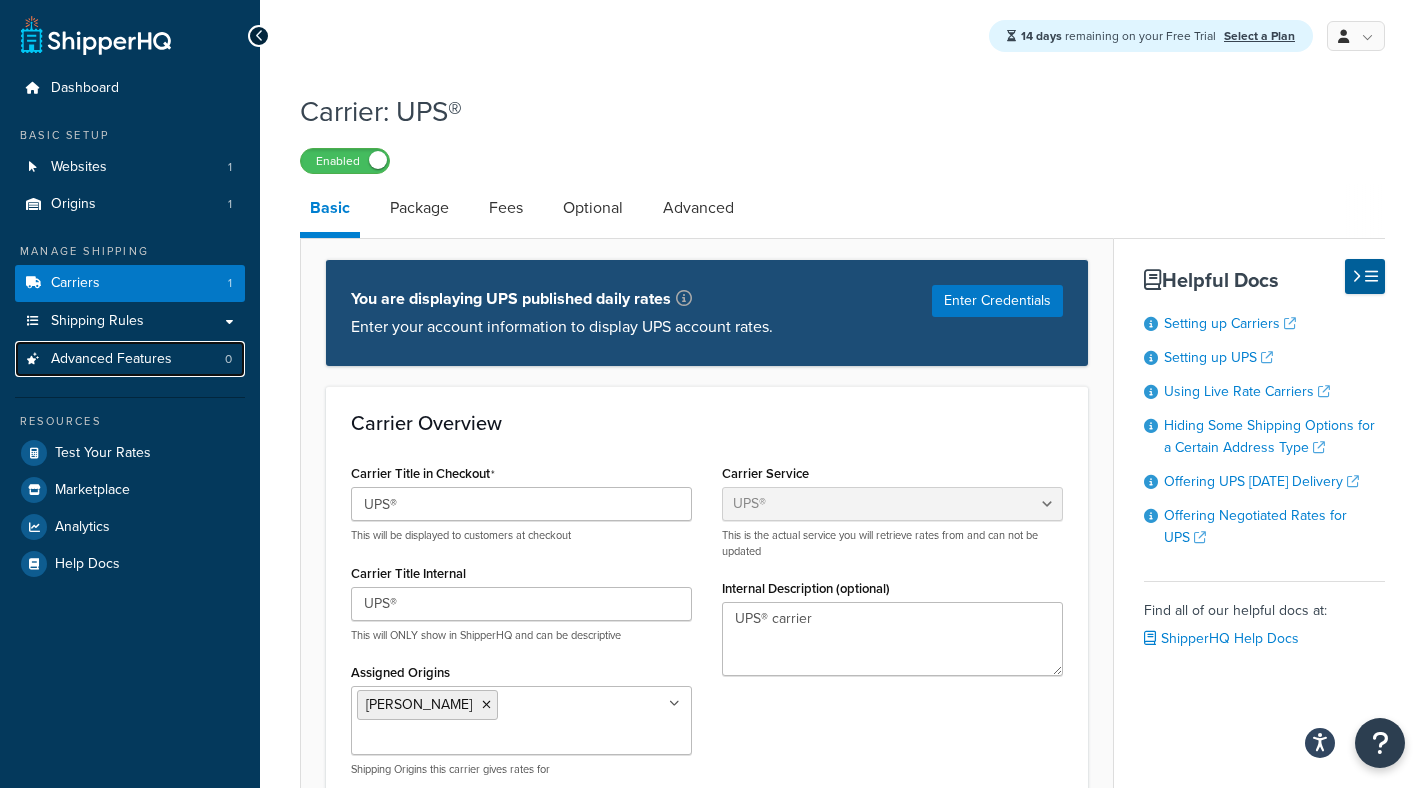 click on "Advanced Features 0" at bounding box center [130, 359] 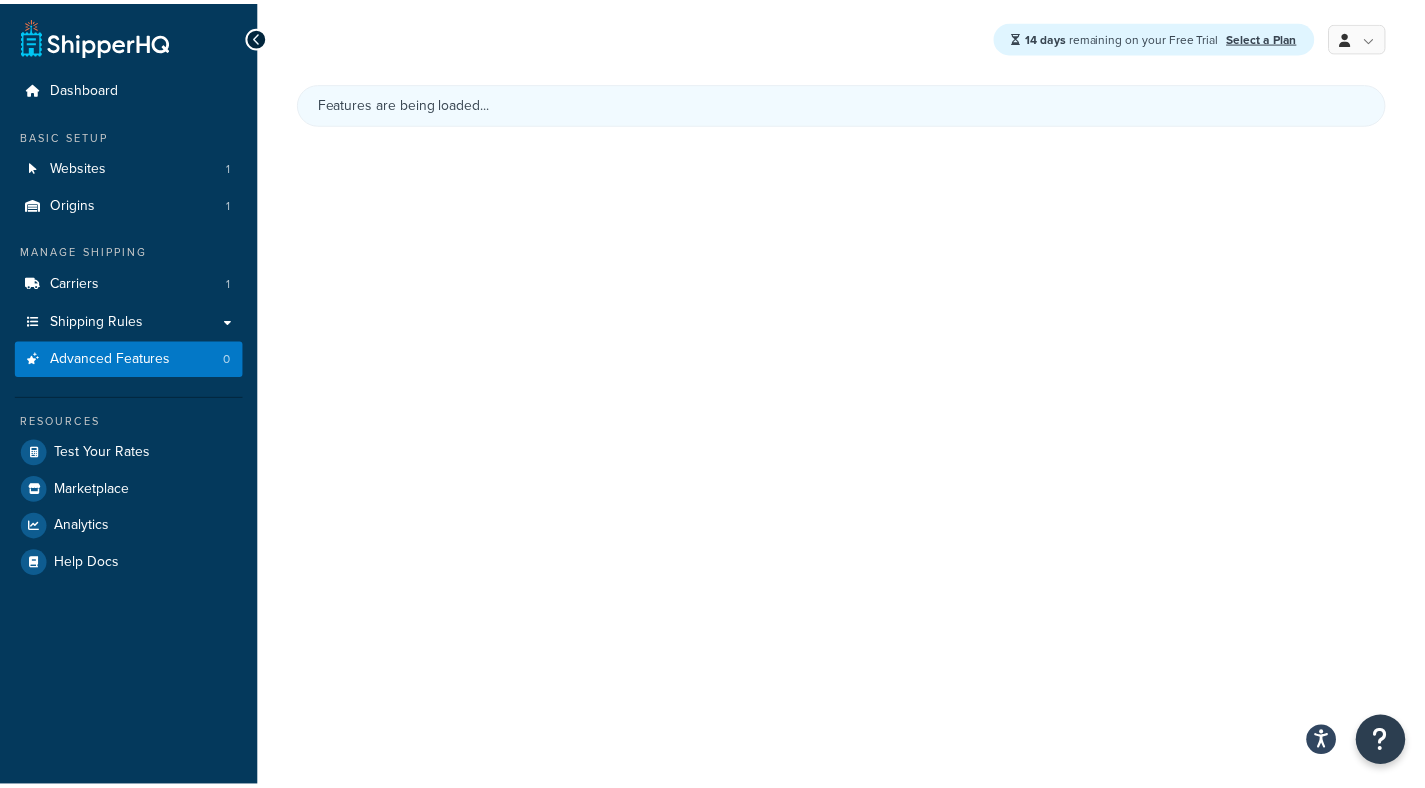 scroll, scrollTop: 0, scrollLeft: 0, axis: both 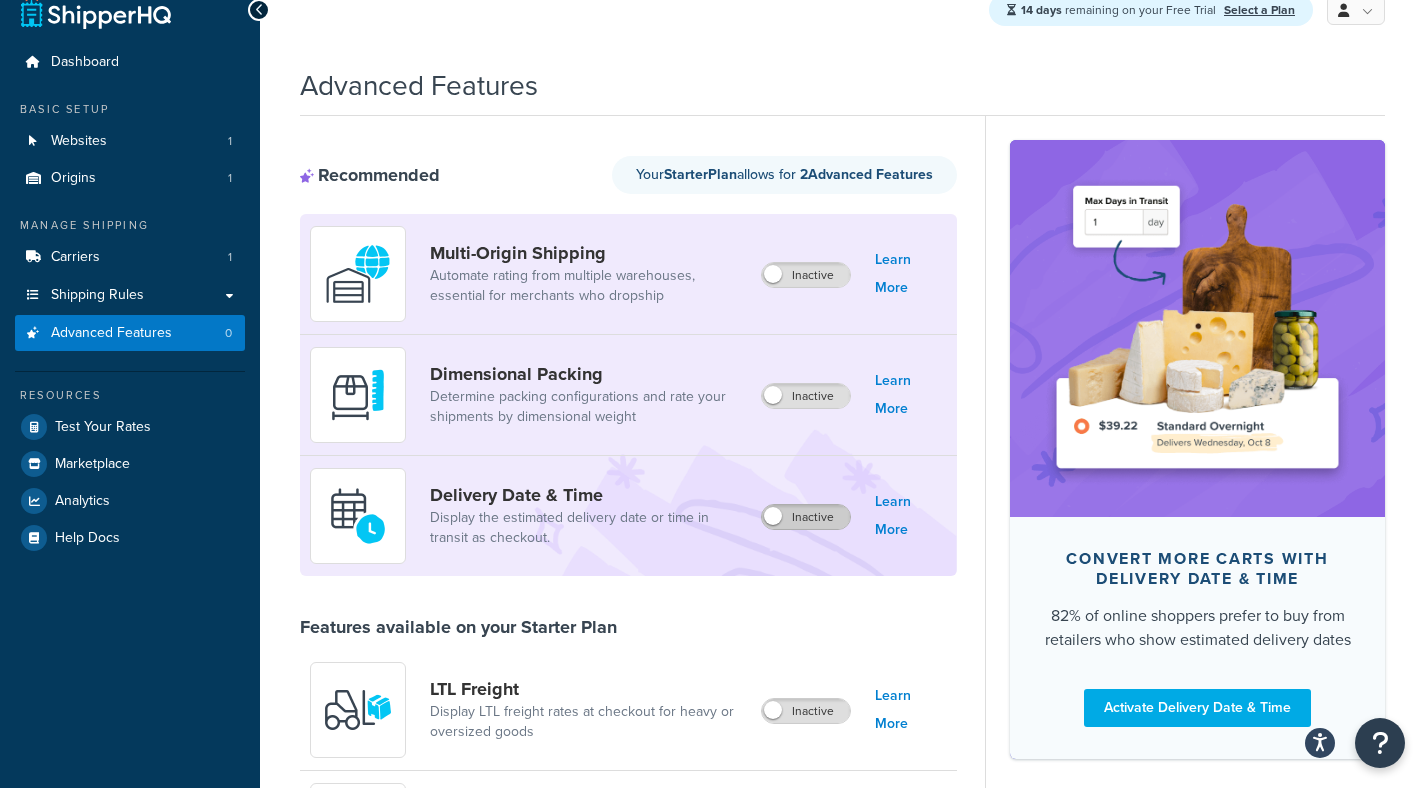 click on "Inactive" at bounding box center (806, 517) 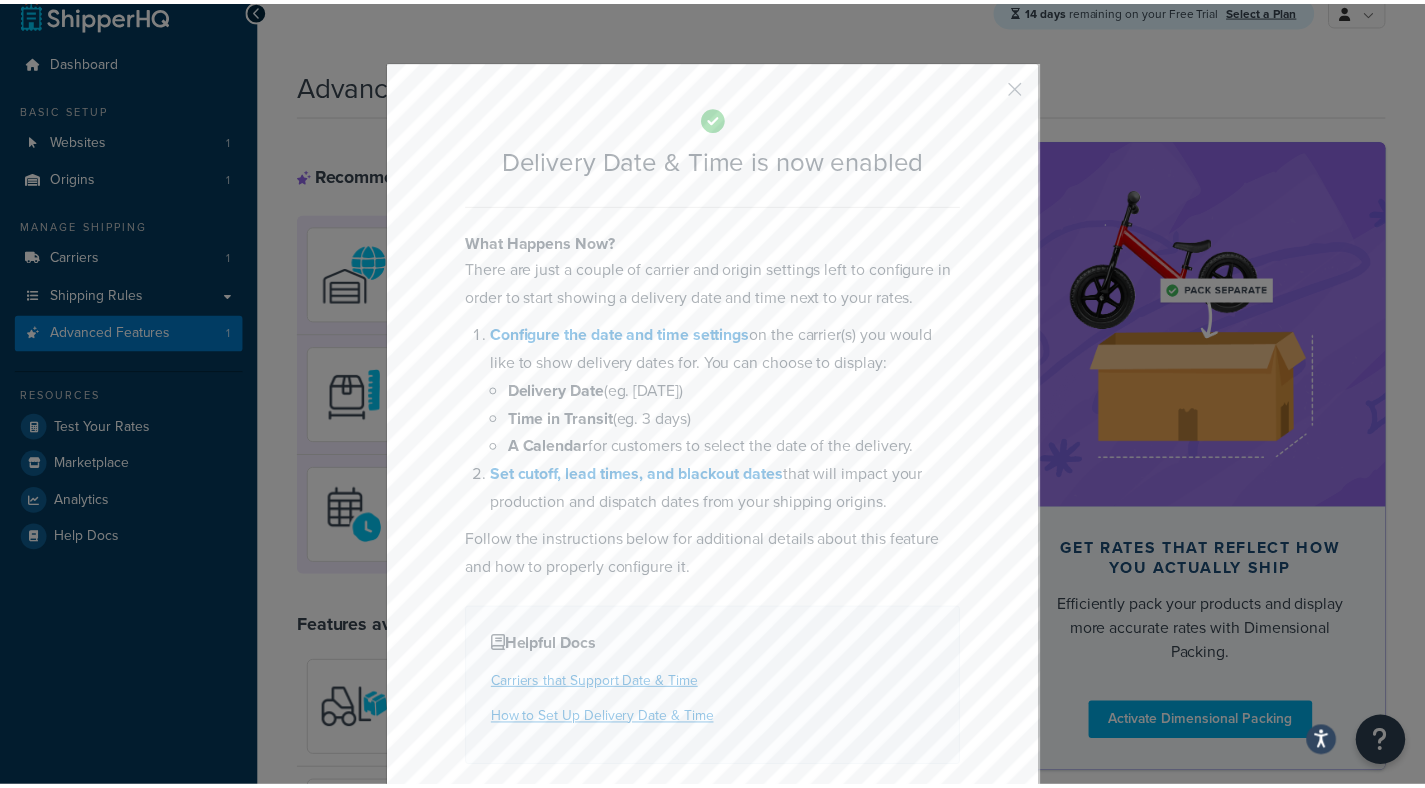 scroll, scrollTop: 73, scrollLeft: 0, axis: vertical 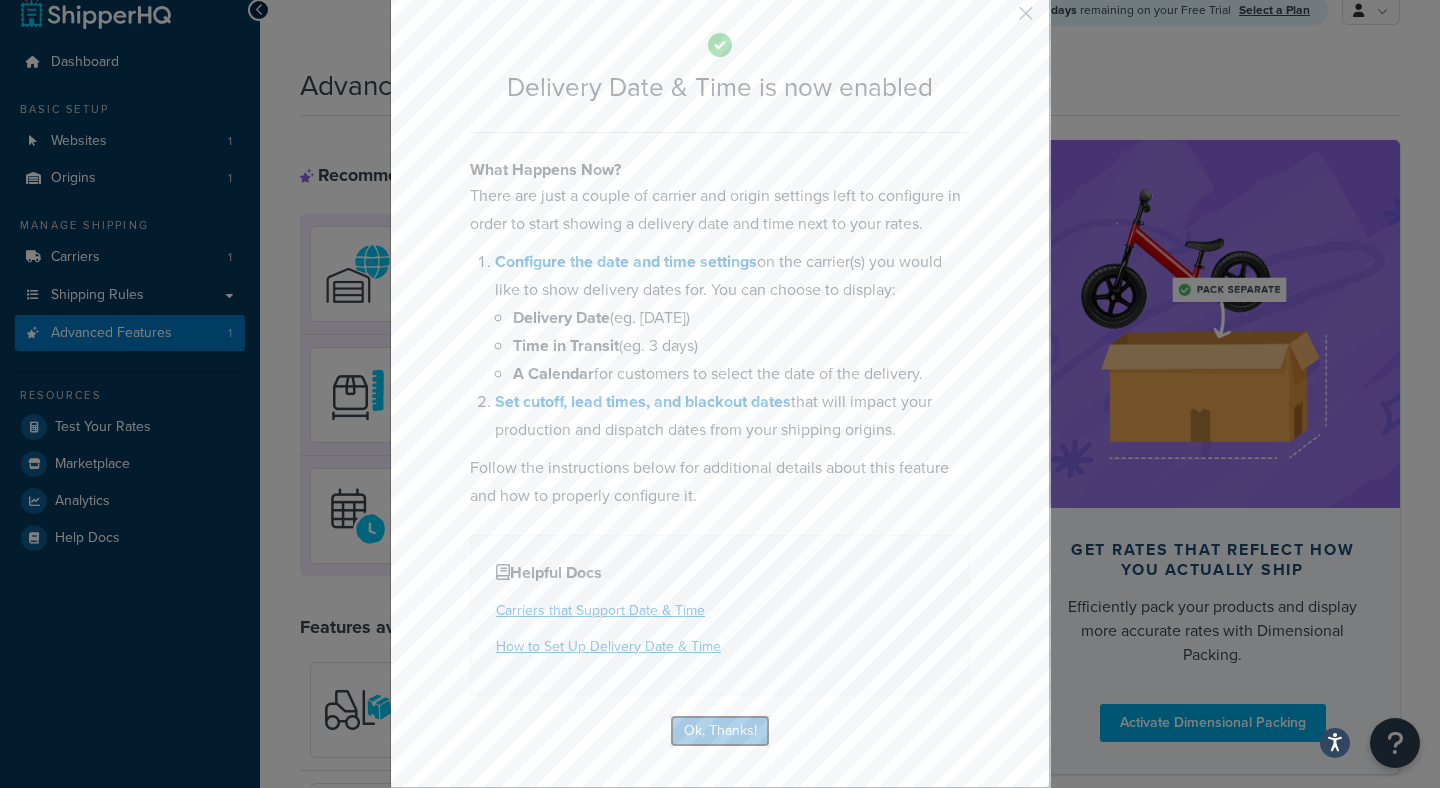 click on "Ok, Thanks!" at bounding box center [720, 731] 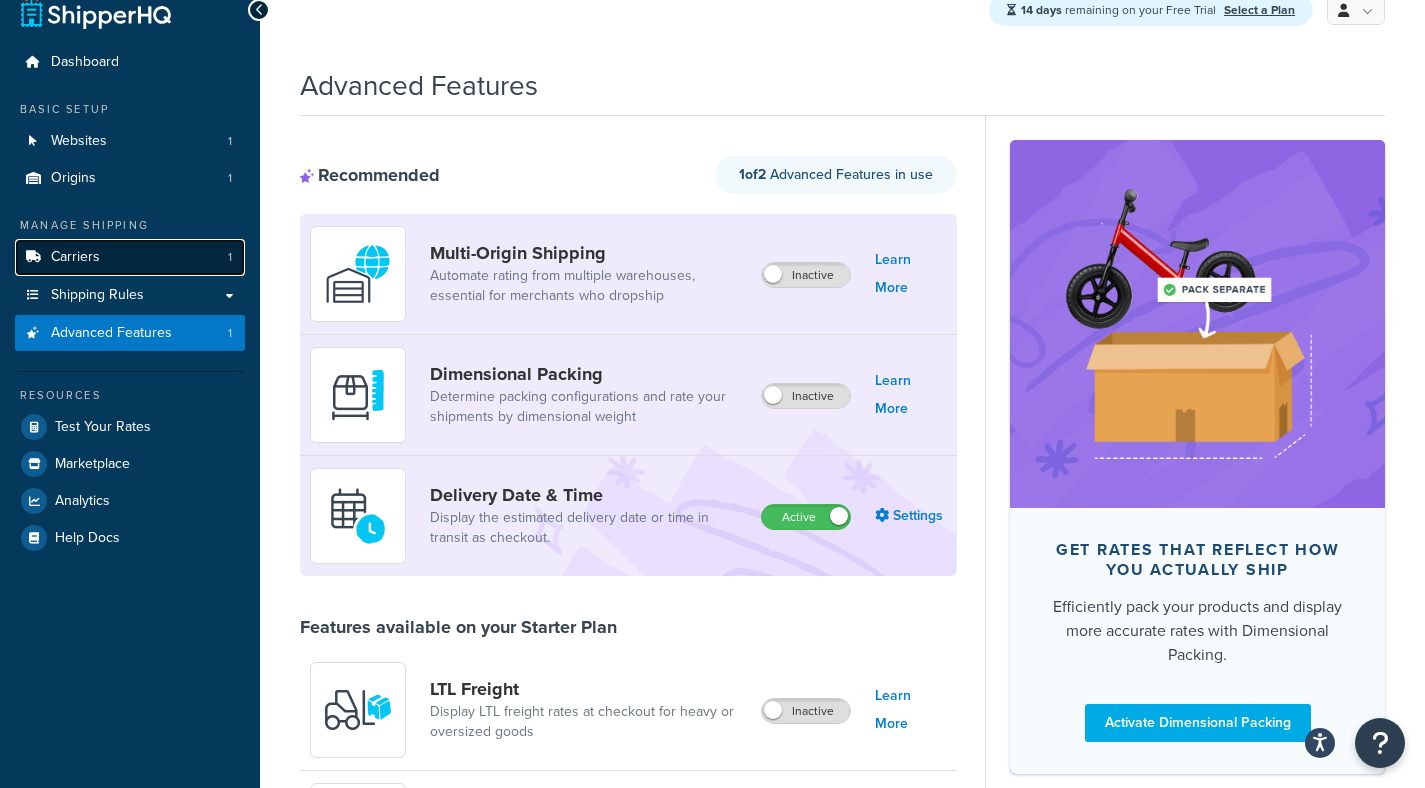 click on "Carriers 1" at bounding box center (130, 257) 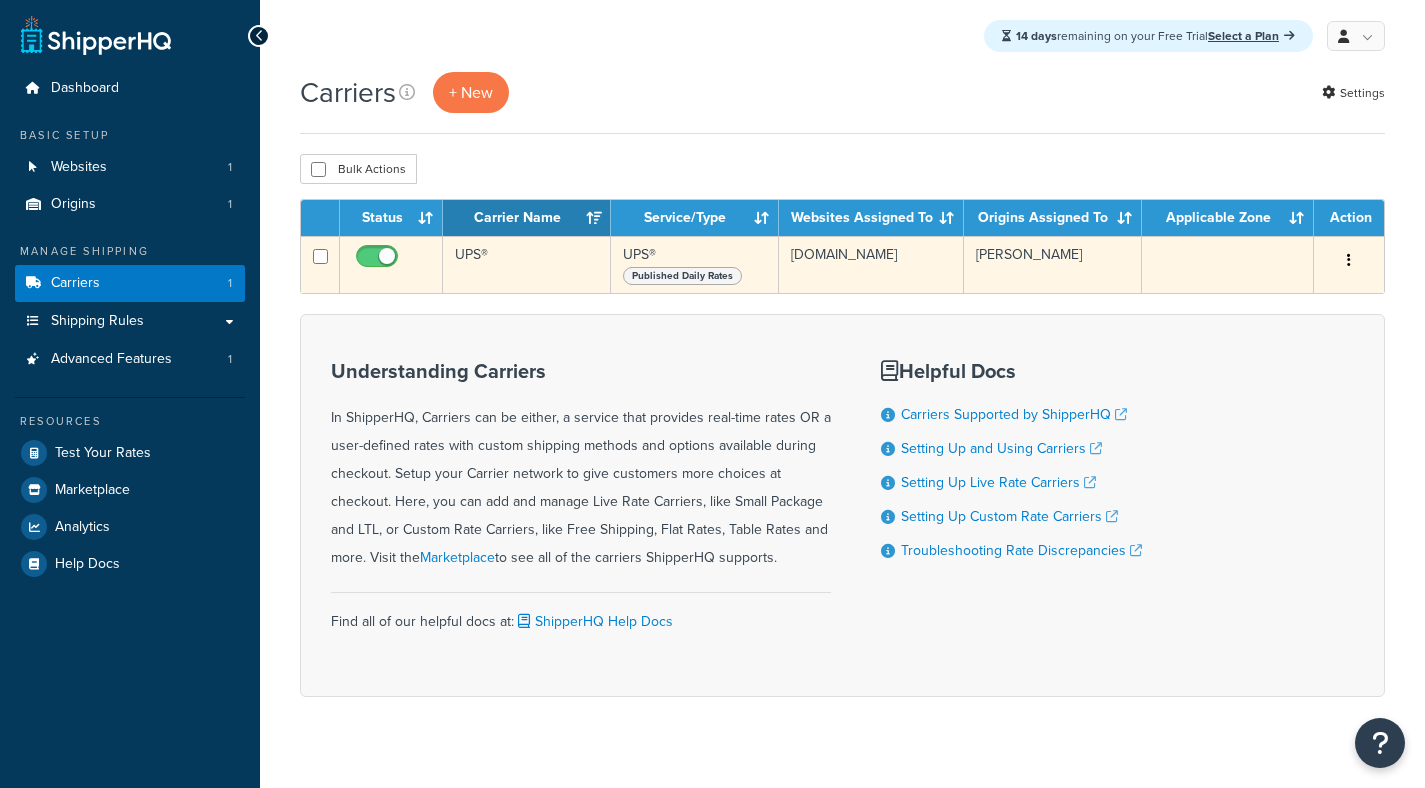 scroll, scrollTop: 0, scrollLeft: 0, axis: both 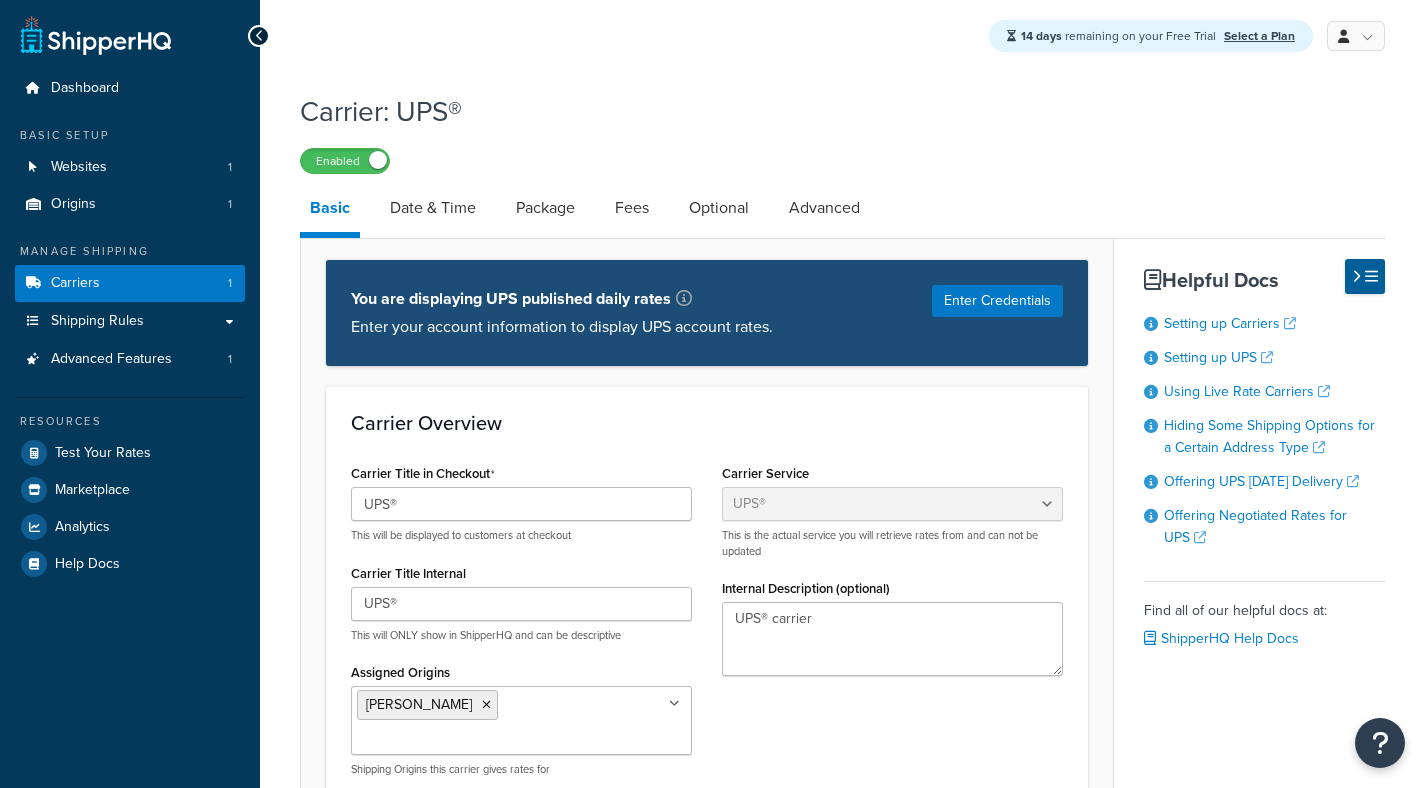 select on "ups" 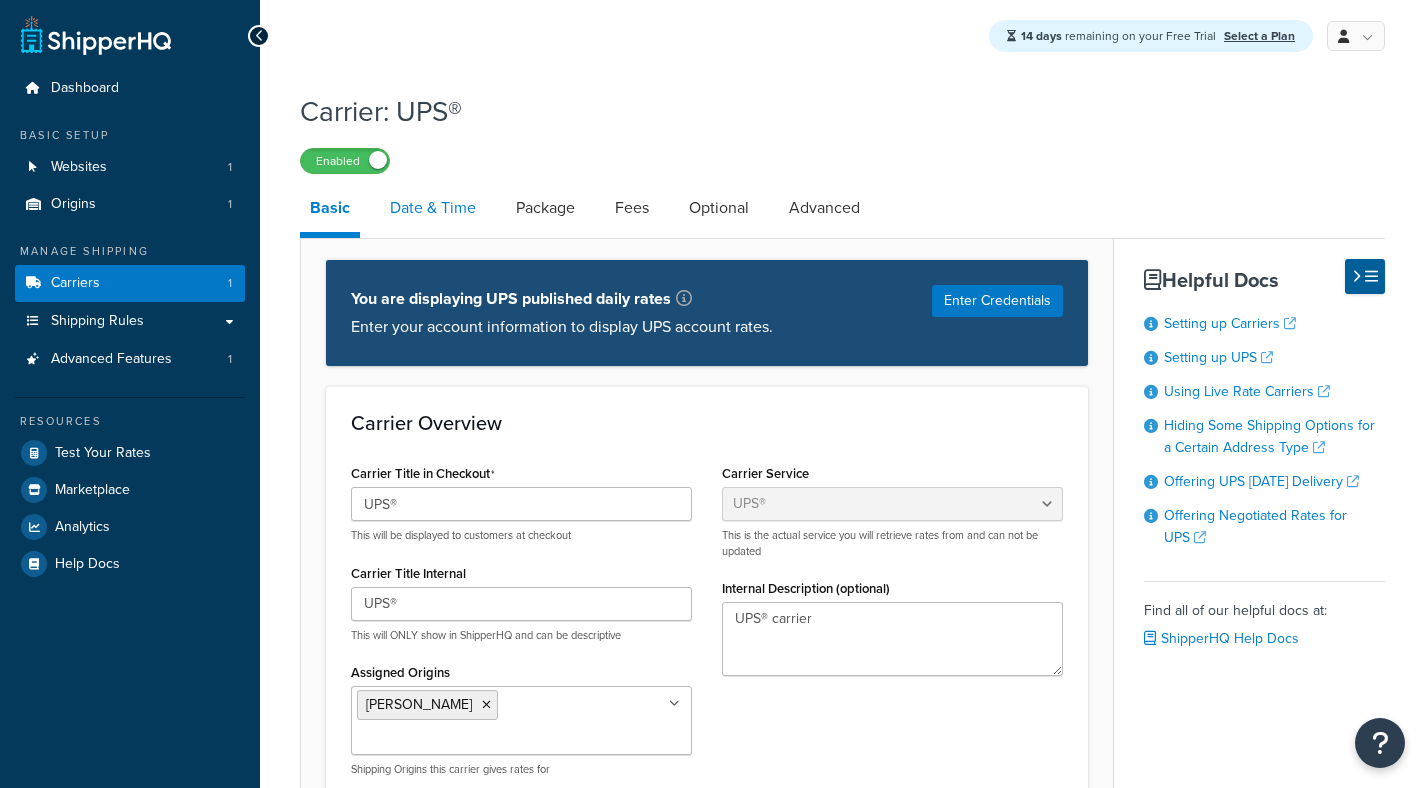 click on "Date & Time" at bounding box center (433, 208) 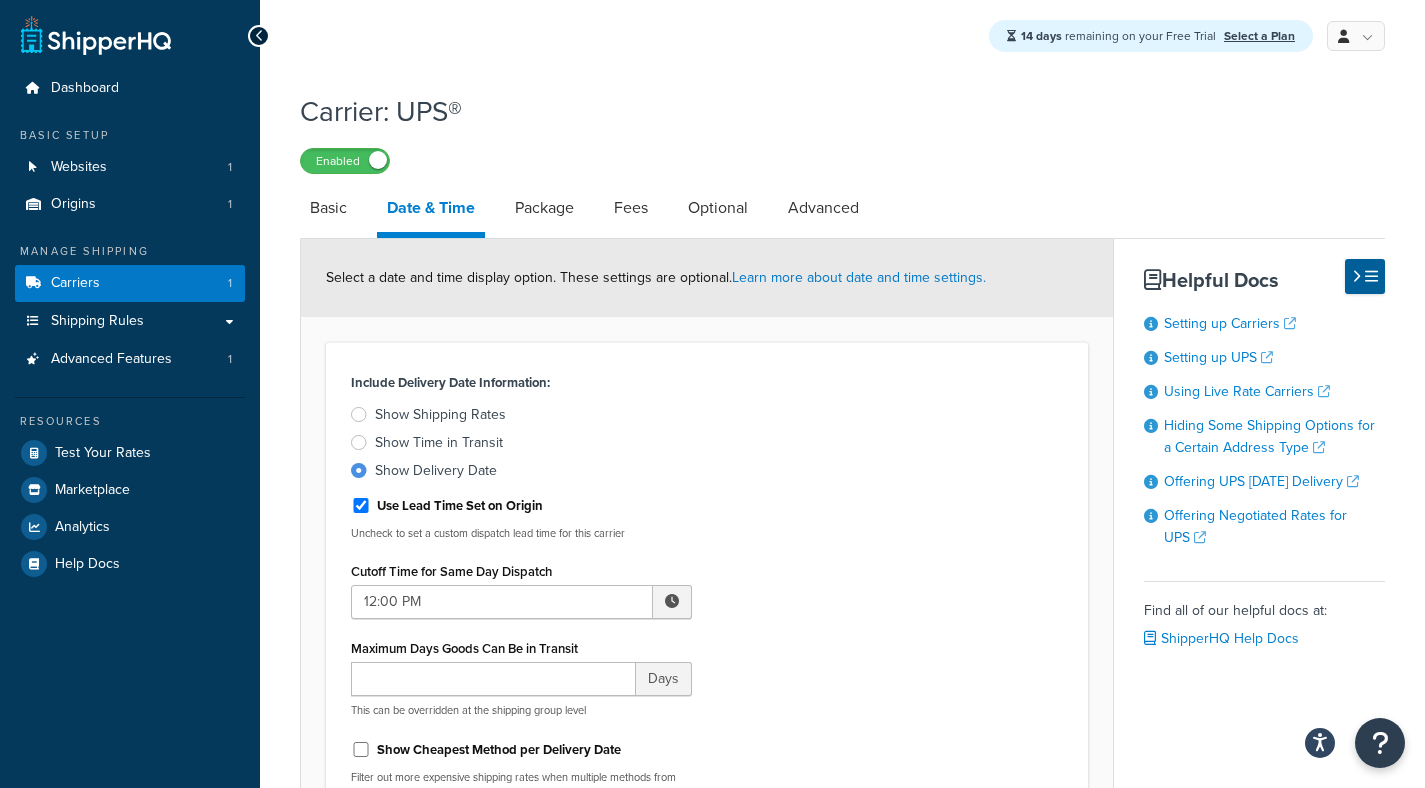 click on "Show Shipping Rates" at bounding box center (440, 415) 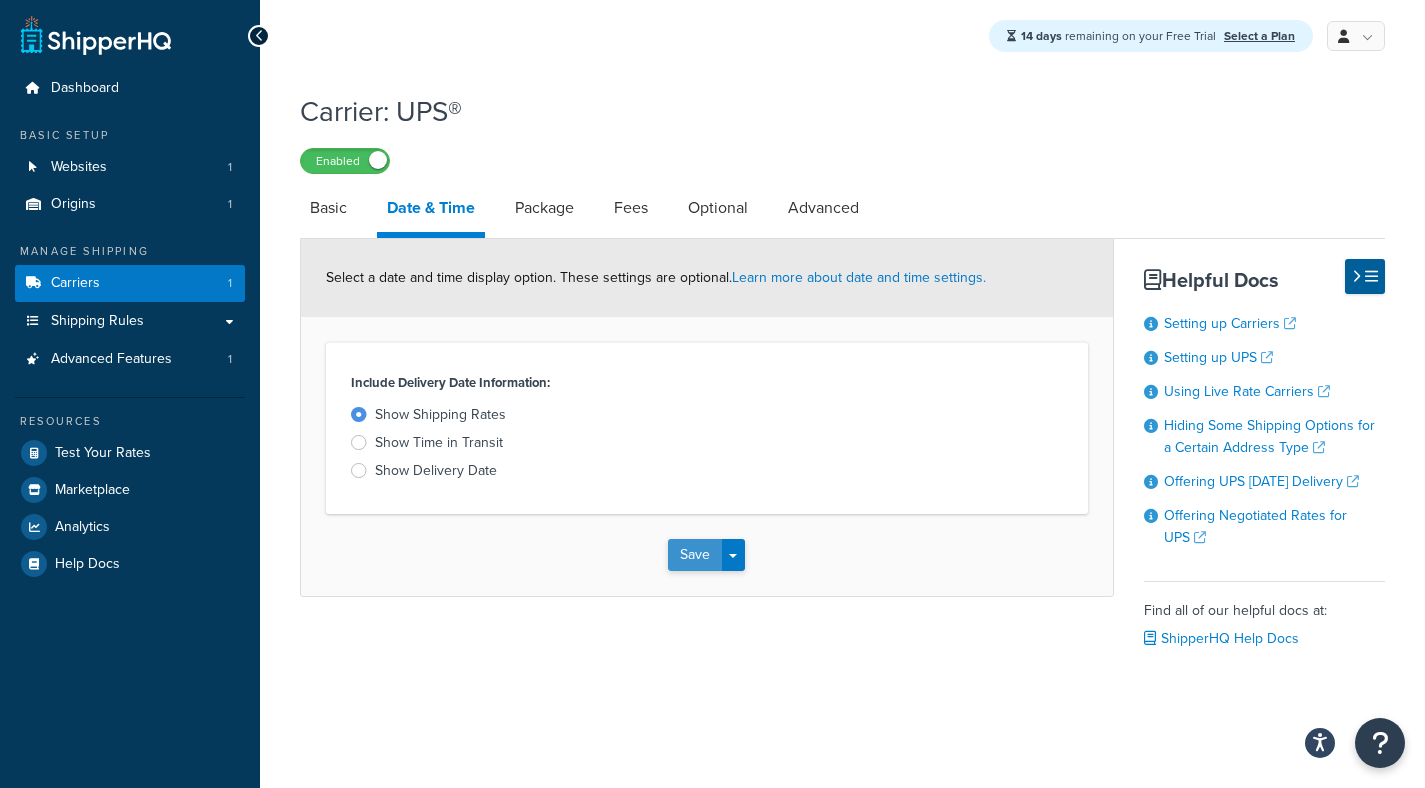 click on "Save" at bounding box center (695, 555) 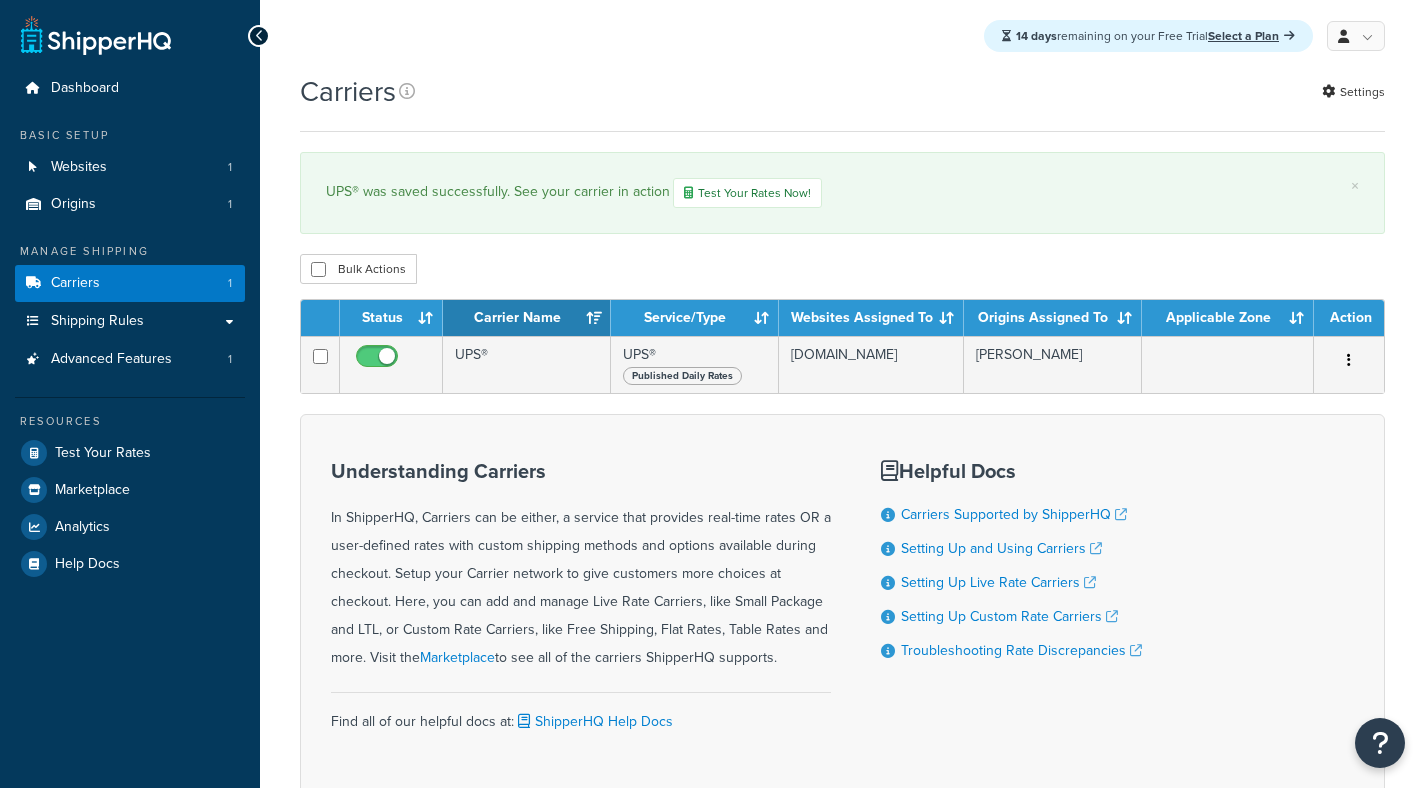 scroll, scrollTop: 0, scrollLeft: 0, axis: both 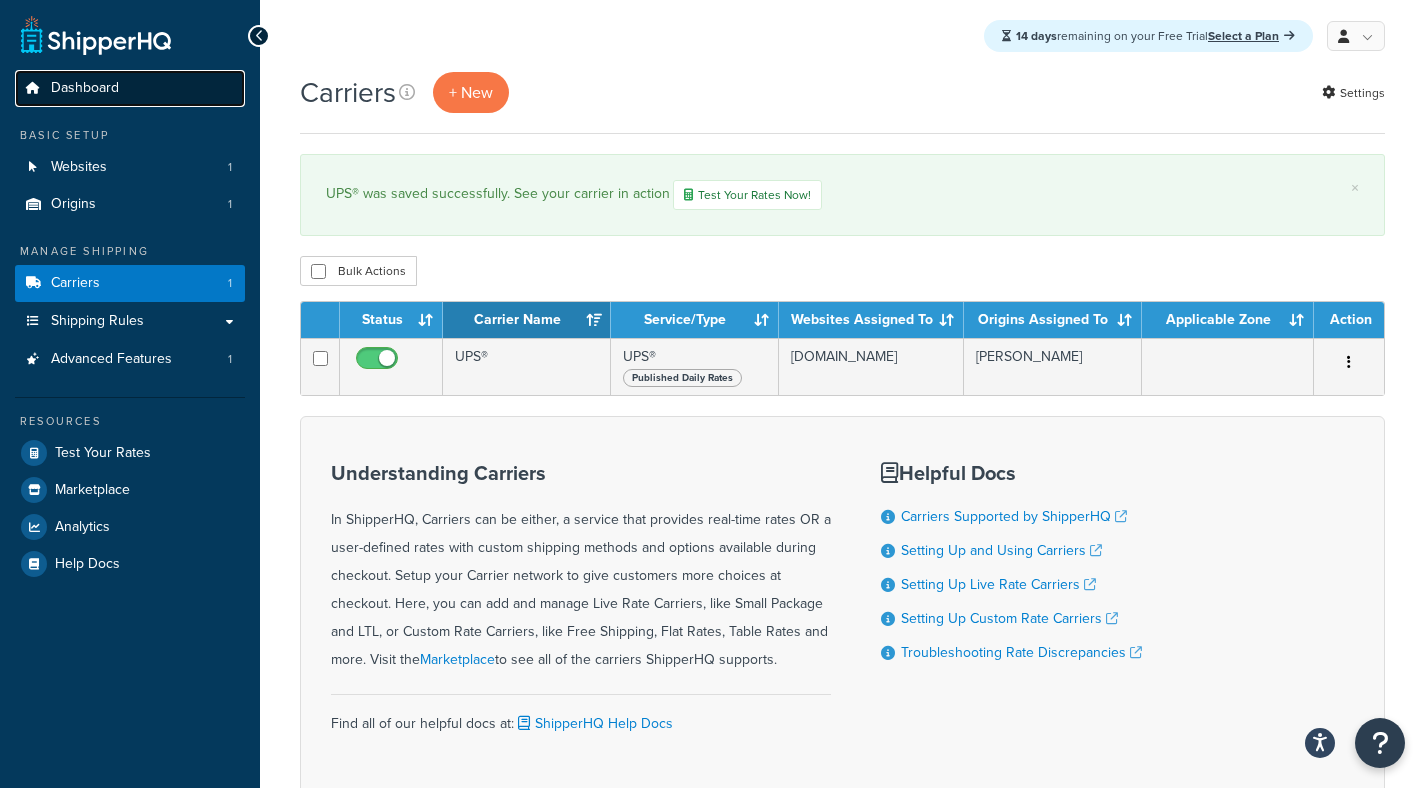 click on "Dashboard" at bounding box center [85, 88] 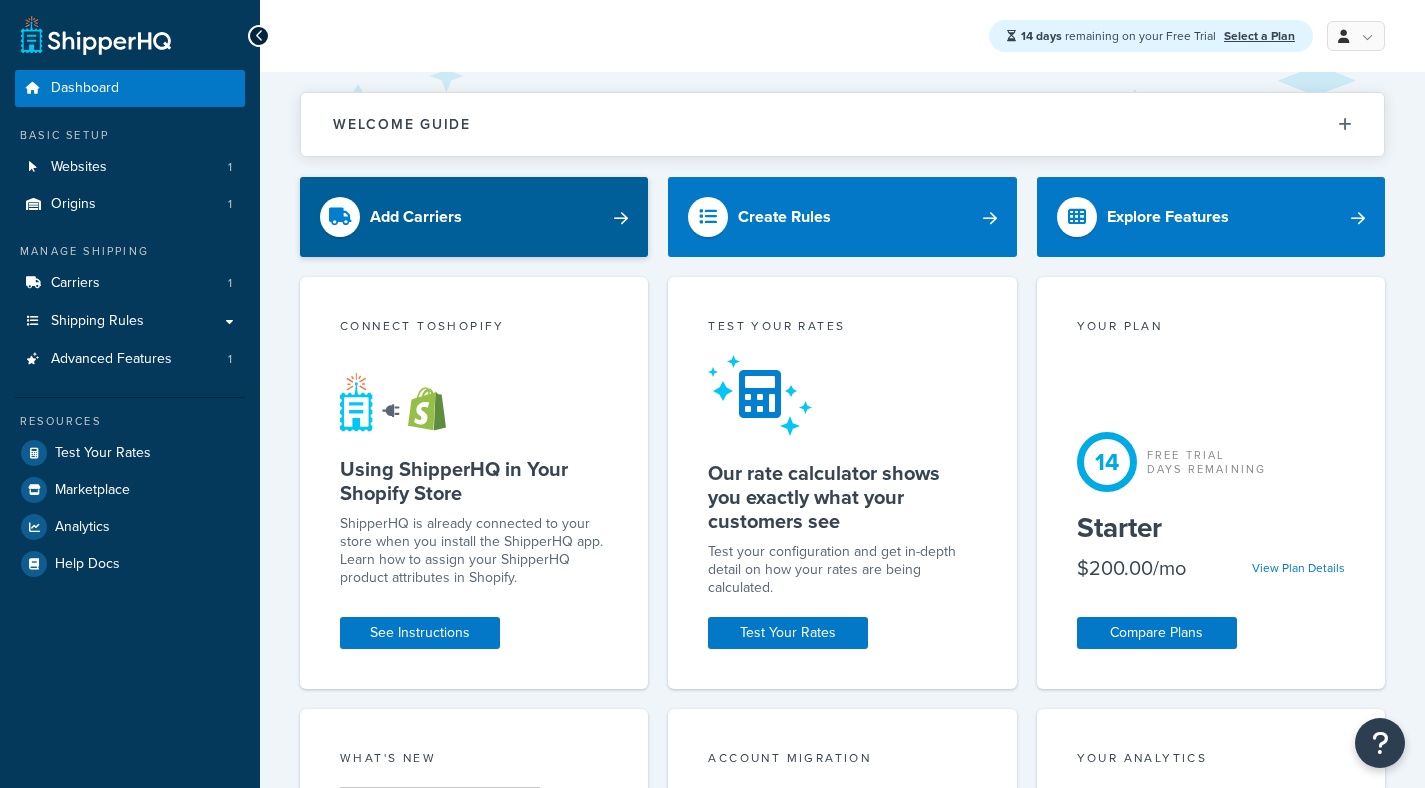 scroll, scrollTop: 0, scrollLeft: 0, axis: both 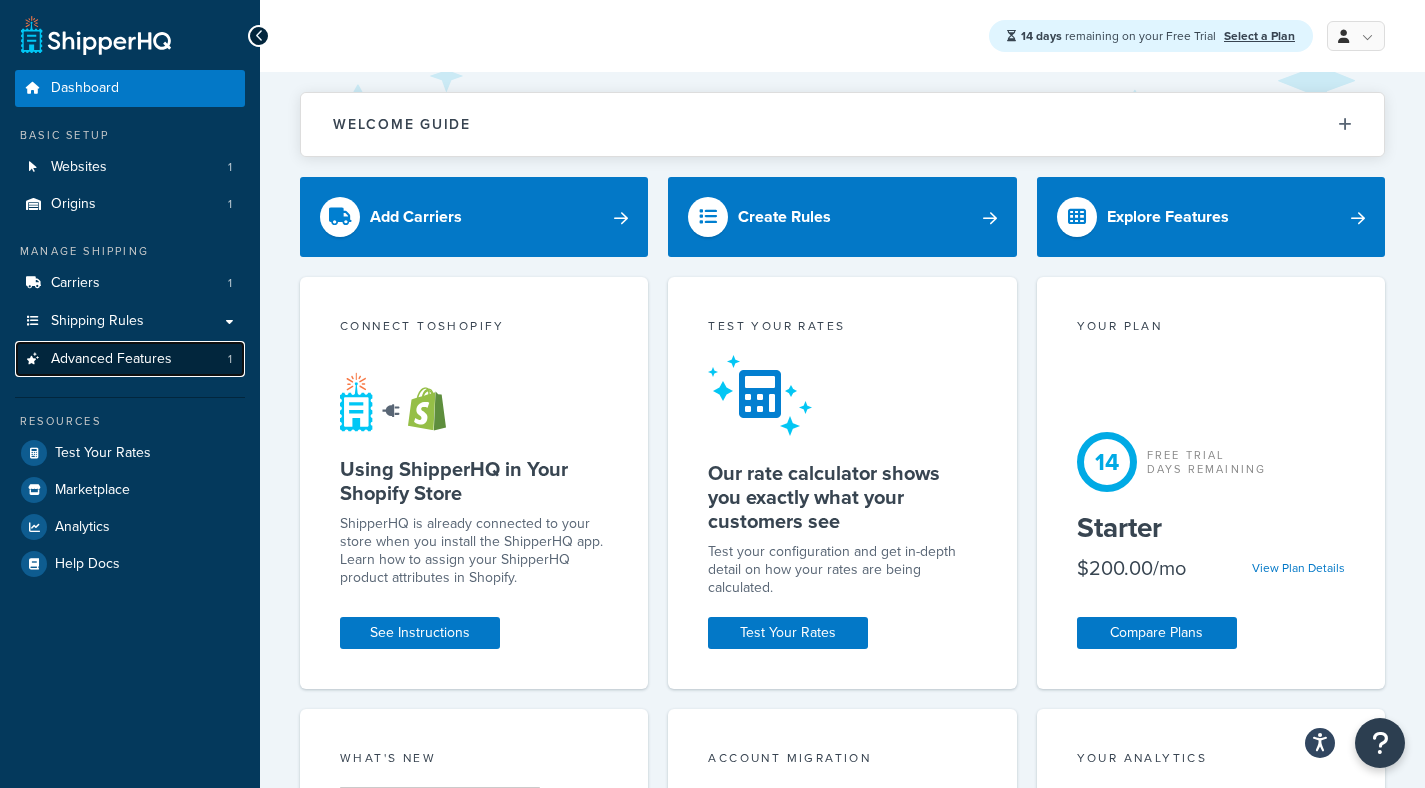 click on "Advanced Features" at bounding box center [111, 359] 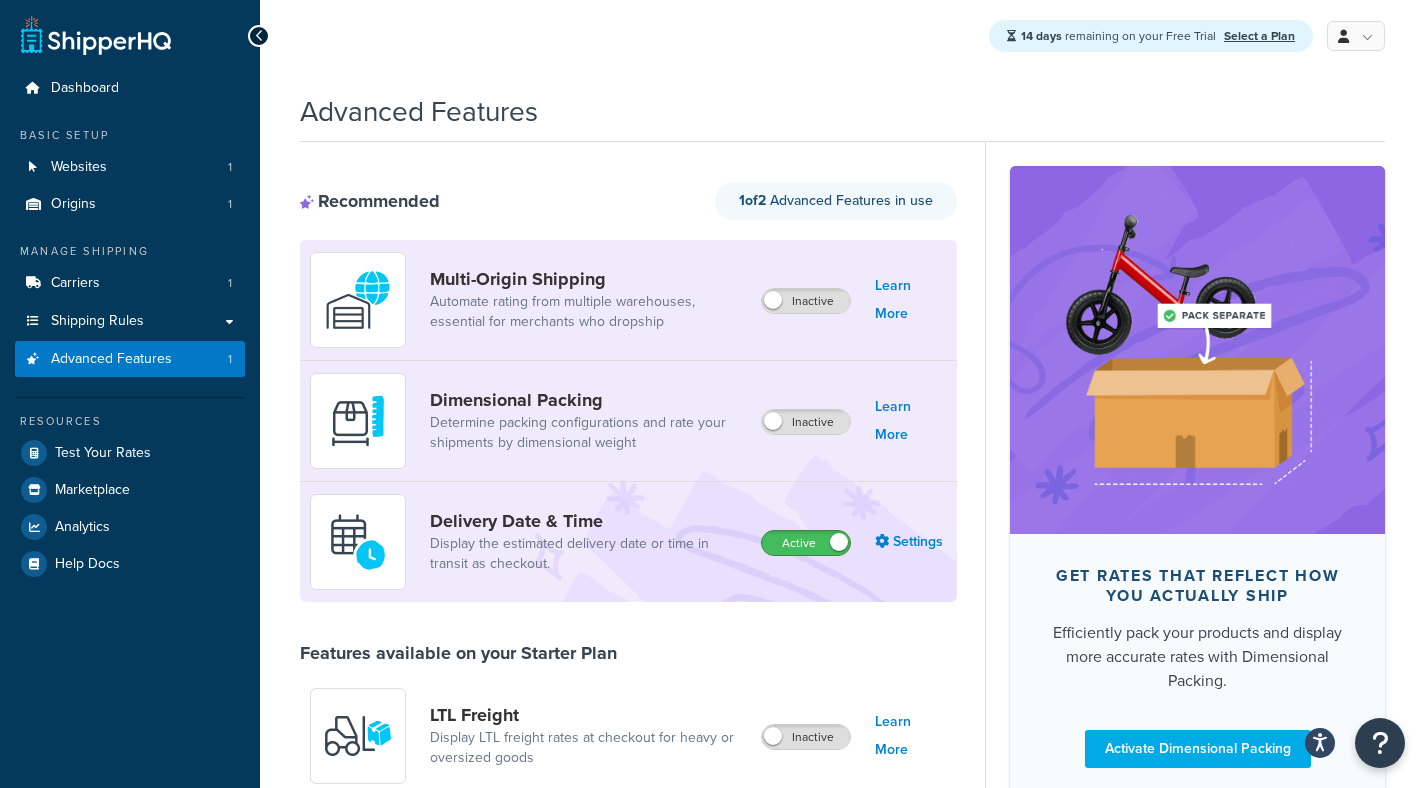click at bounding box center (839, 542) 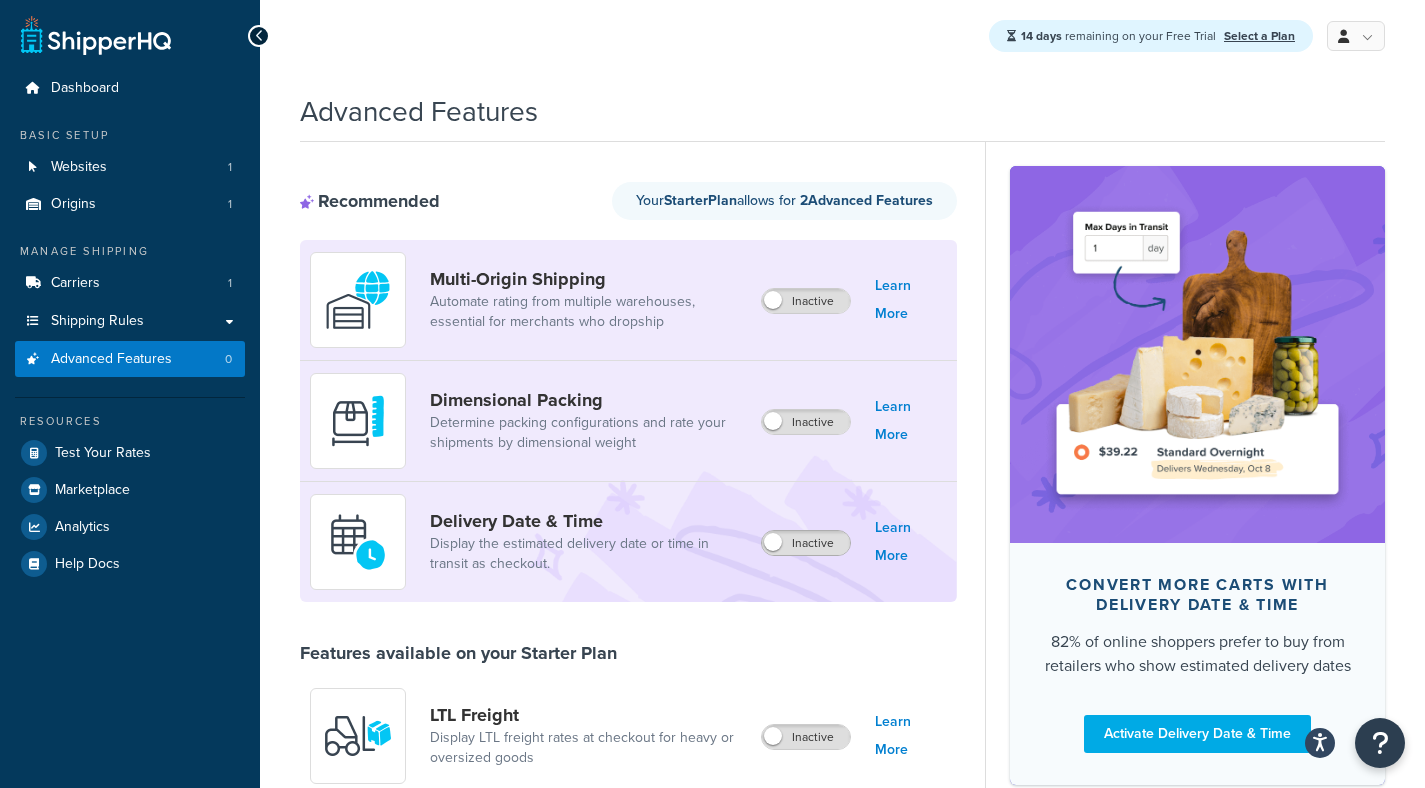 click on "Inactive" at bounding box center [806, 543] 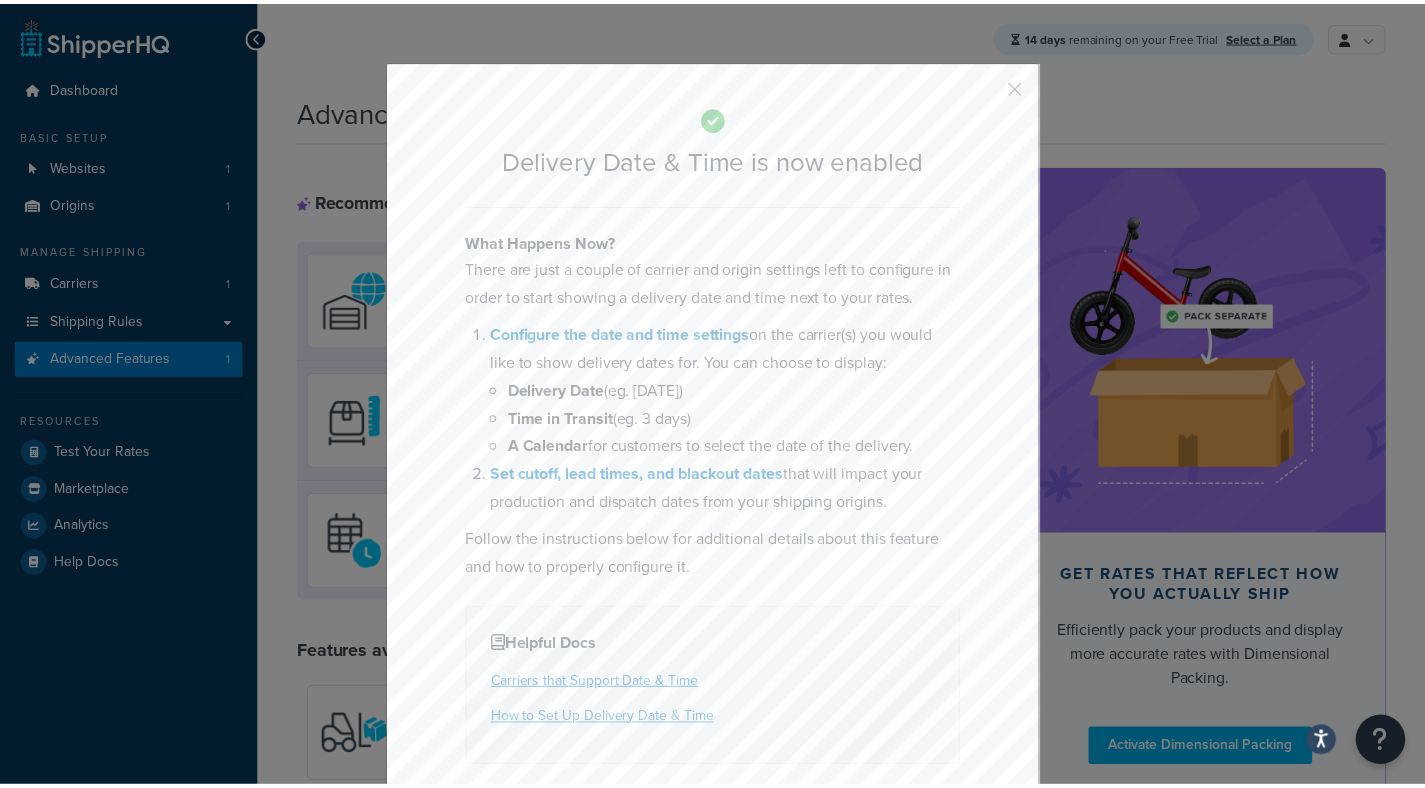 scroll, scrollTop: 73, scrollLeft: 0, axis: vertical 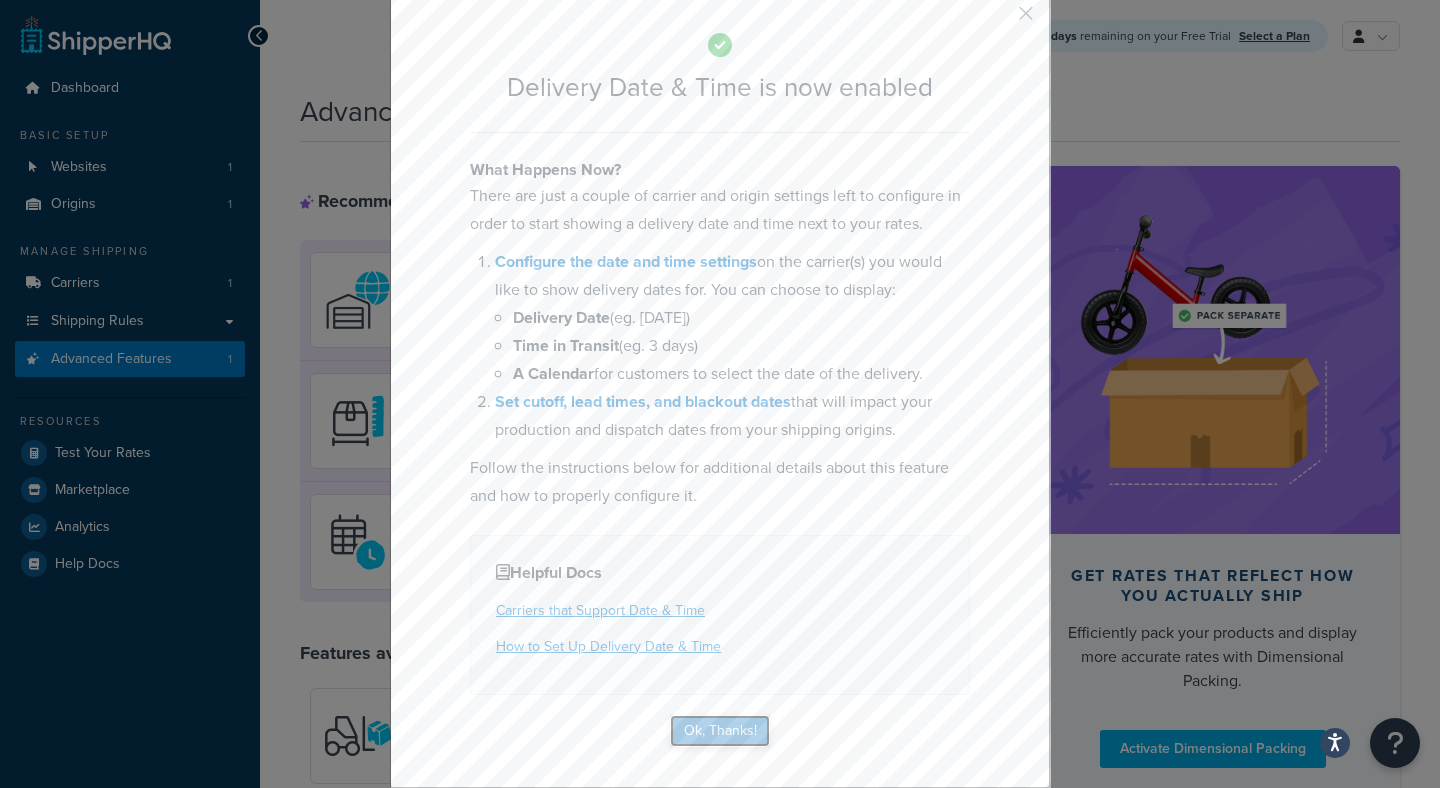 click on "Ok, Thanks!" at bounding box center [720, 731] 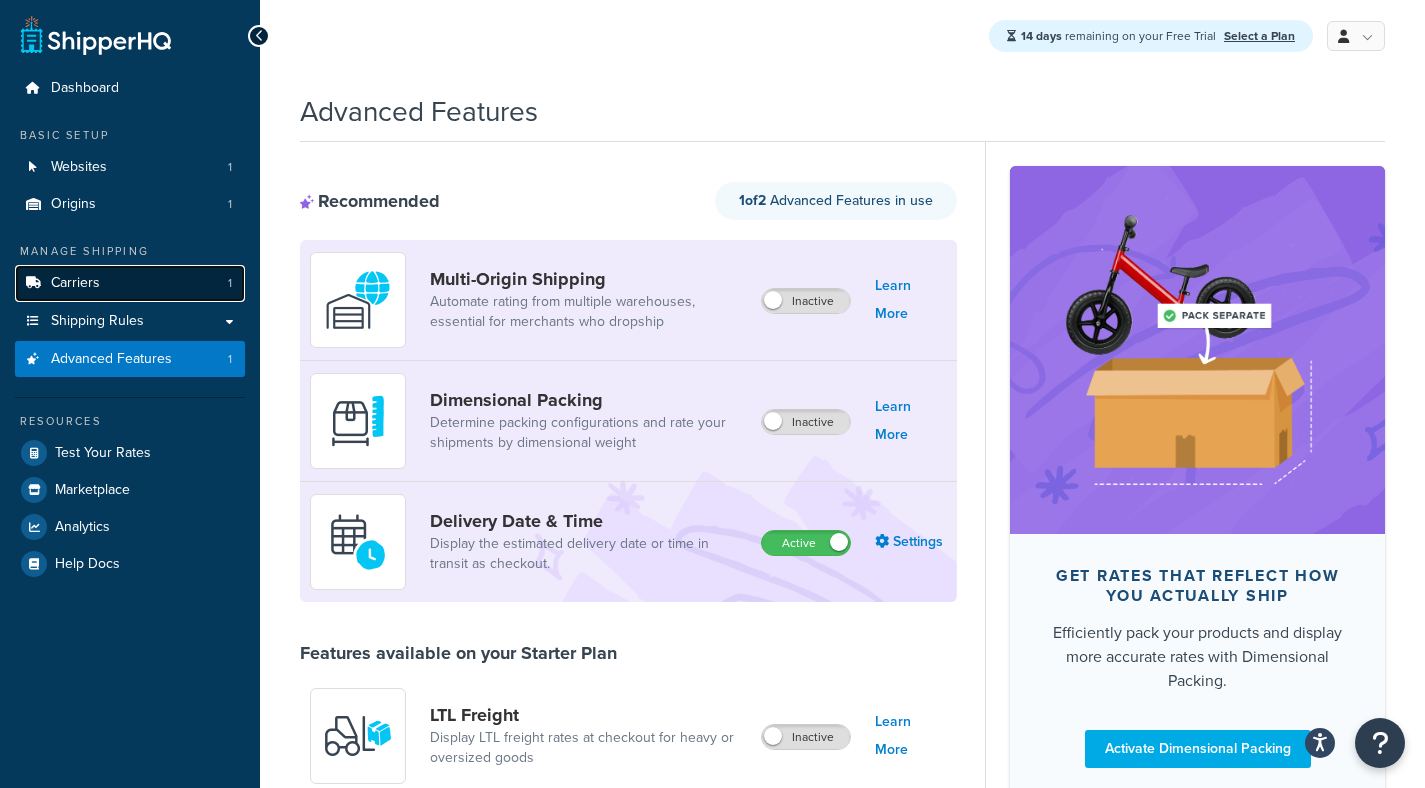 click on "Carriers 1" at bounding box center (130, 283) 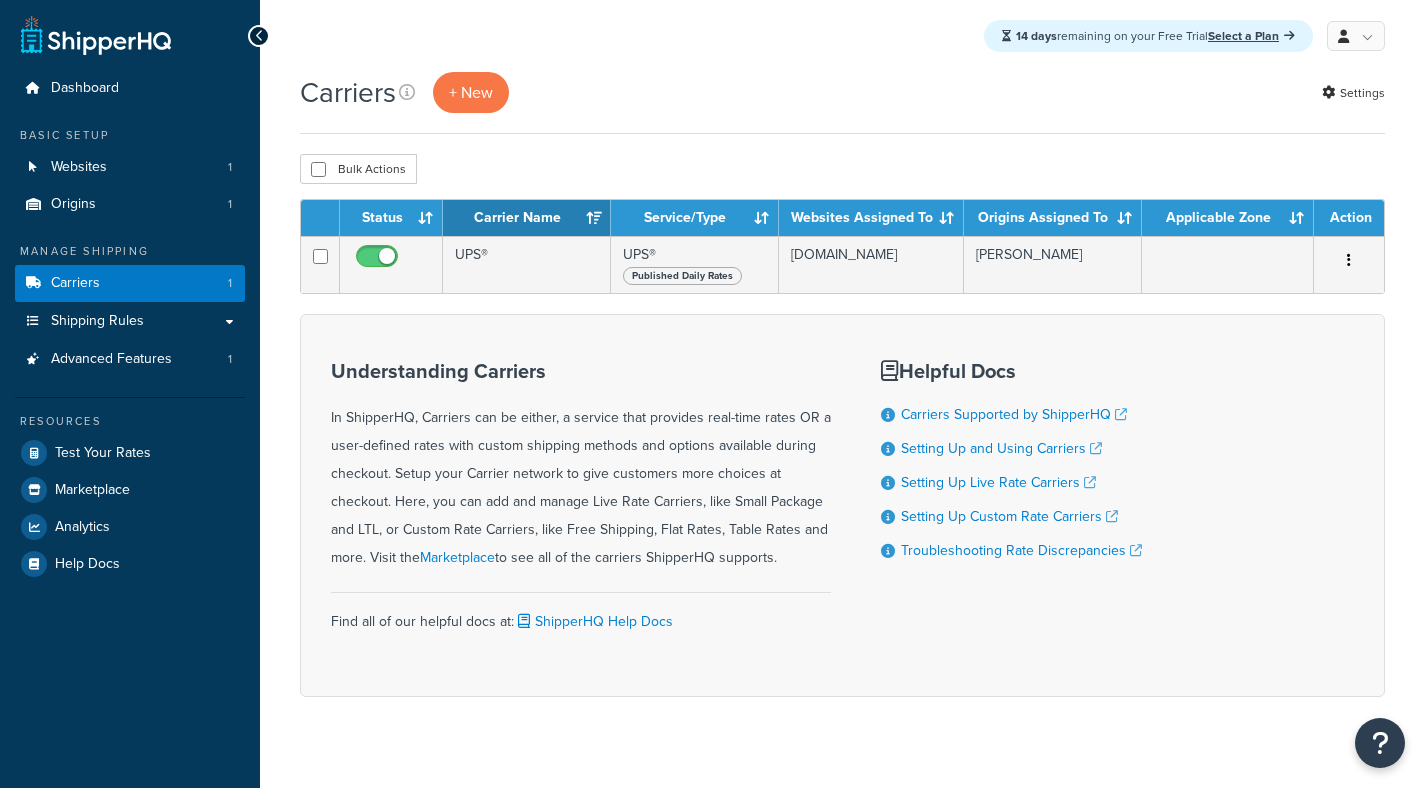 scroll, scrollTop: 0, scrollLeft: 0, axis: both 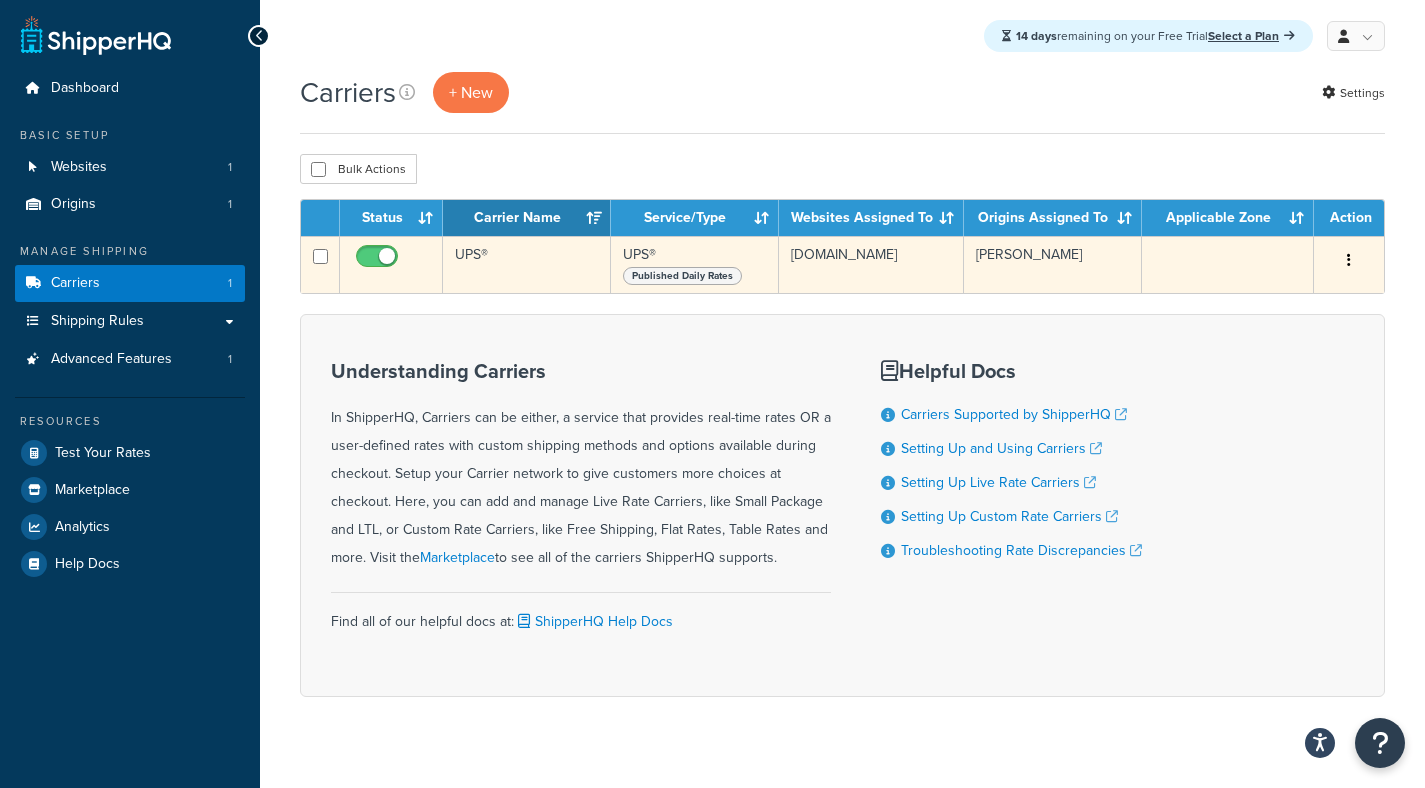 click on "UPS®" at bounding box center (527, 264) 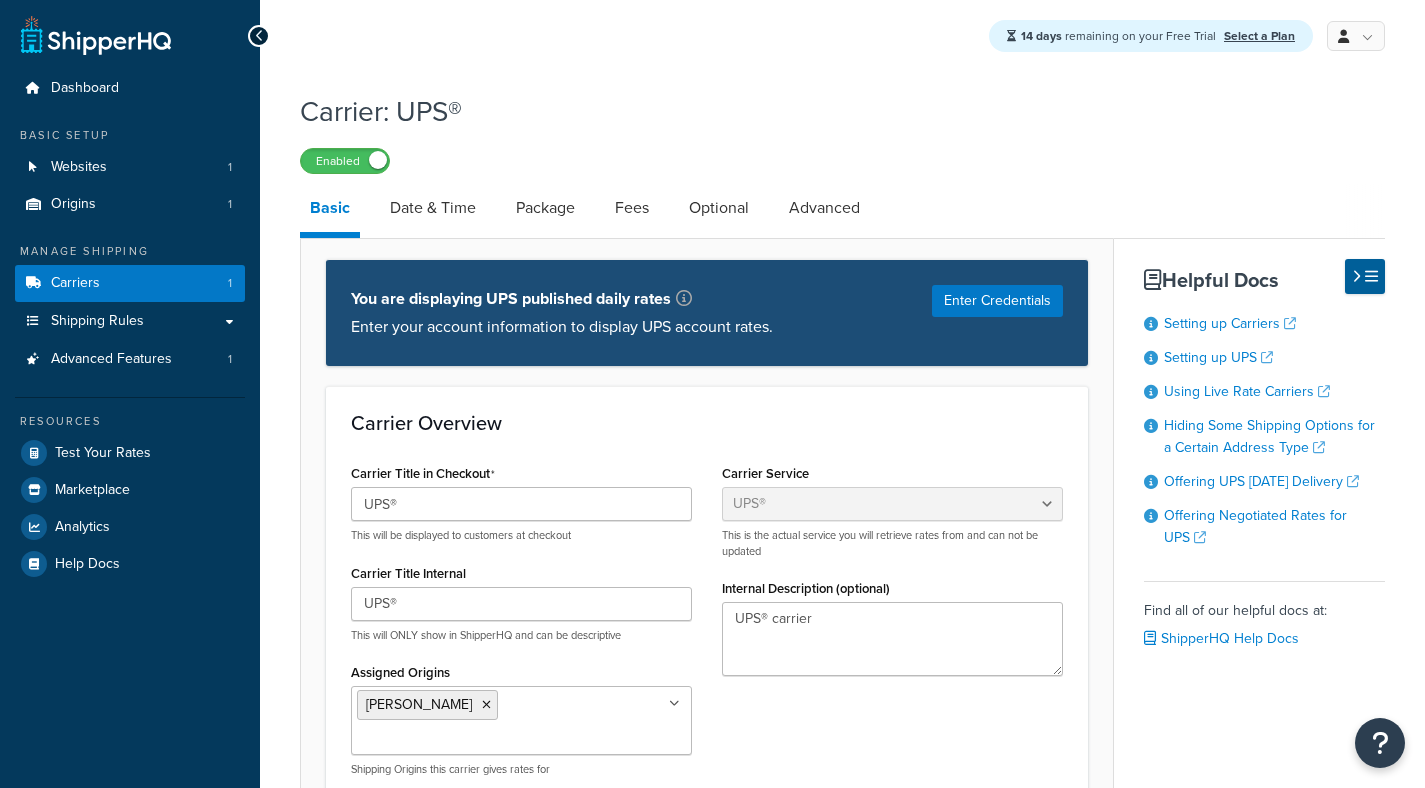 select on "ups" 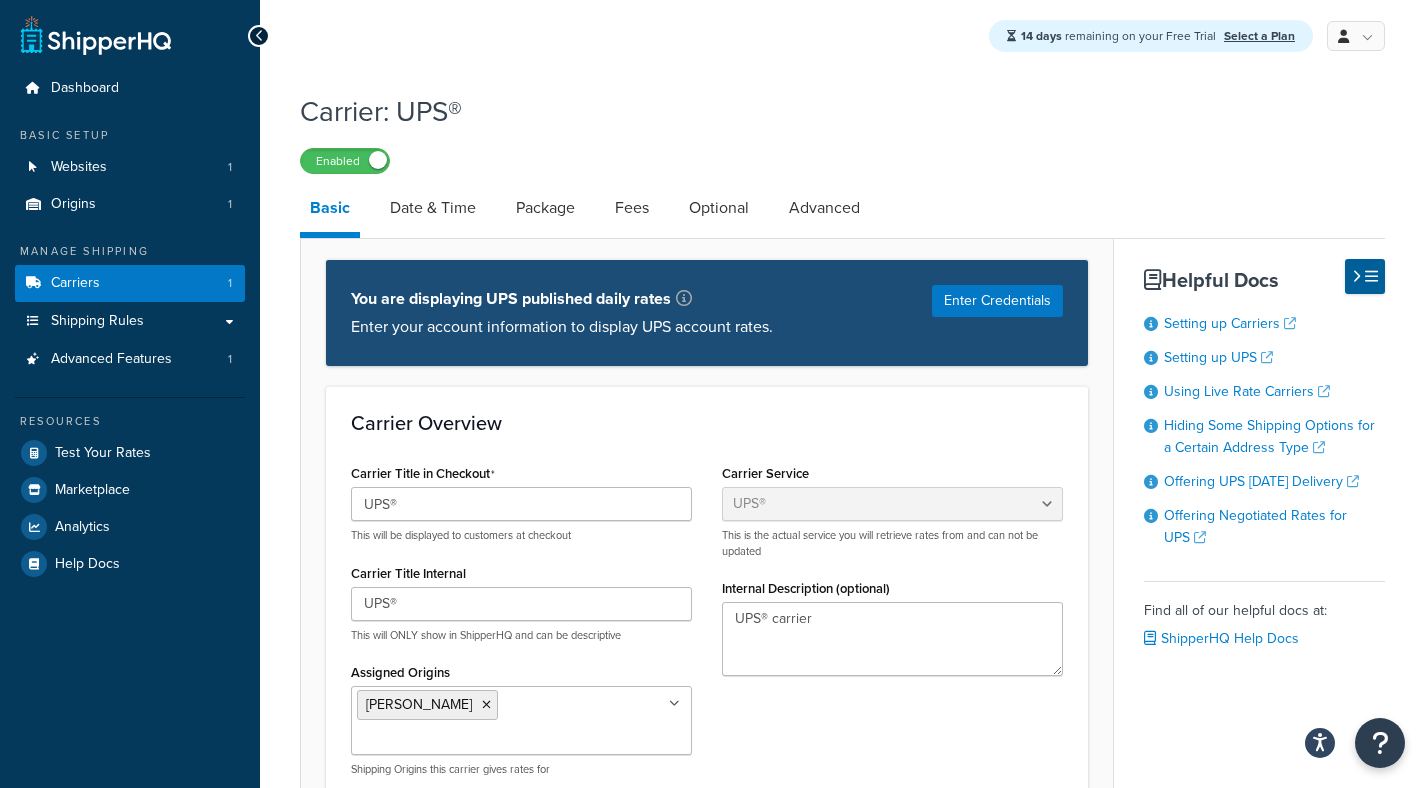 scroll, scrollTop: 0, scrollLeft: 0, axis: both 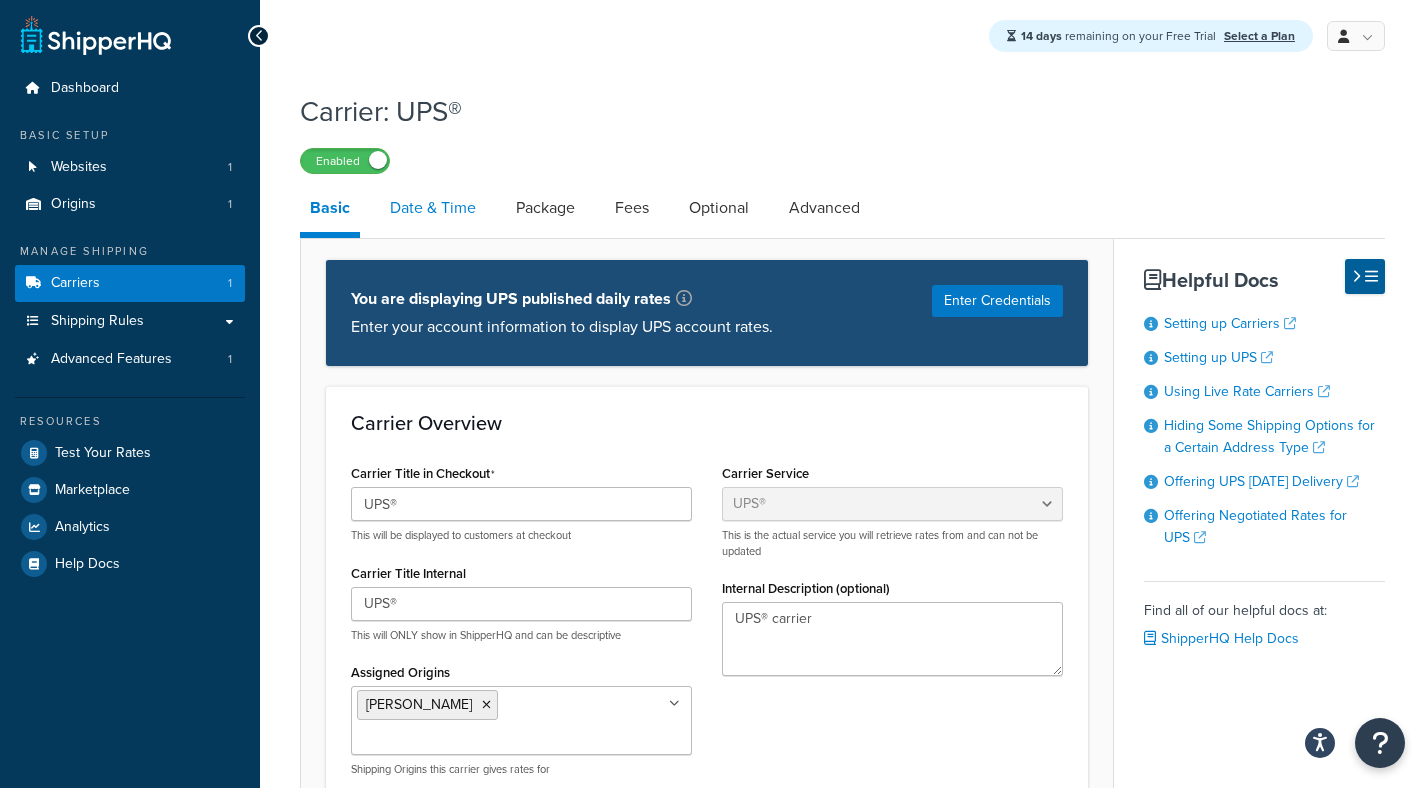 click on "Date & Time" at bounding box center (433, 208) 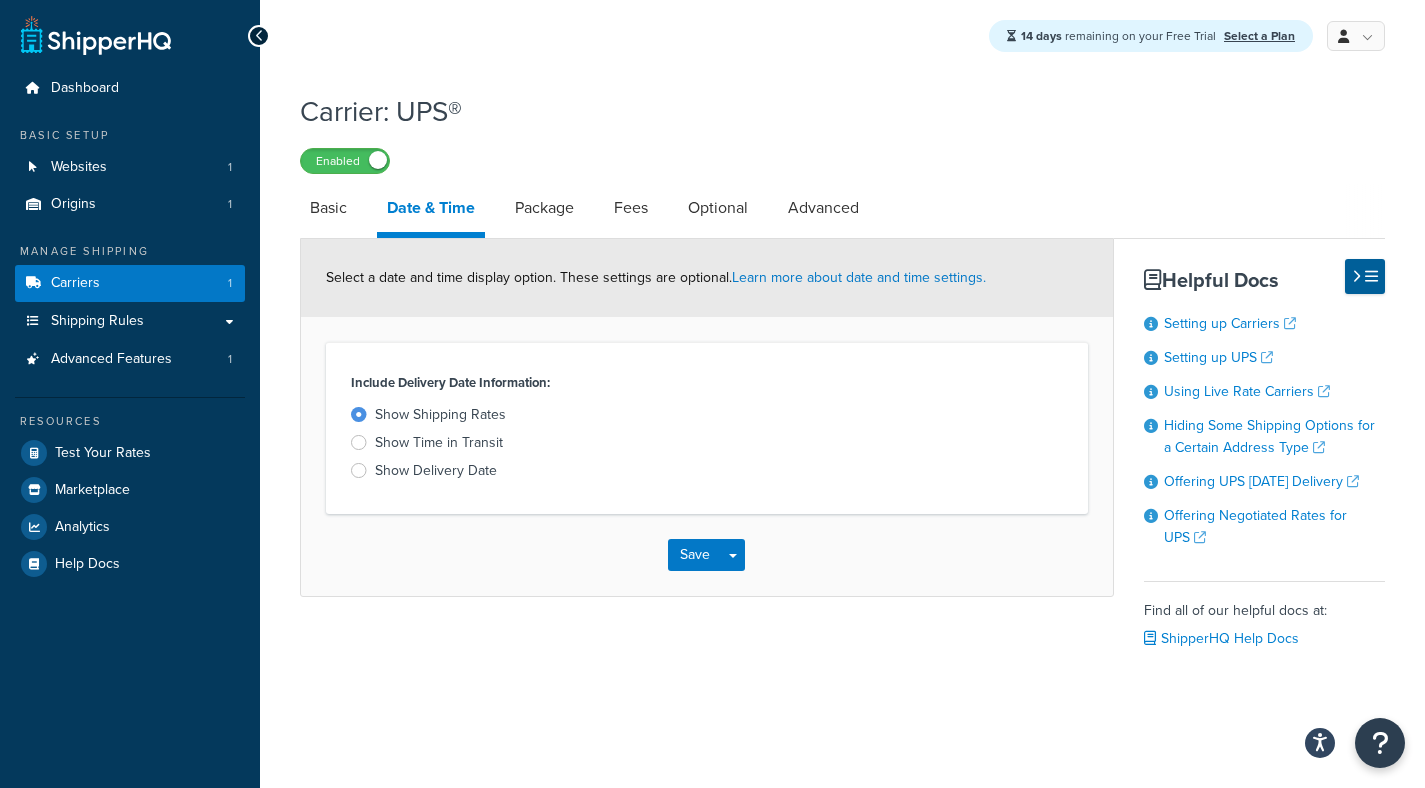 click on "Show Delivery Date" at bounding box center [436, 471] 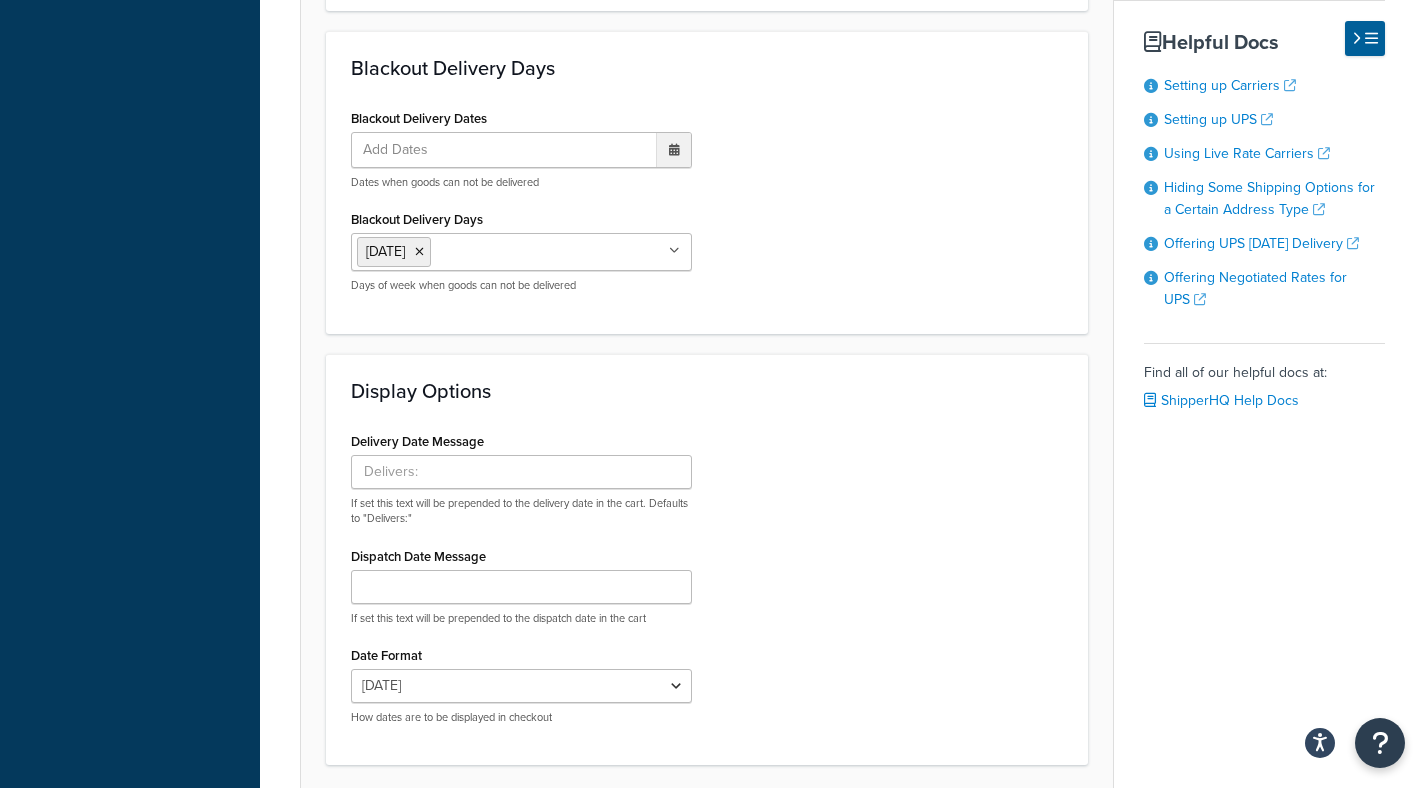 scroll, scrollTop: 991, scrollLeft: 0, axis: vertical 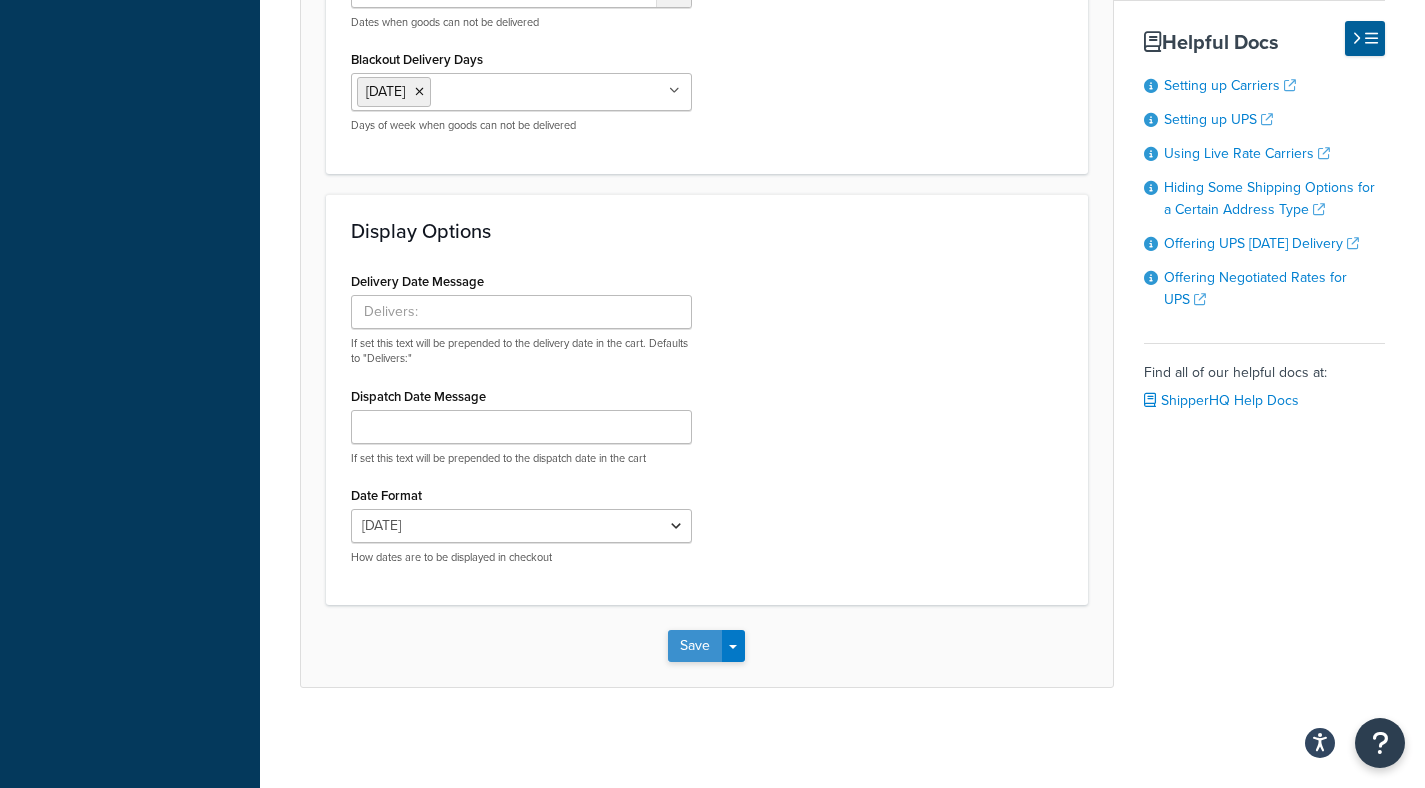 click on "Save" at bounding box center (695, 646) 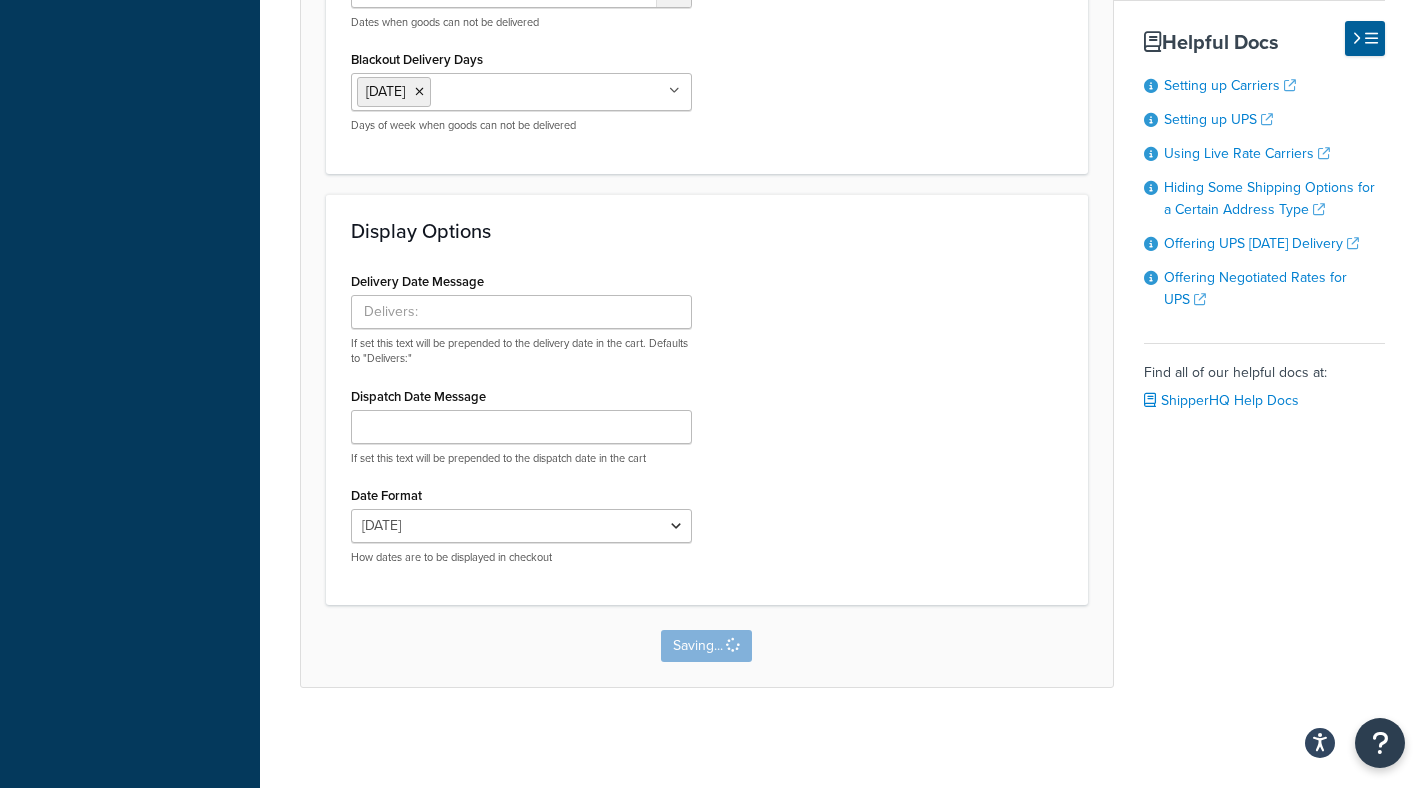 scroll, scrollTop: 0, scrollLeft: 0, axis: both 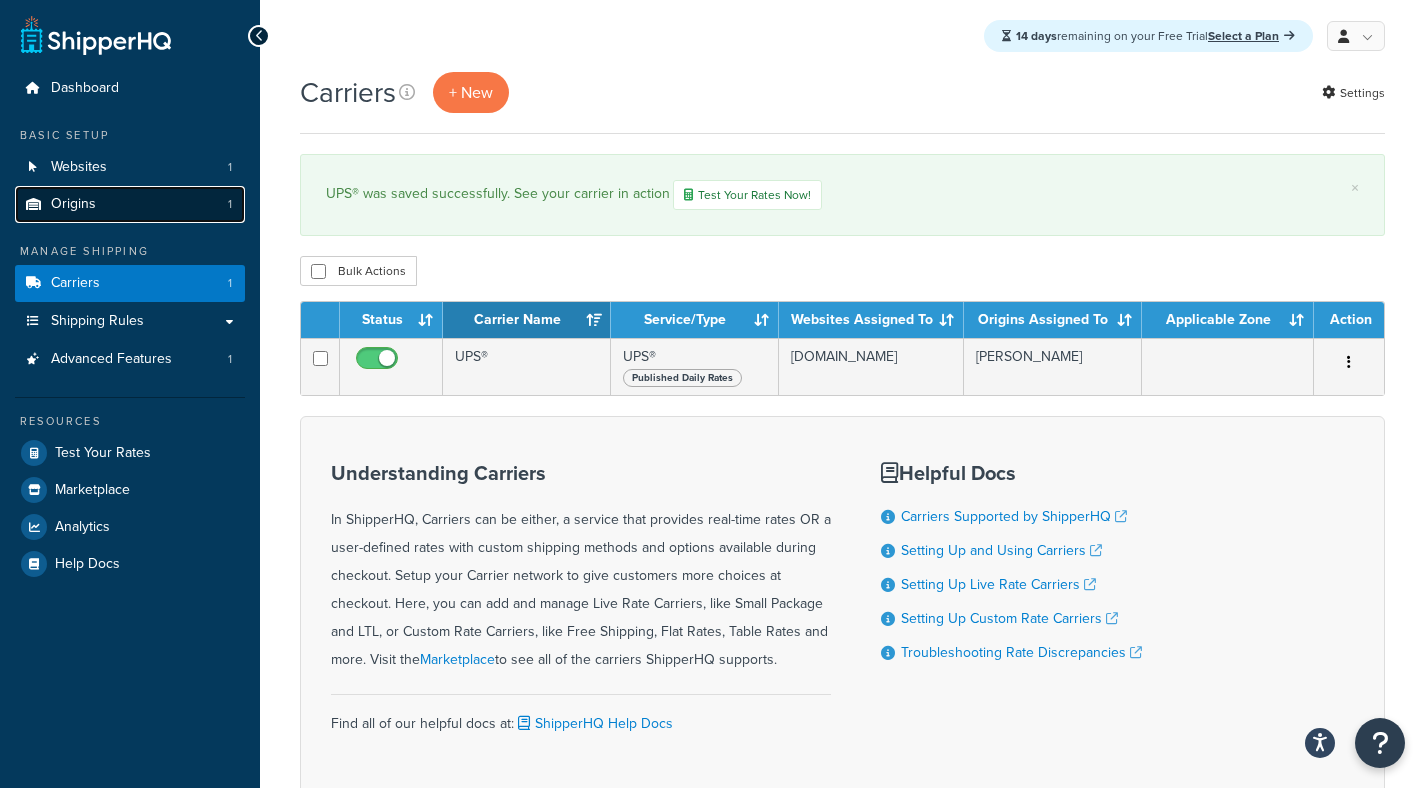 click on "Origins
1" at bounding box center (130, 204) 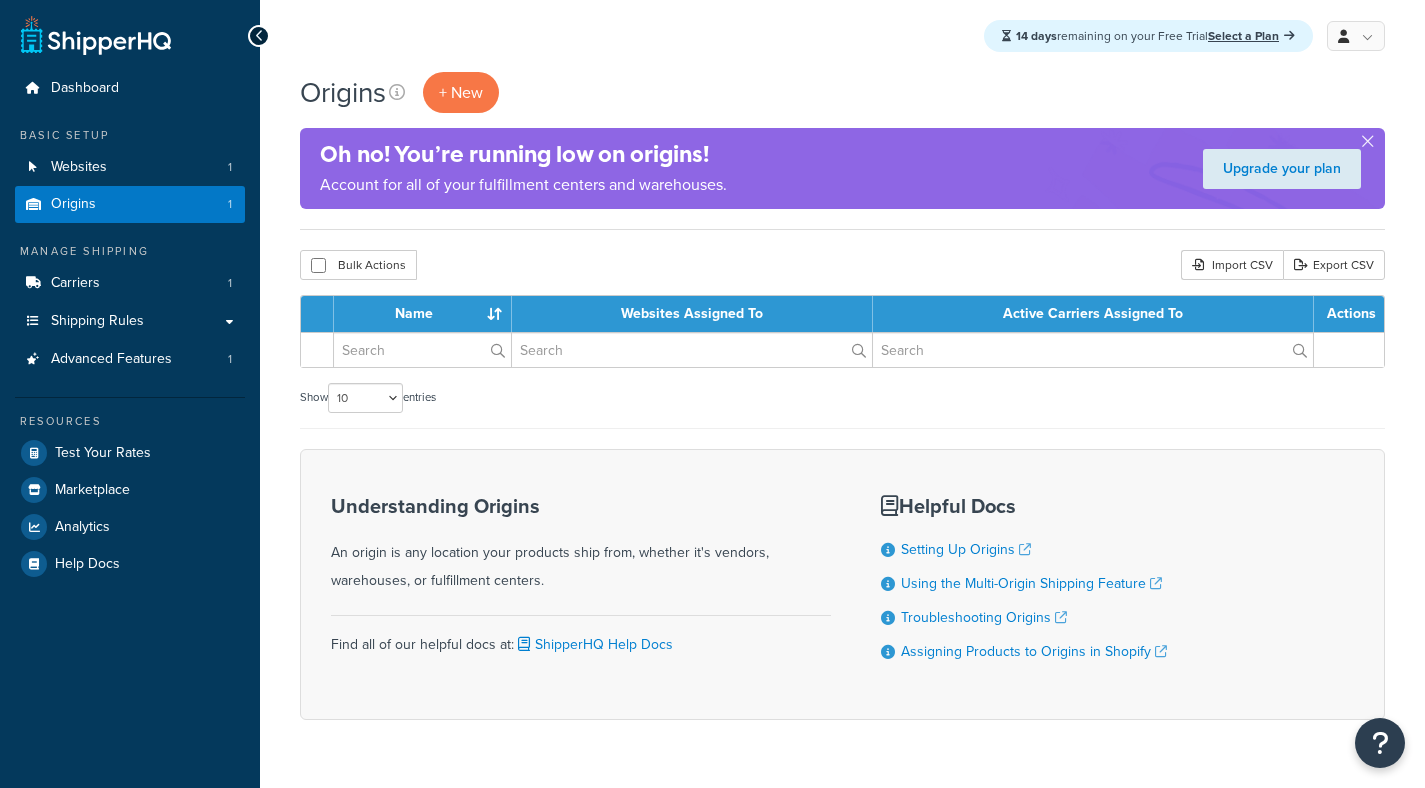 scroll, scrollTop: 0, scrollLeft: 0, axis: both 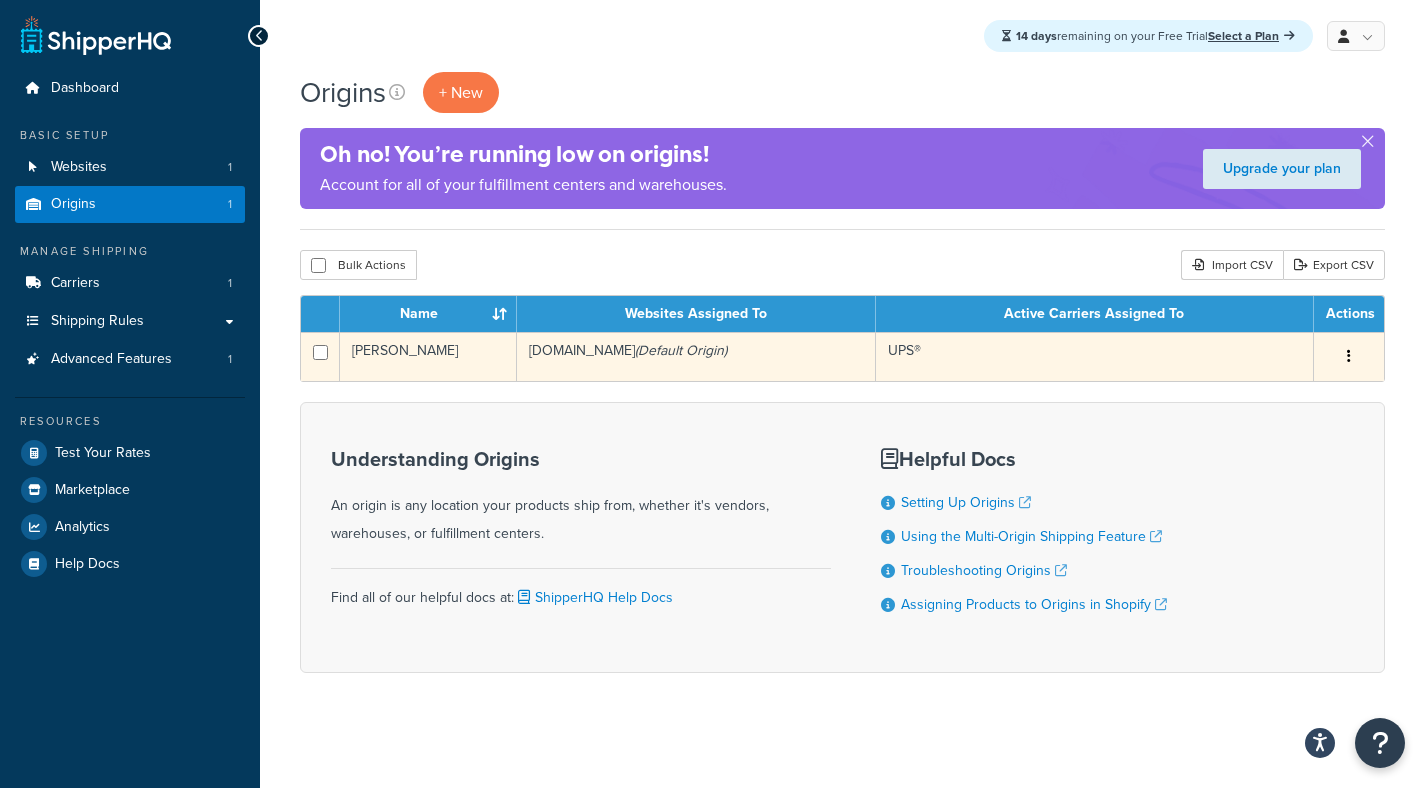 click on "[PERSON_NAME]" at bounding box center (428, 356) 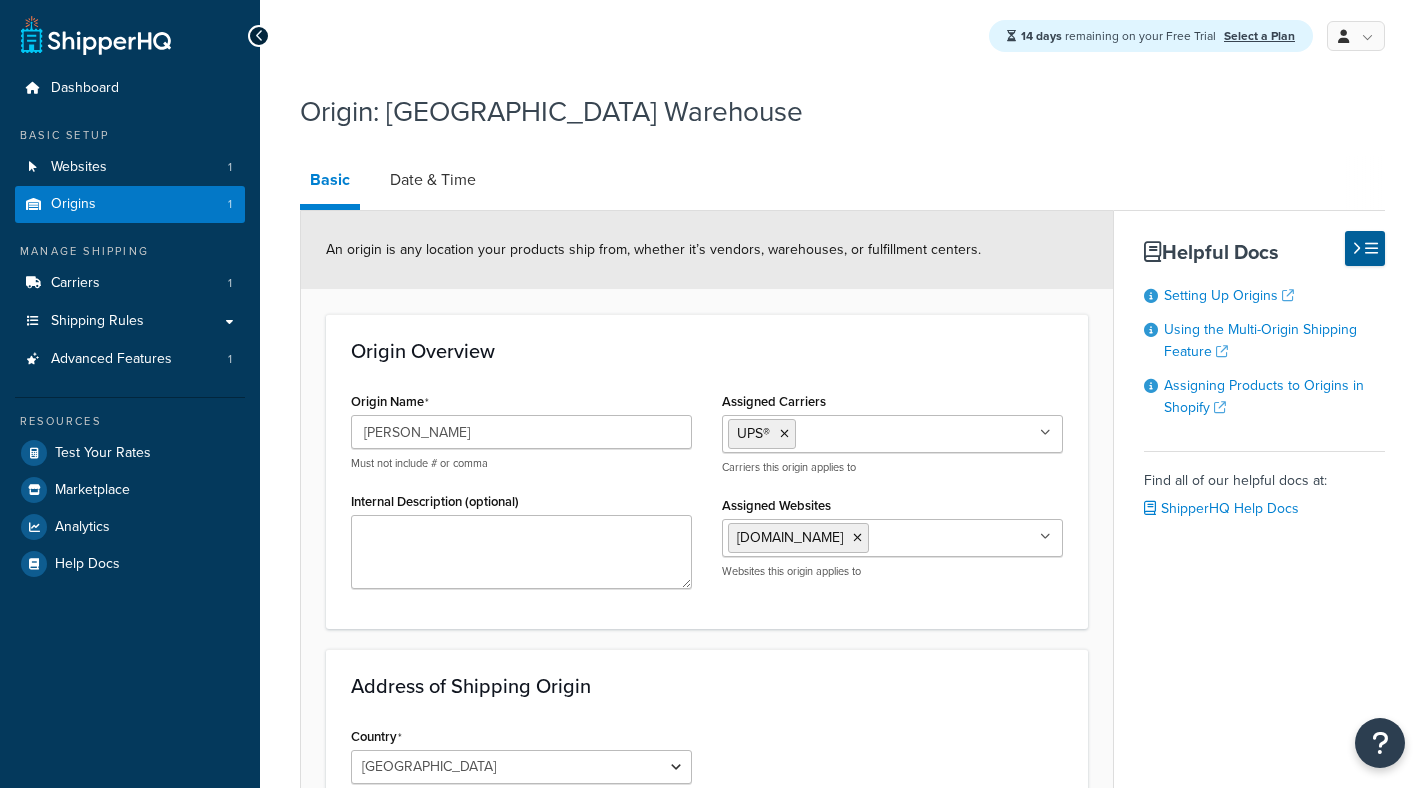 select on "43" 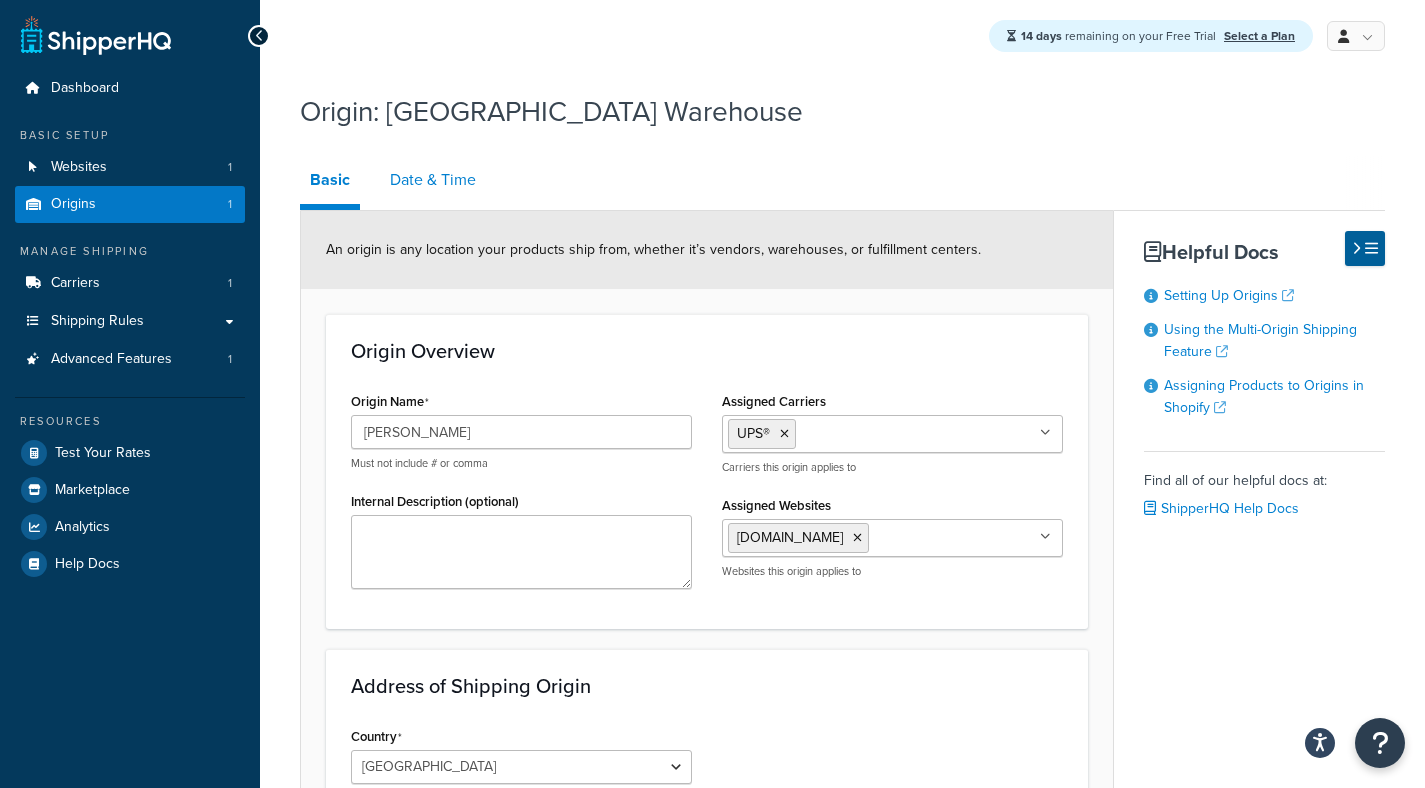 click on "Date & Time" at bounding box center [433, 180] 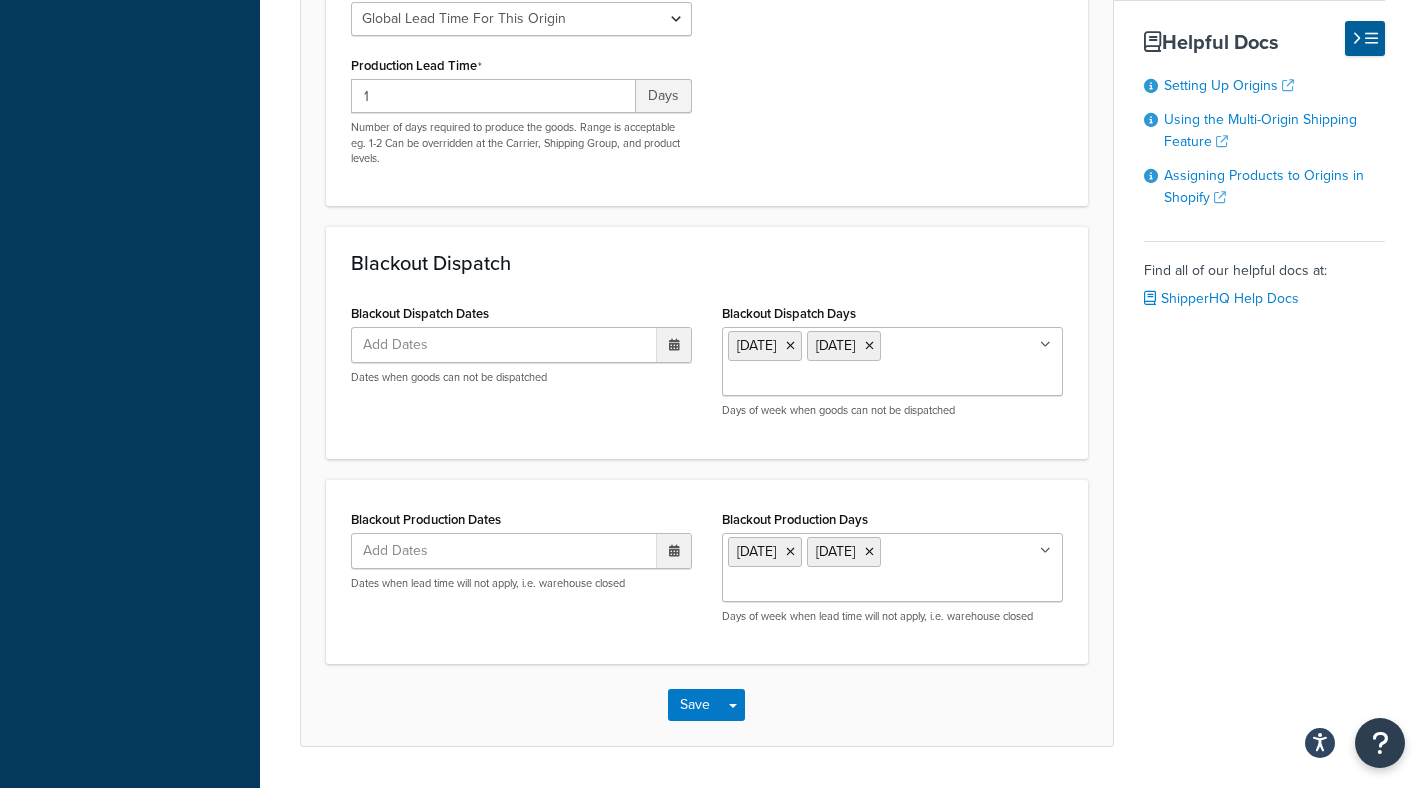 scroll, scrollTop: 609, scrollLeft: 0, axis: vertical 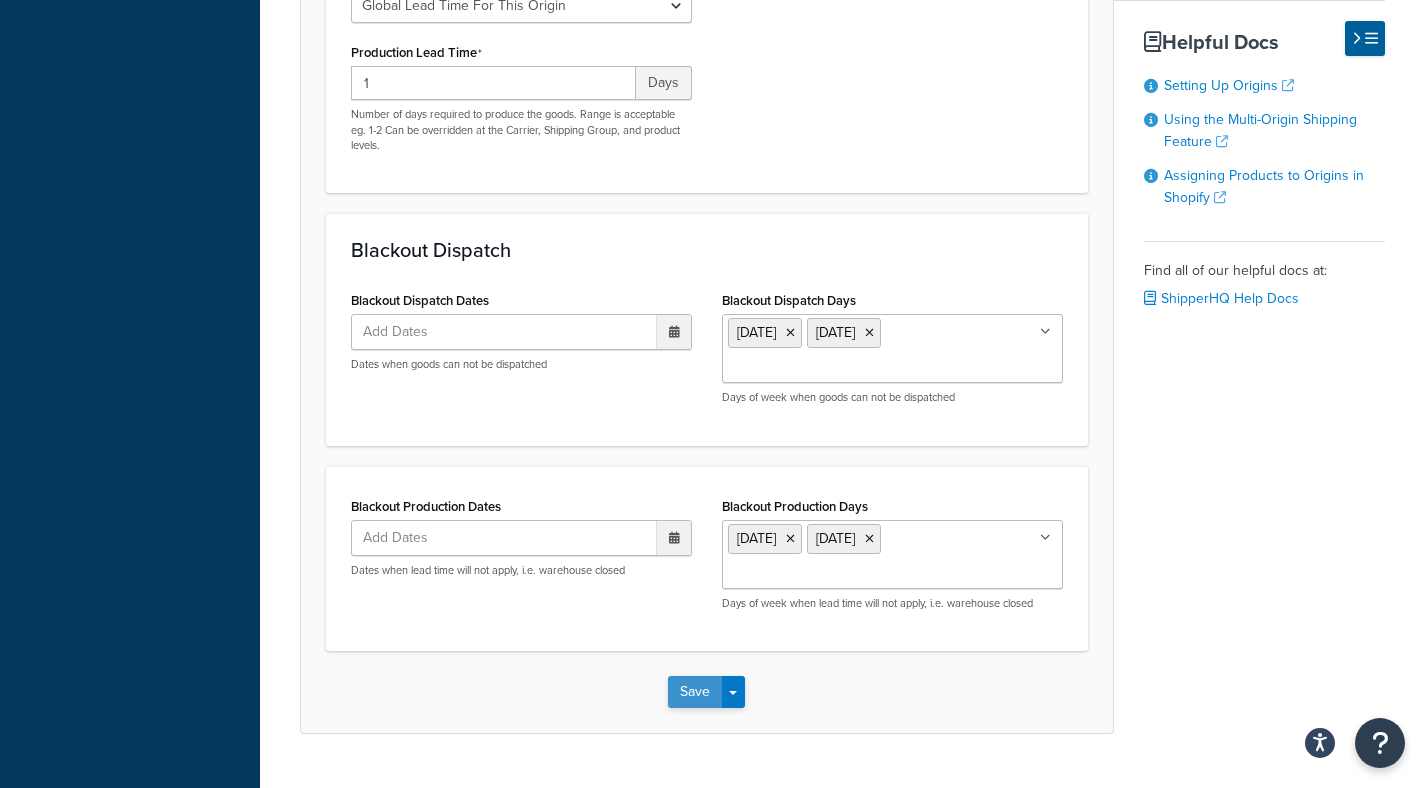 click on "Save" at bounding box center [695, 692] 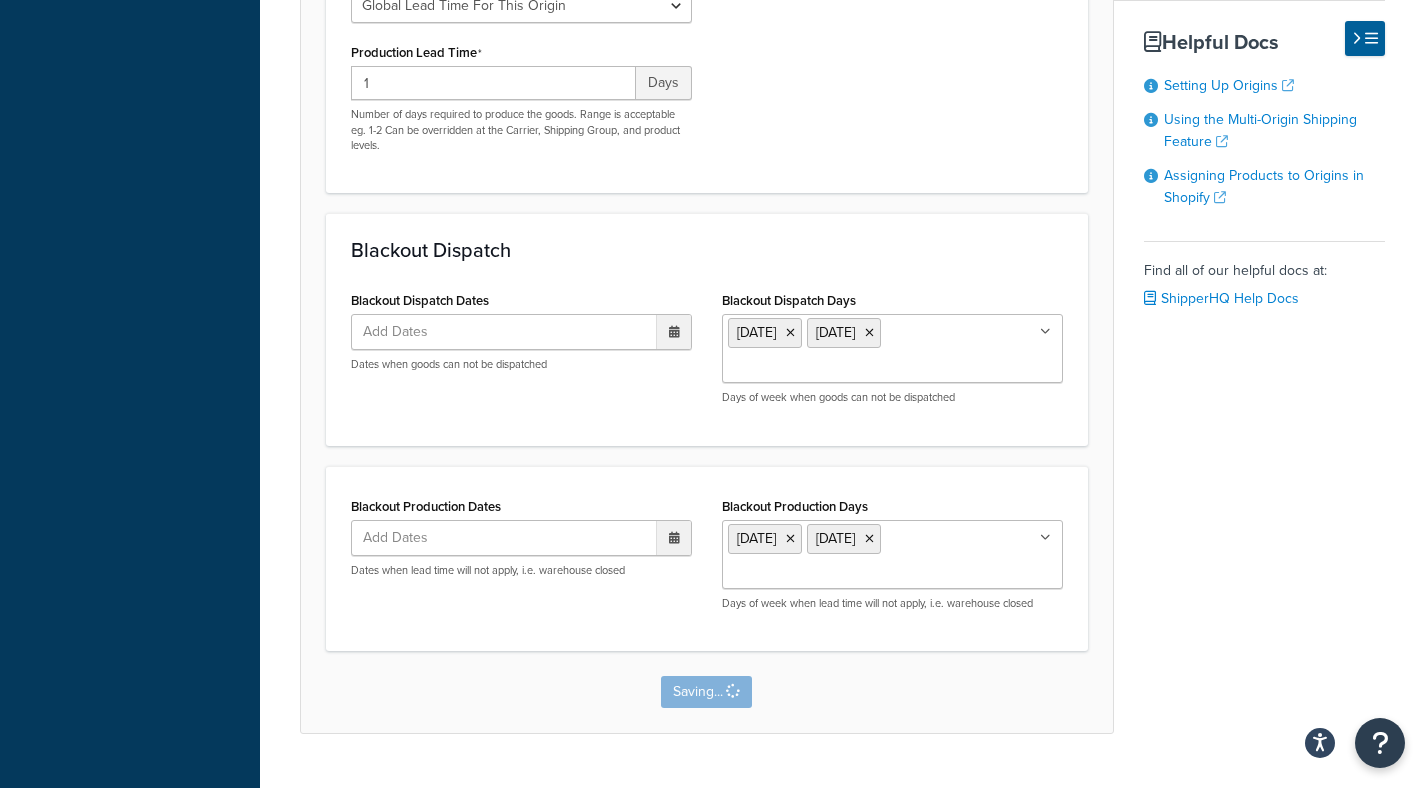 scroll, scrollTop: 0, scrollLeft: 0, axis: both 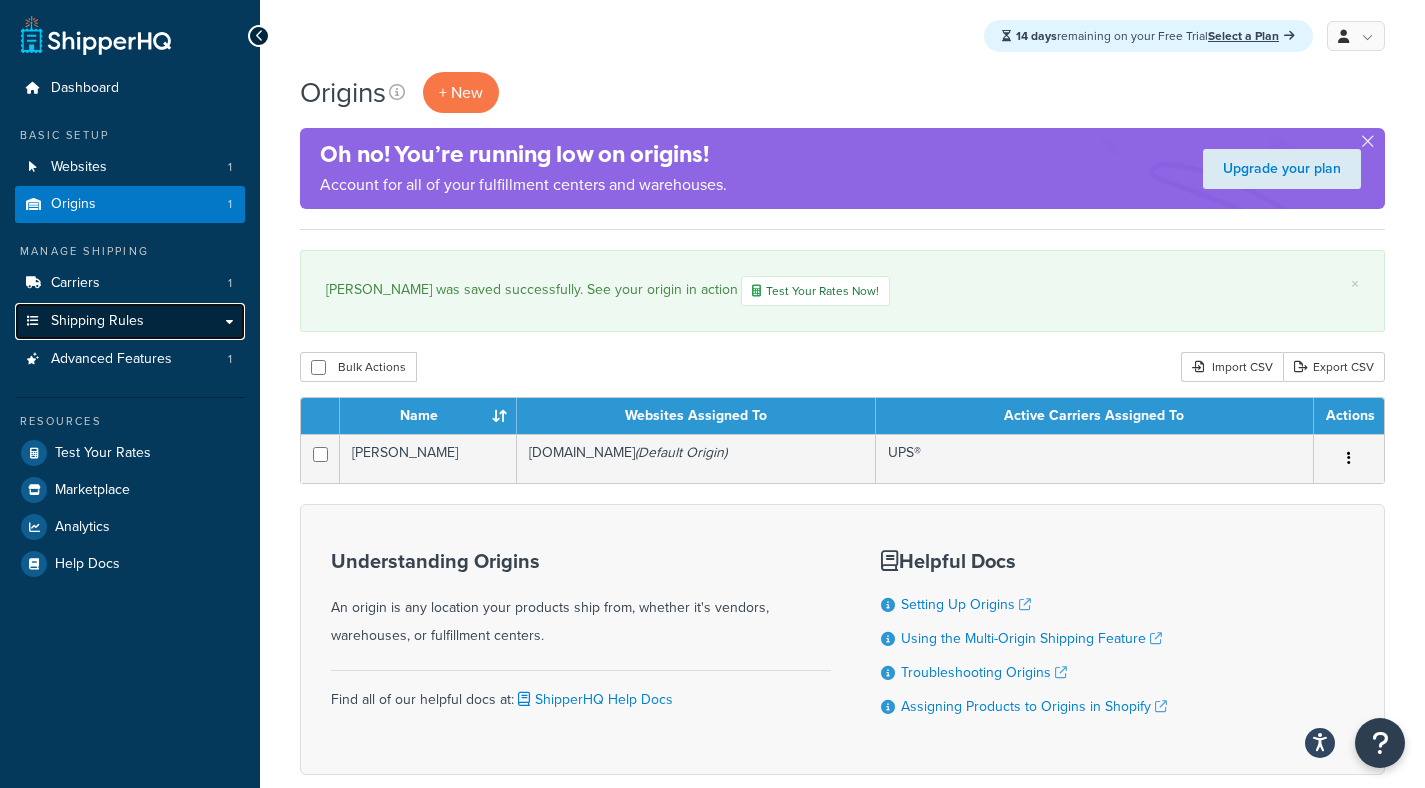 click on "Shipping Rules" at bounding box center (130, 321) 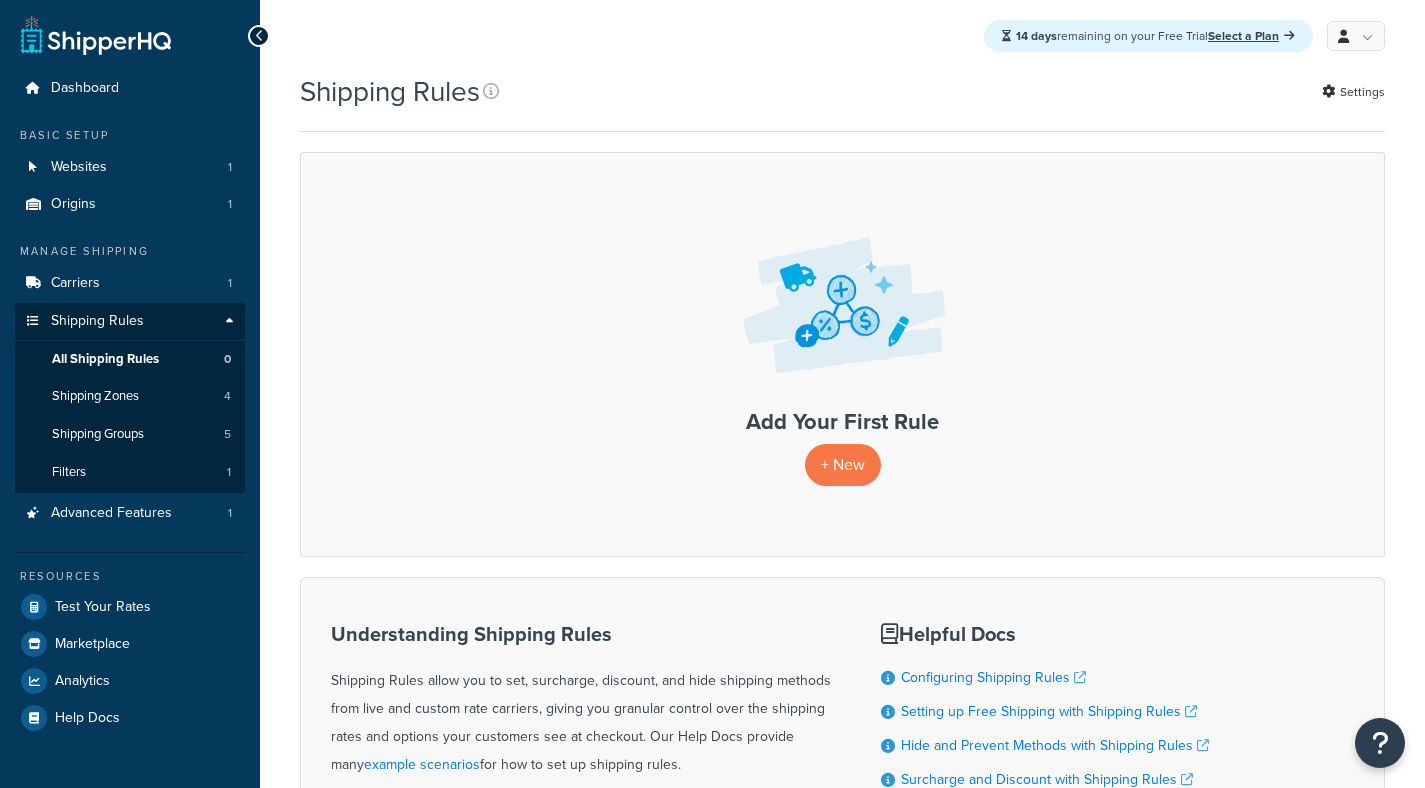 scroll, scrollTop: 0, scrollLeft: 0, axis: both 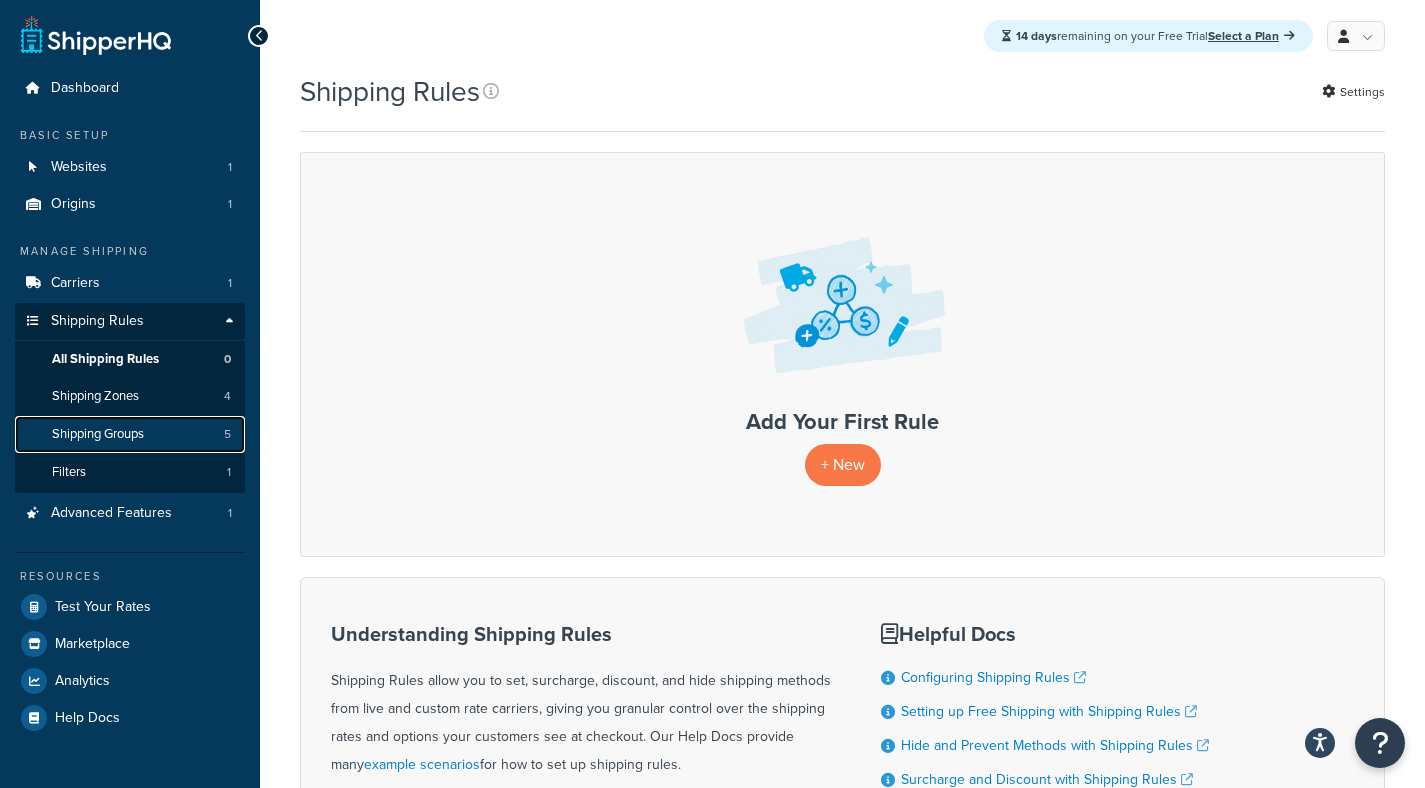 click on "Shipping Groups
5" at bounding box center [130, 434] 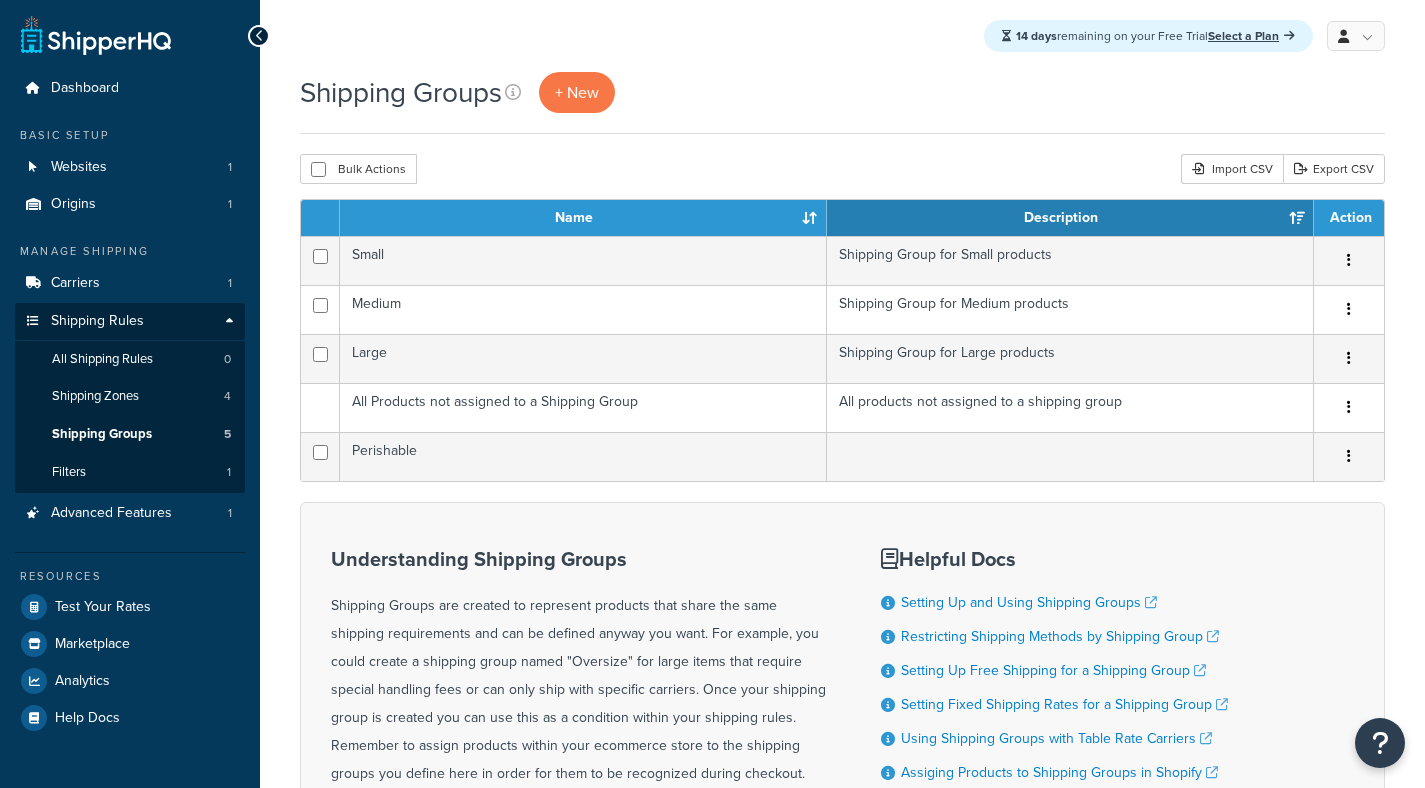 scroll, scrollTop: 0, scrollLeft: 0, axis: both 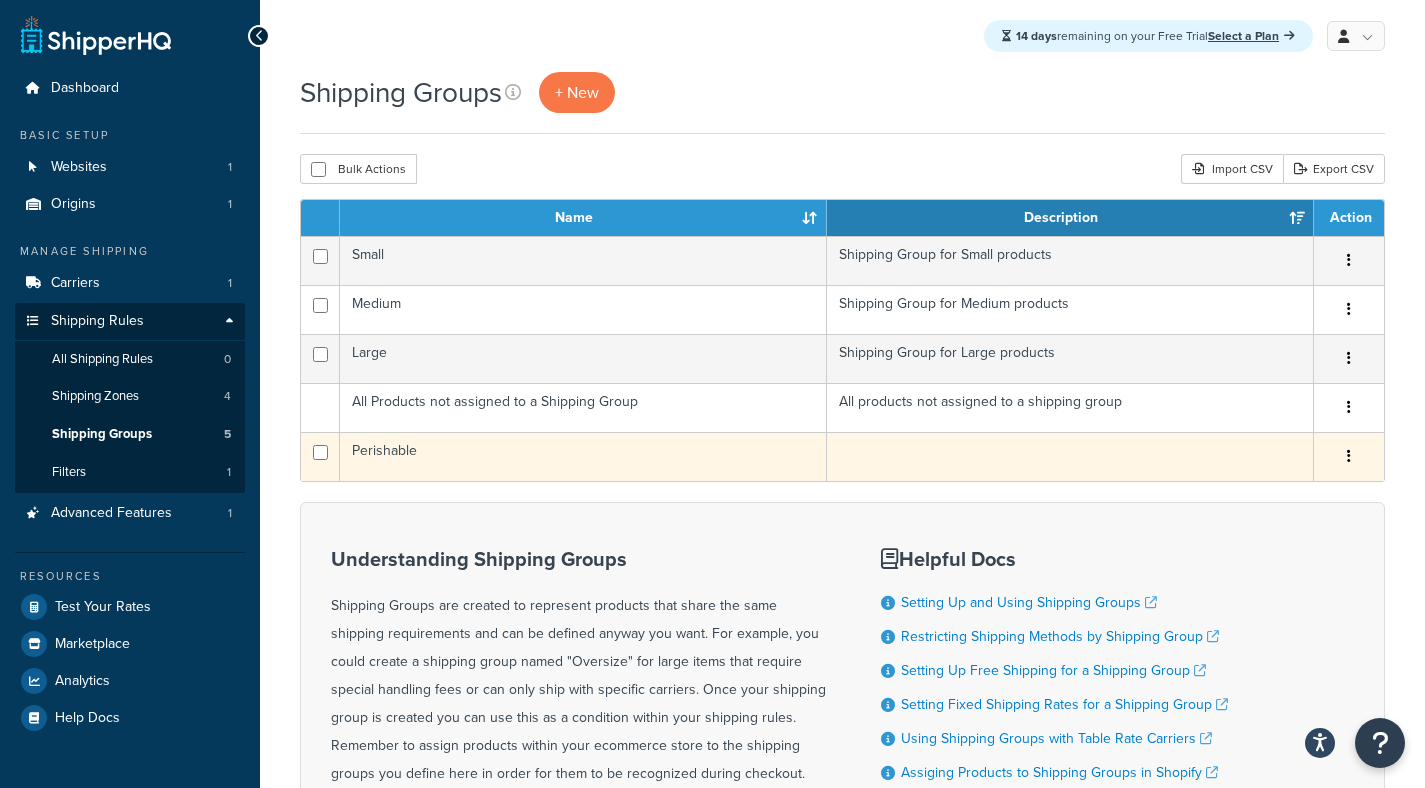 click on "Perishable" at bounding box center (583, 456) 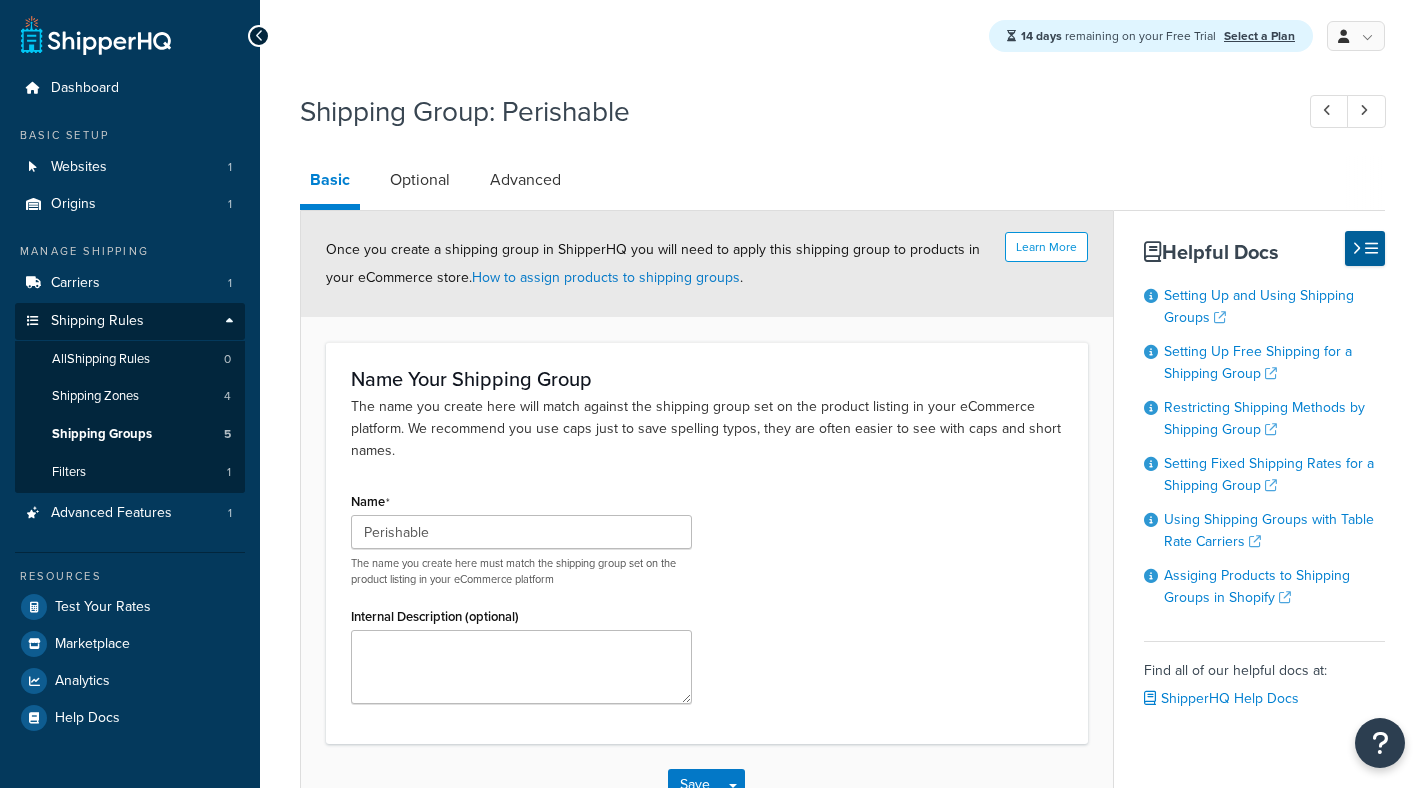 scroll, scrollTop: 0, scrollLeft: 0, axis: both 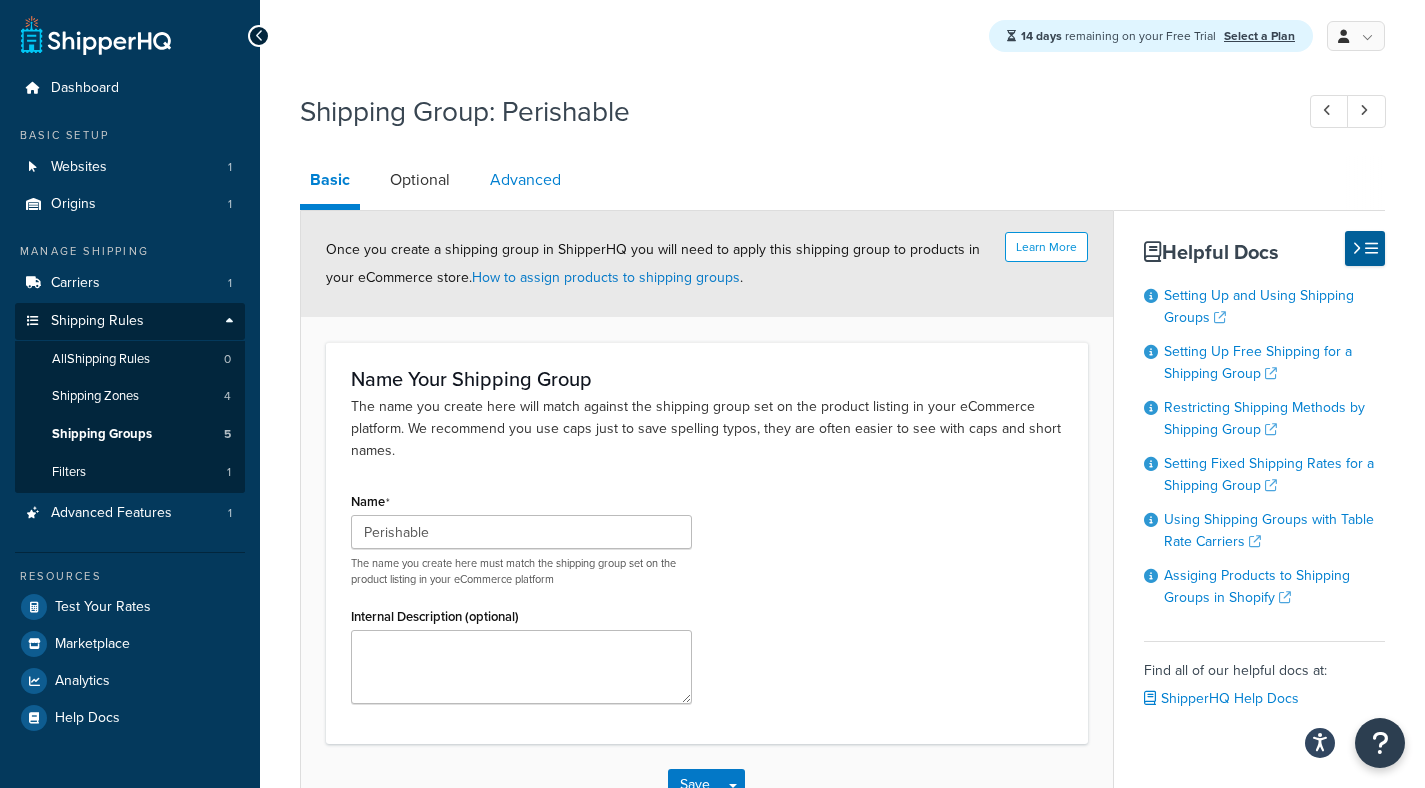 click on "Advanced" at bounding box center (525, 180) 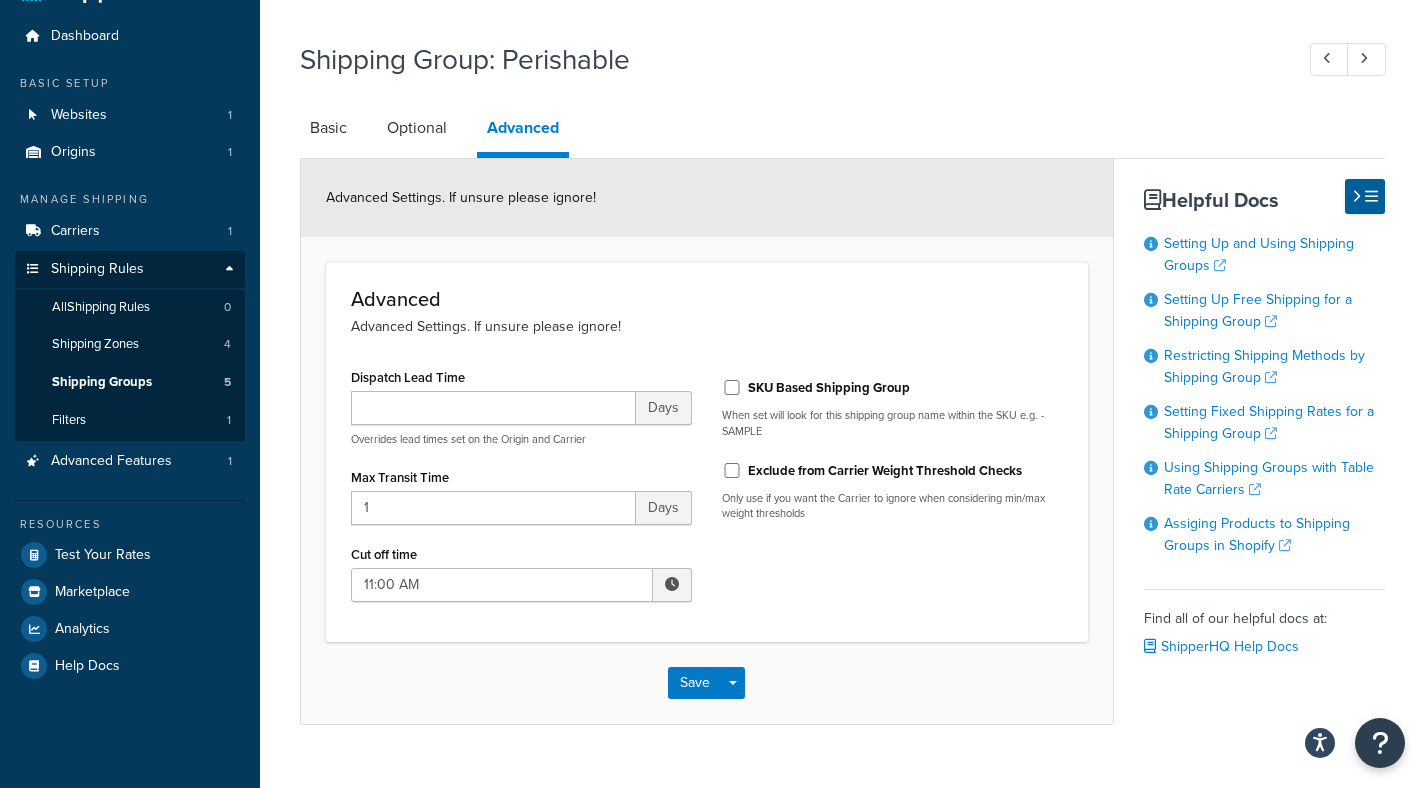 scroll, scrollTop: 65, scrollLeft: 0, axis: vertical 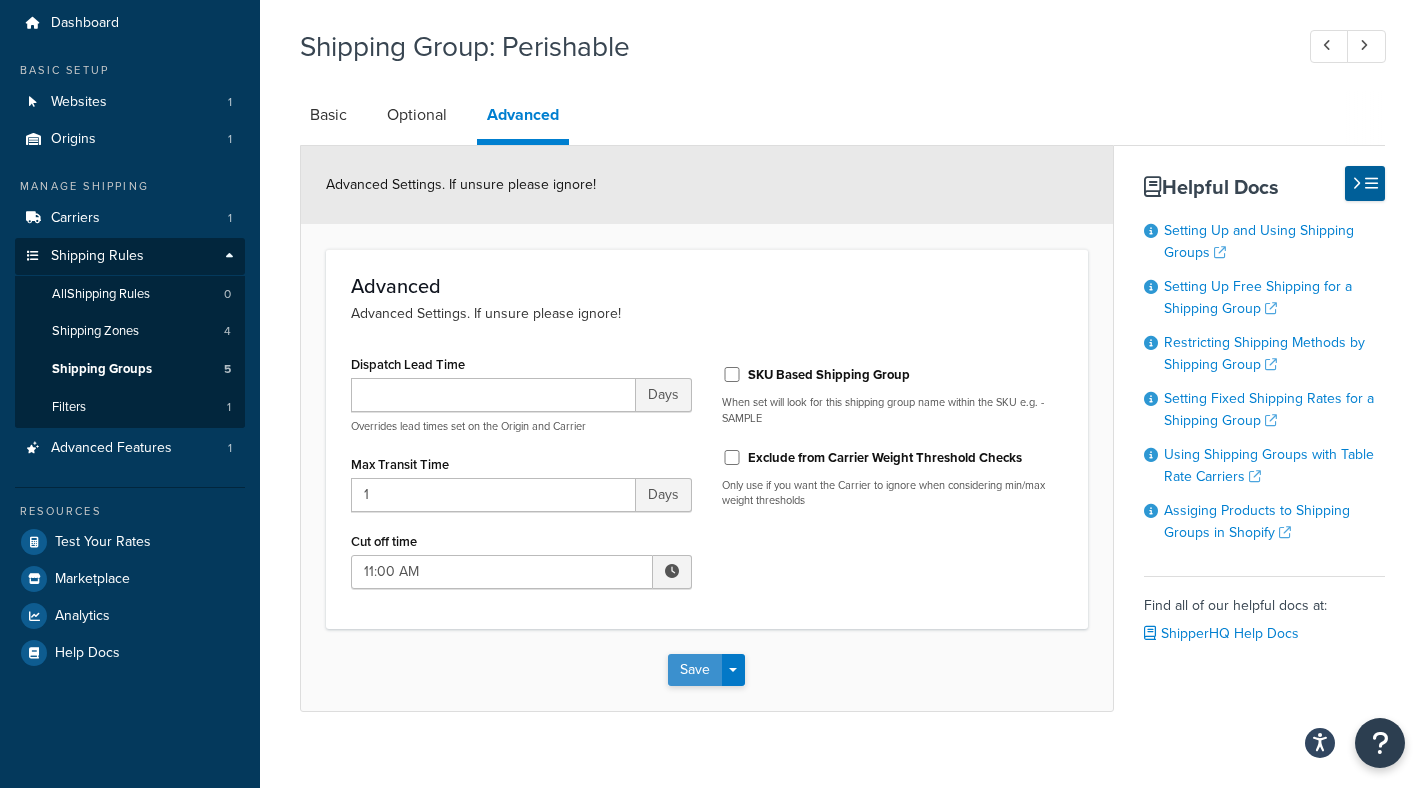 click on "Save" at bounding box center [695, 670] 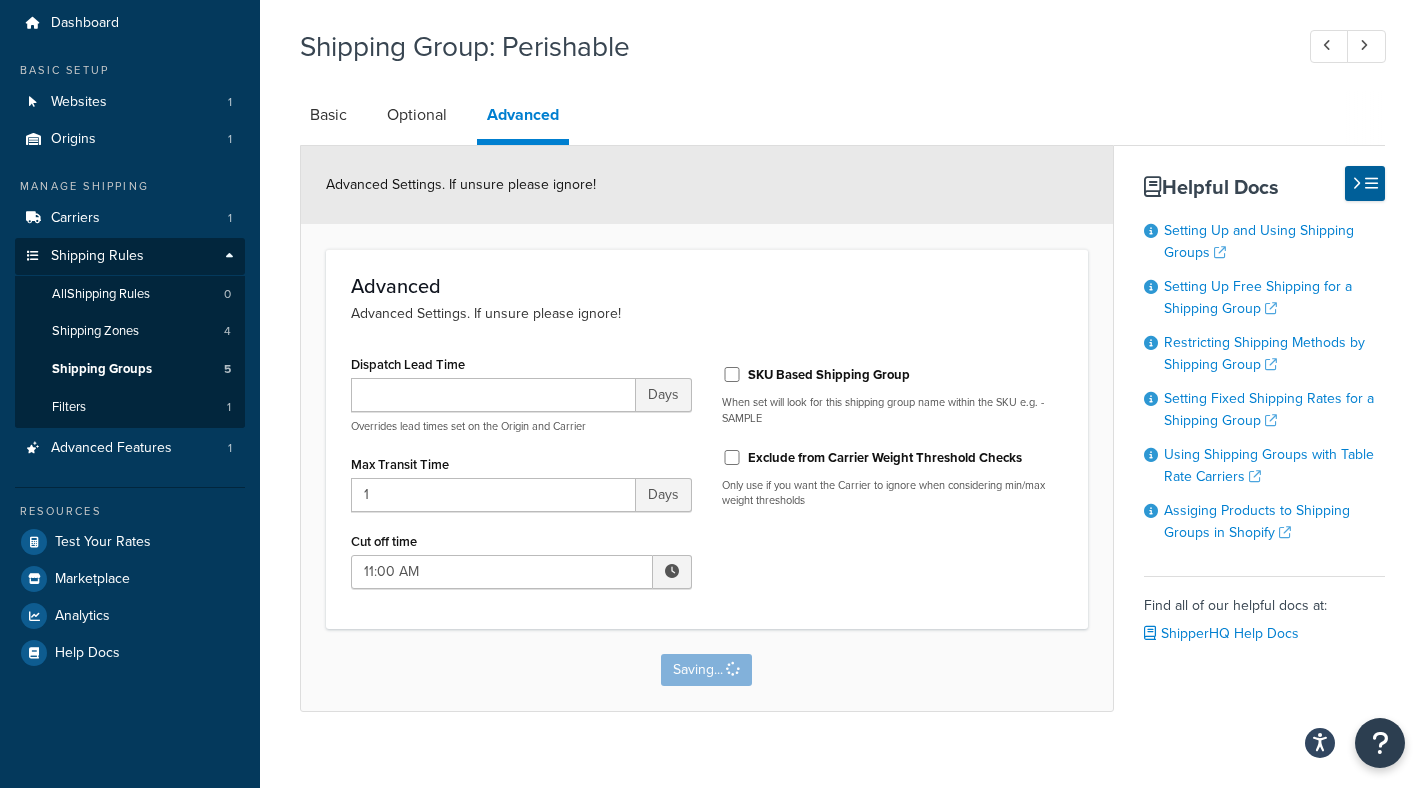 scroll, scrollTop: 0, scrollLeft: 0, axis: both 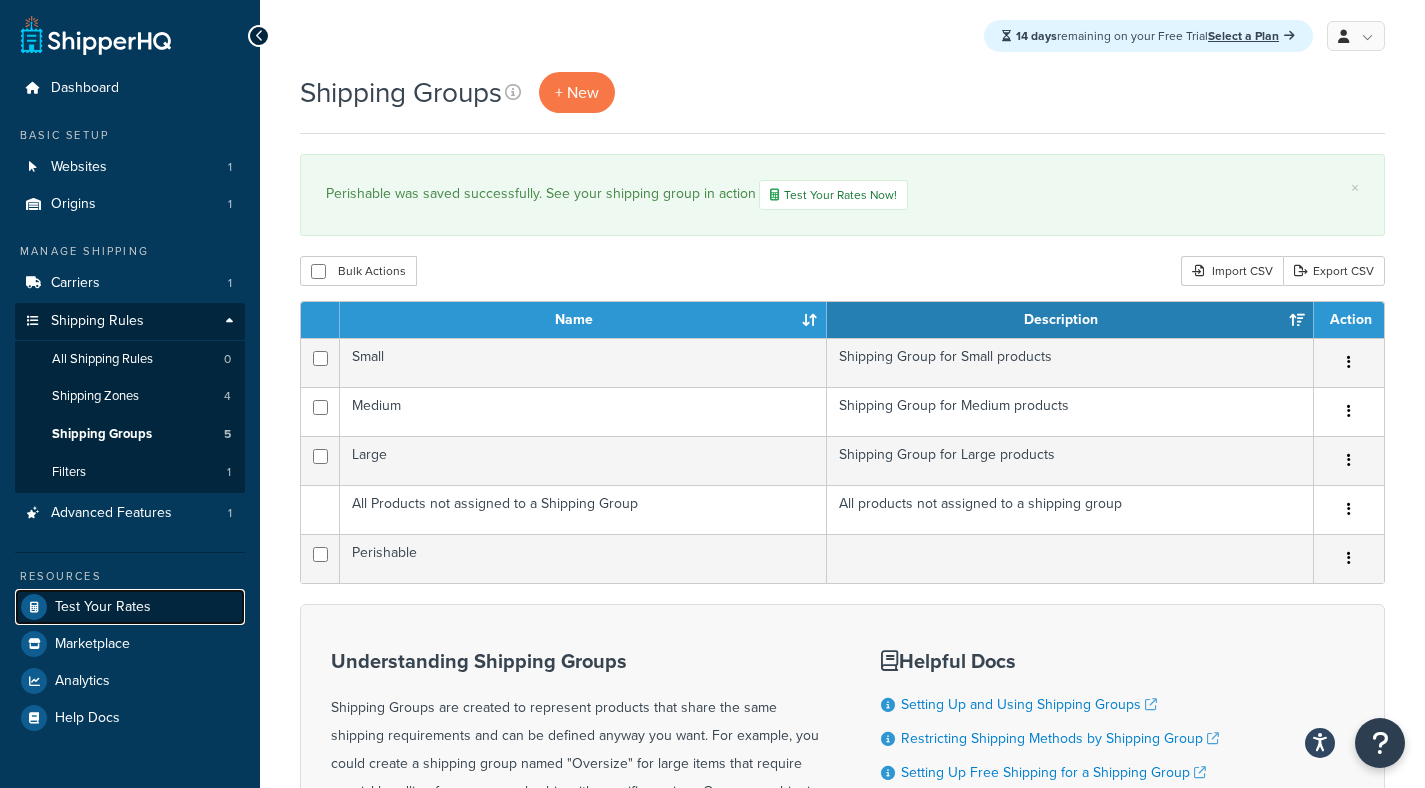 click on "Test Your Rates" at bounding box center (103, 607) 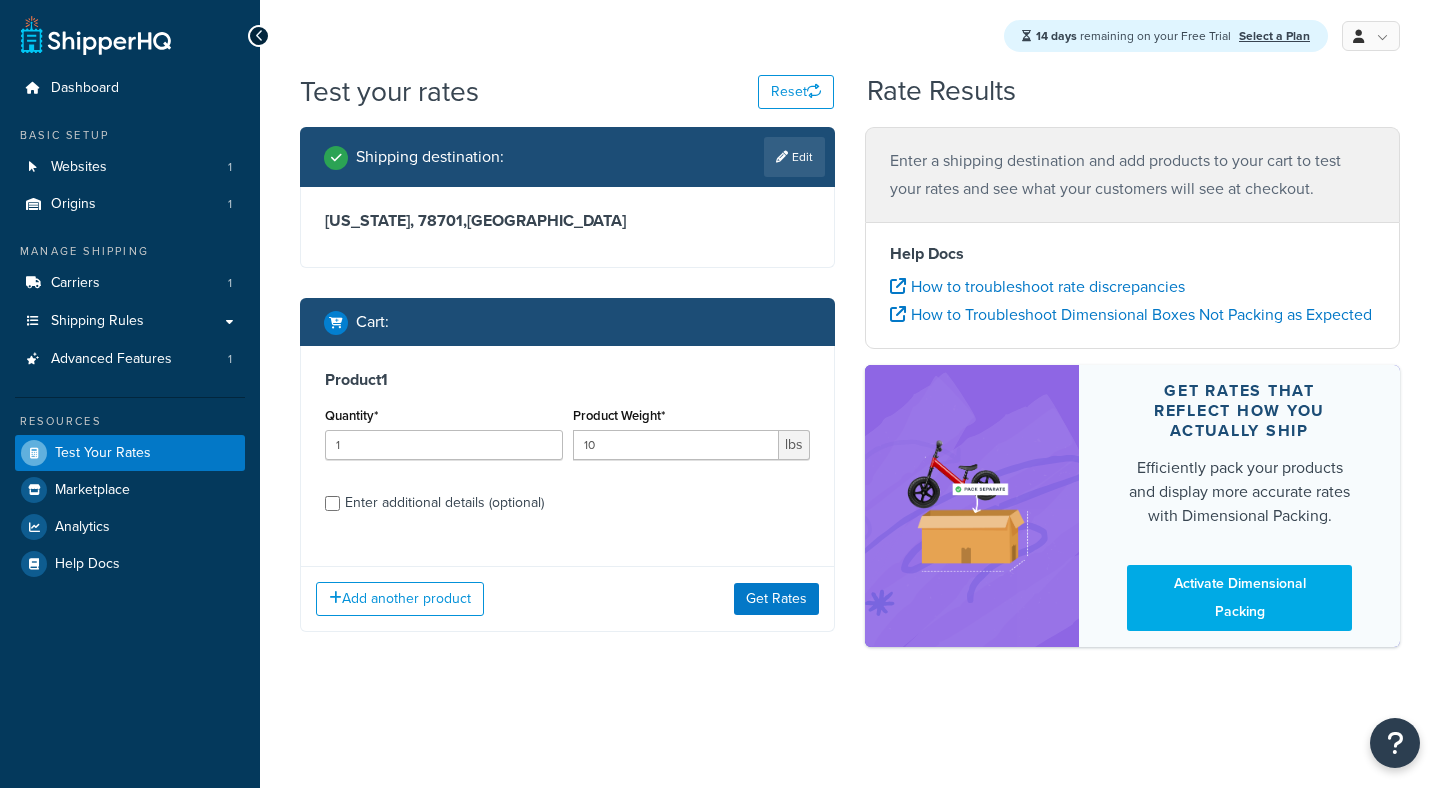 scroll, scrollTop: 0, scrollLeft: 0, axis: both 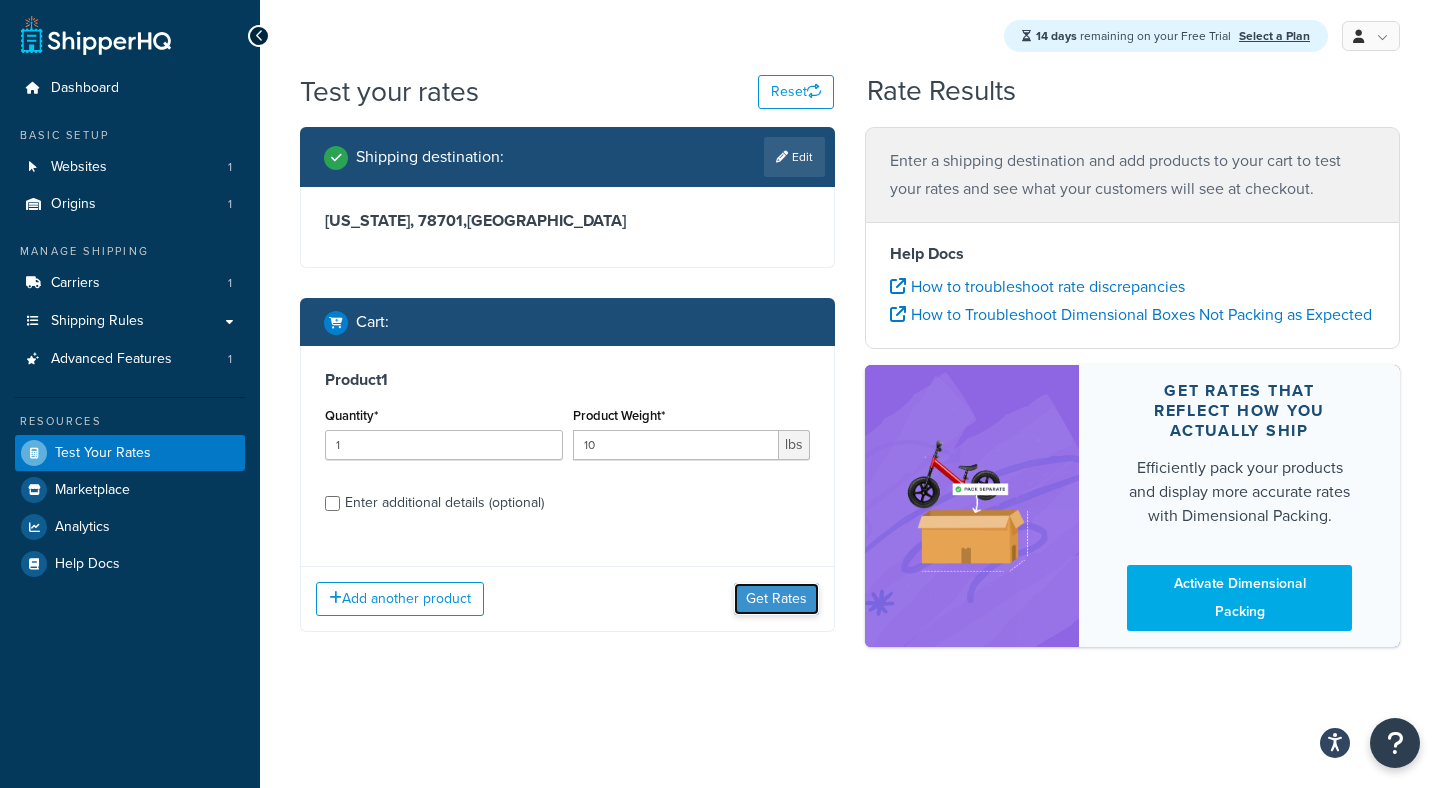 click on "Get Rates" at bounding box center [776, 599] 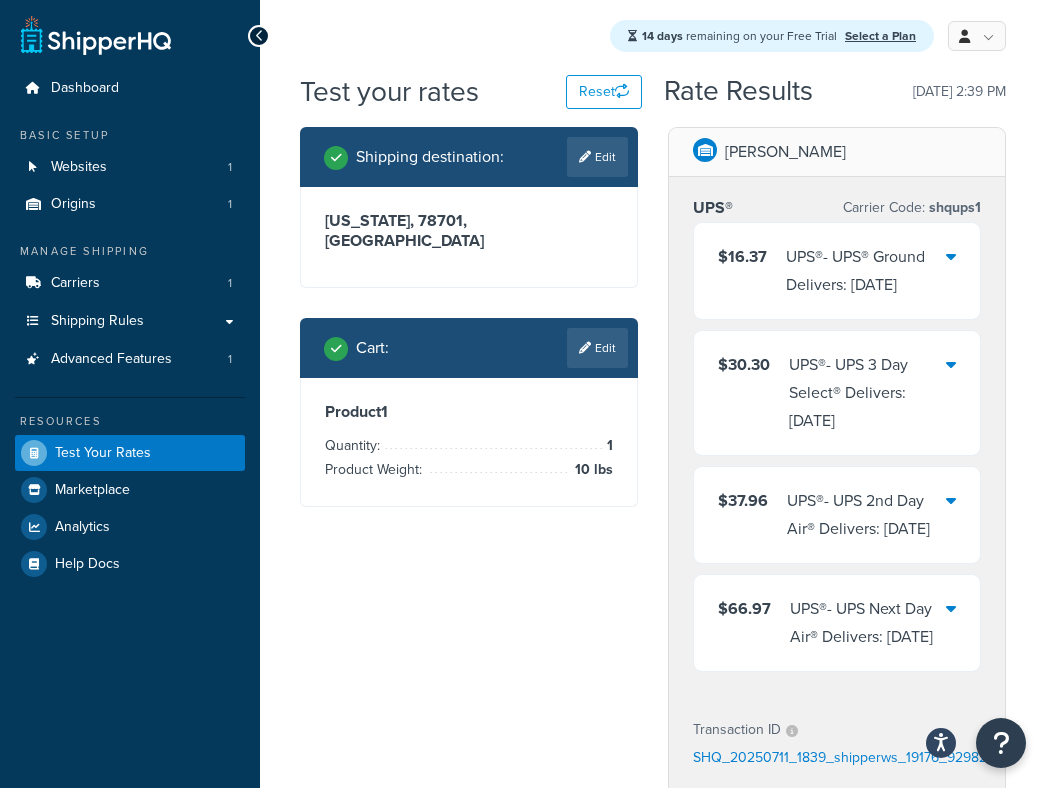 scroll, scrollTop: 0, scrollLeft: 0, axis: both 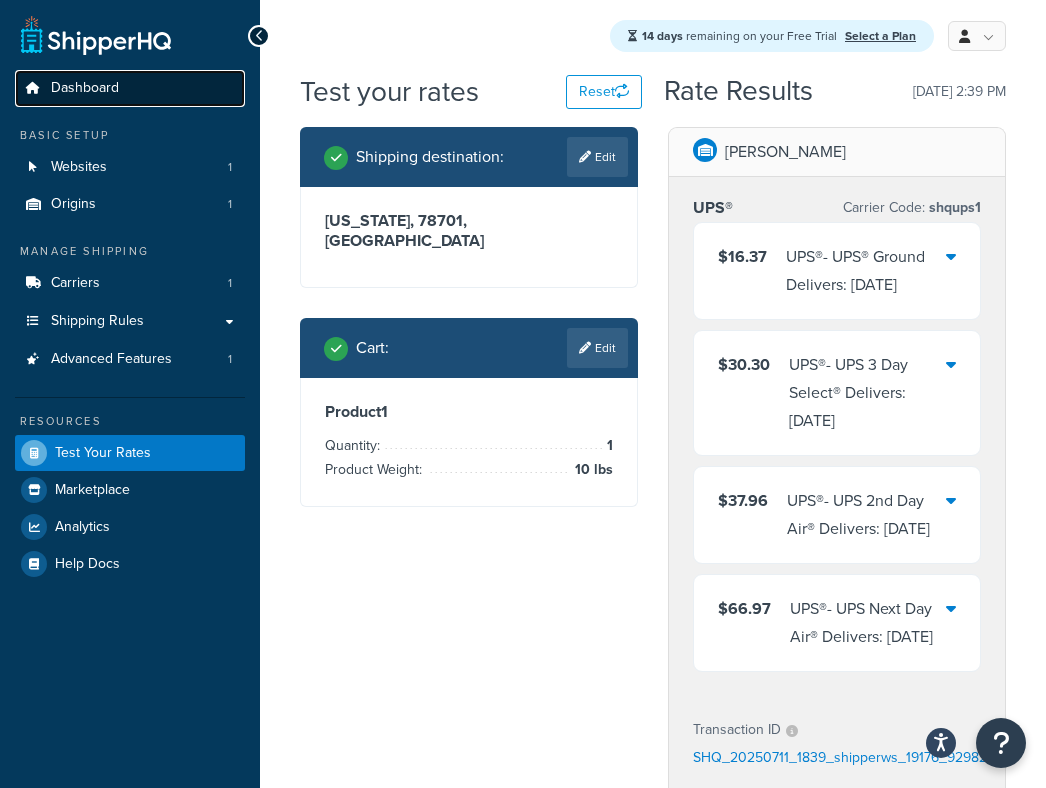click on "Dashboard" at bounding box center (85, 88) 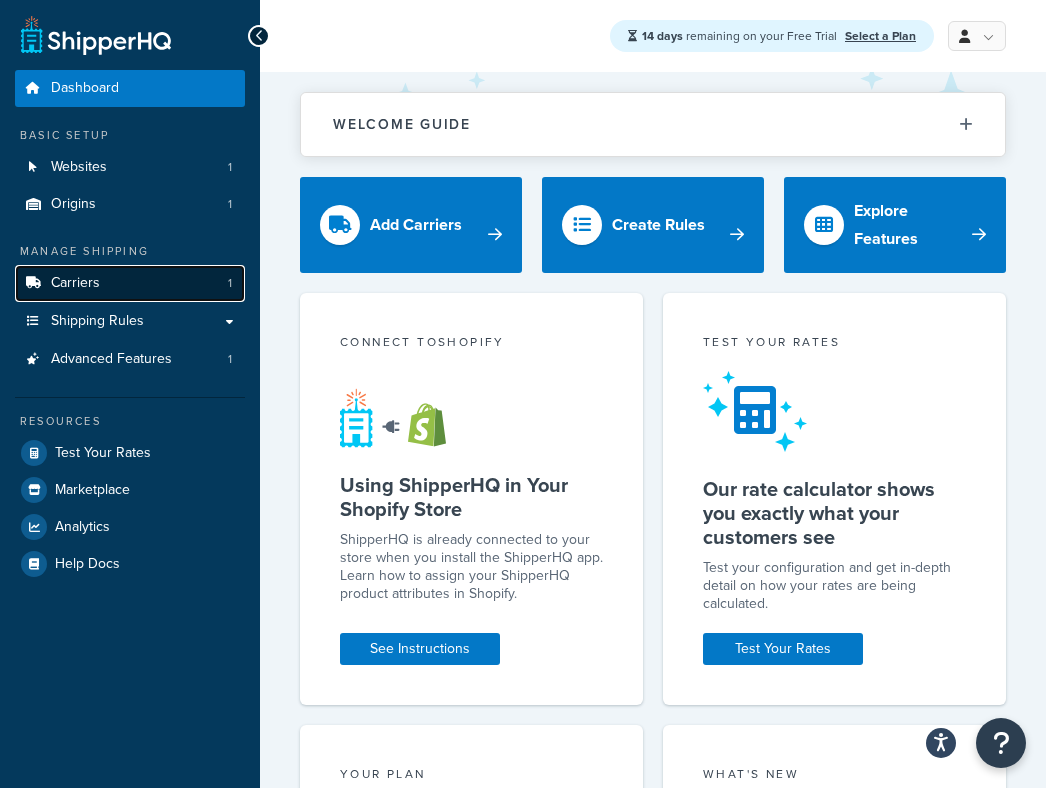 click on "Carriers 1" at bounding box center (130, 283) 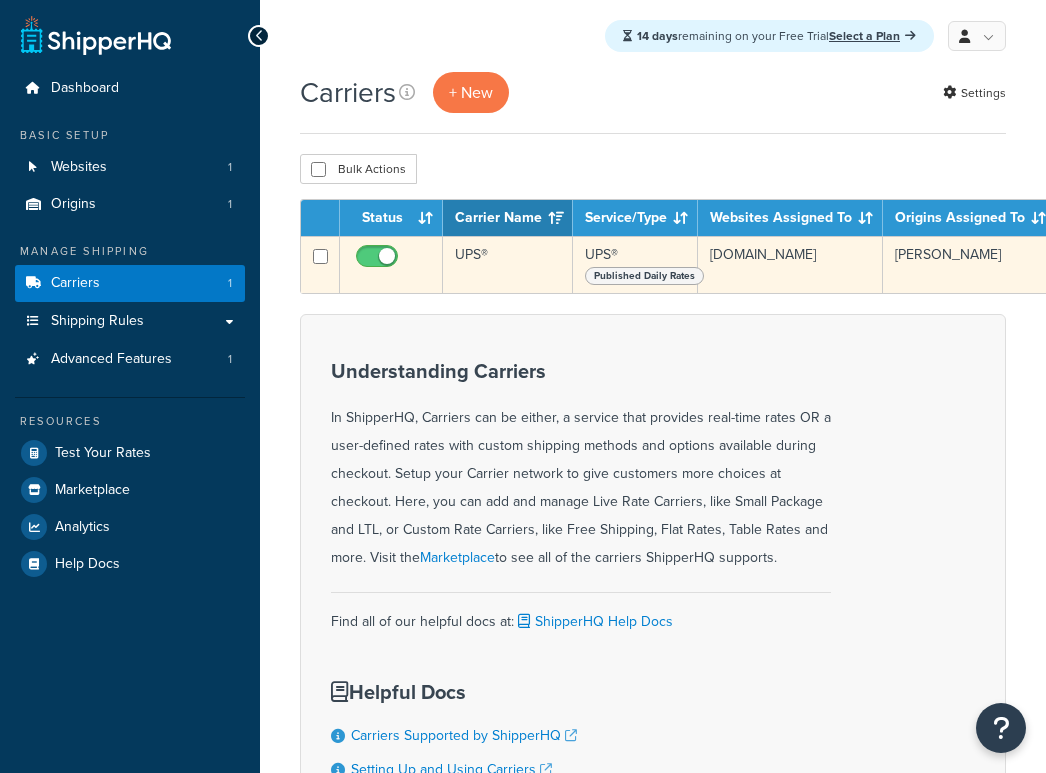 scroll, scrollTop: 0, scrollLeft: 0, axis: both 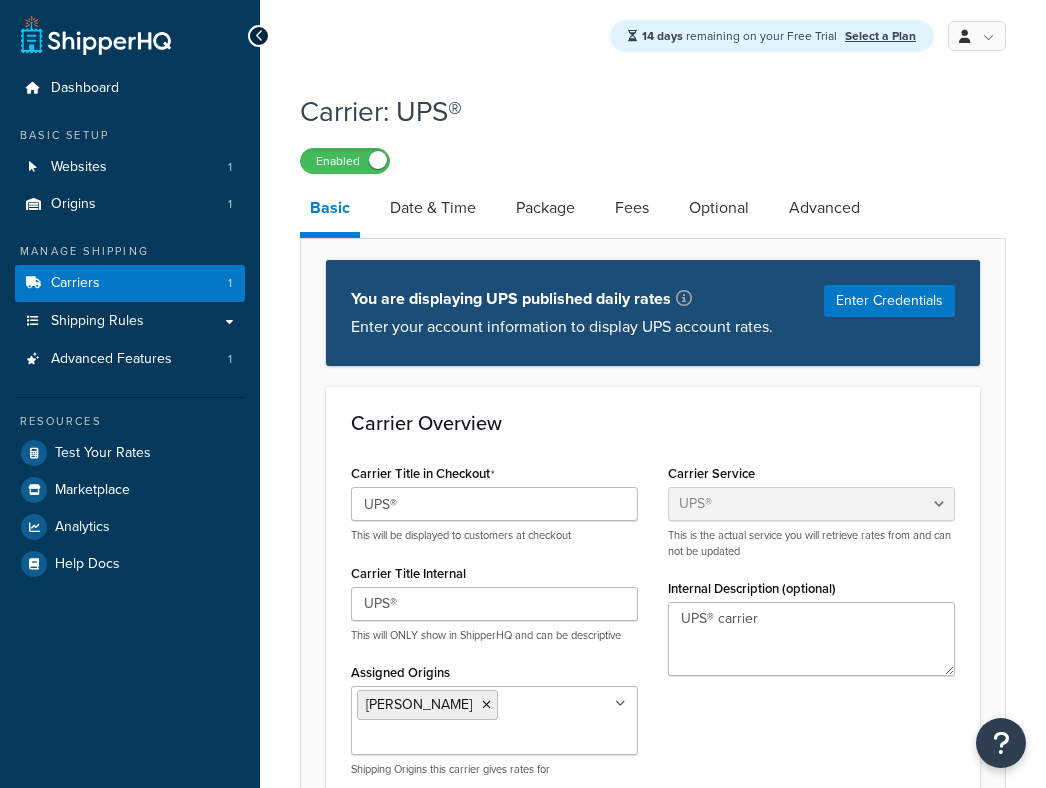 select on "ups" 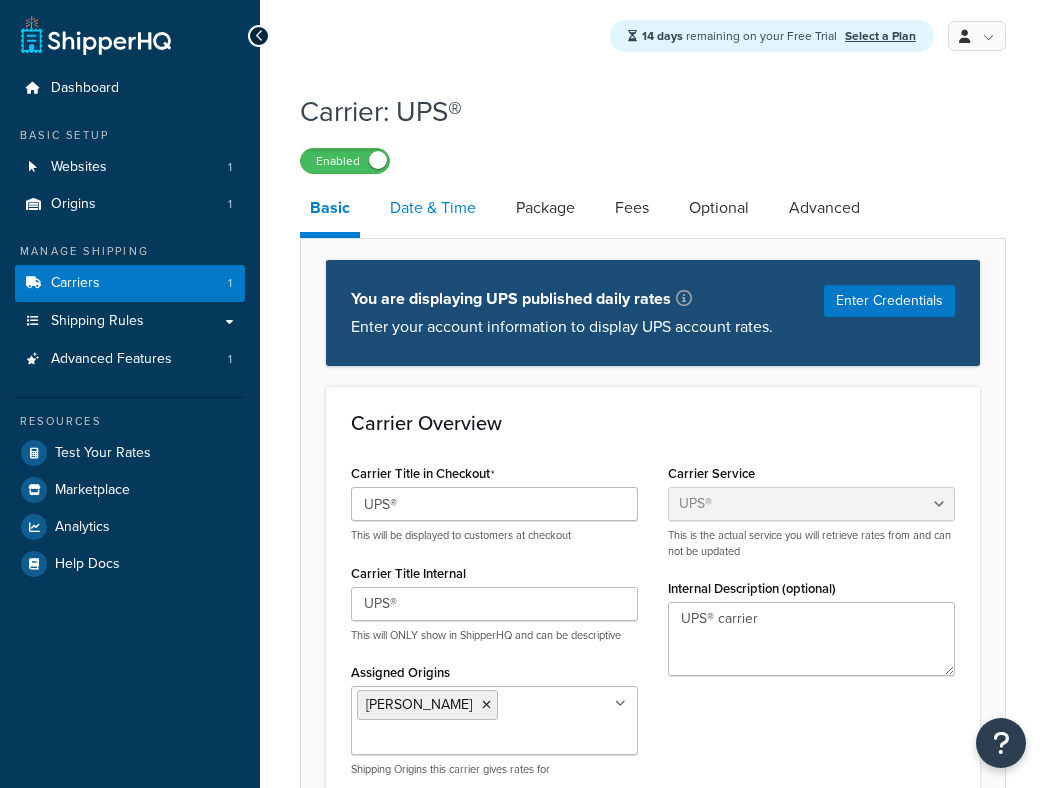 scroll, scrollTop: 0, scrollLeft: 0, axis: both 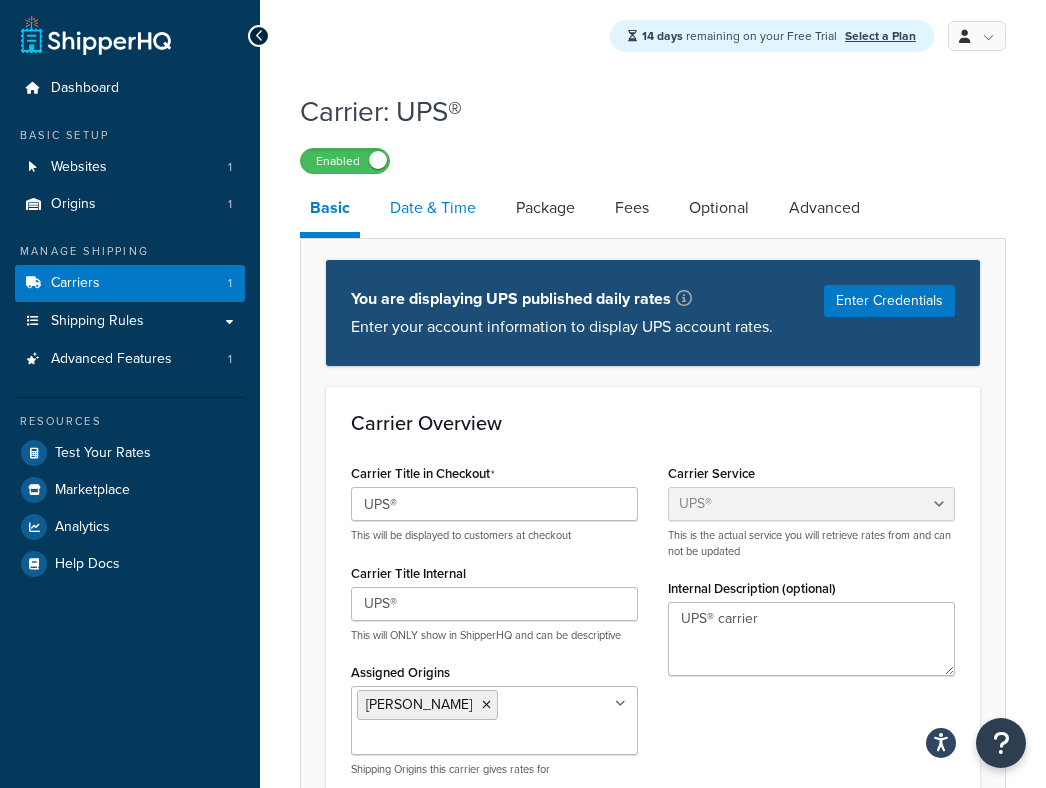 click on "Date & Time" at bounding box center [433, 208] 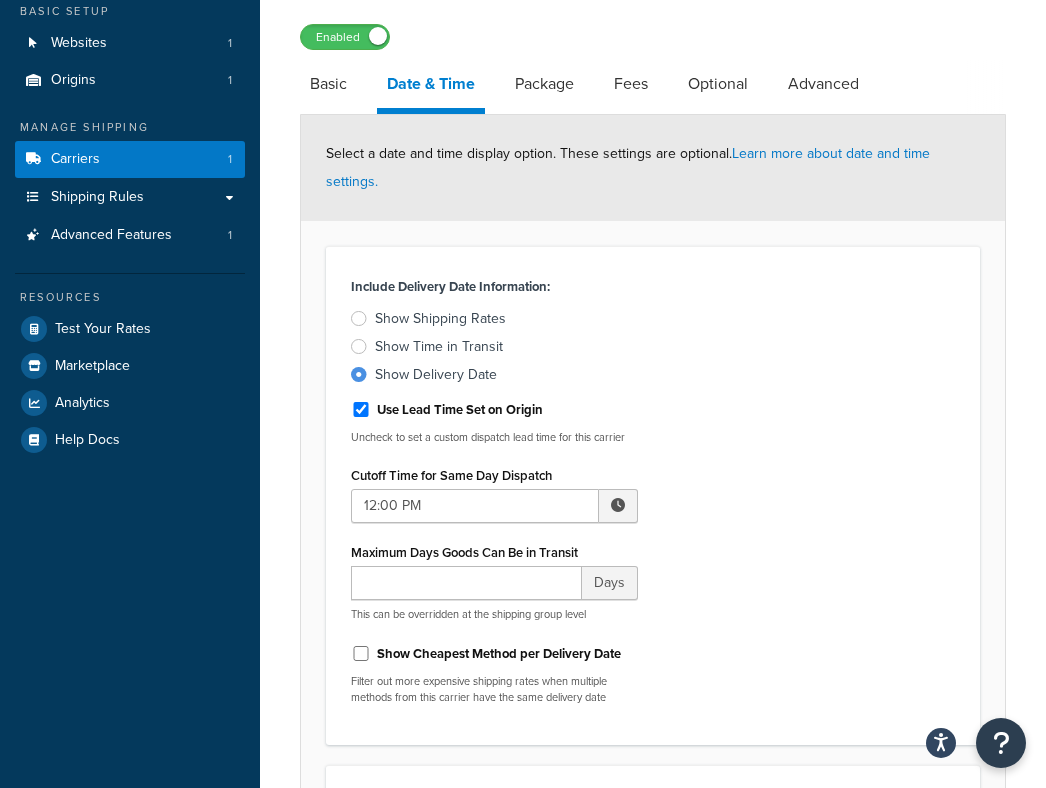 scroll, scrollTop: 167, scrollLeft: 0, axis: vertical 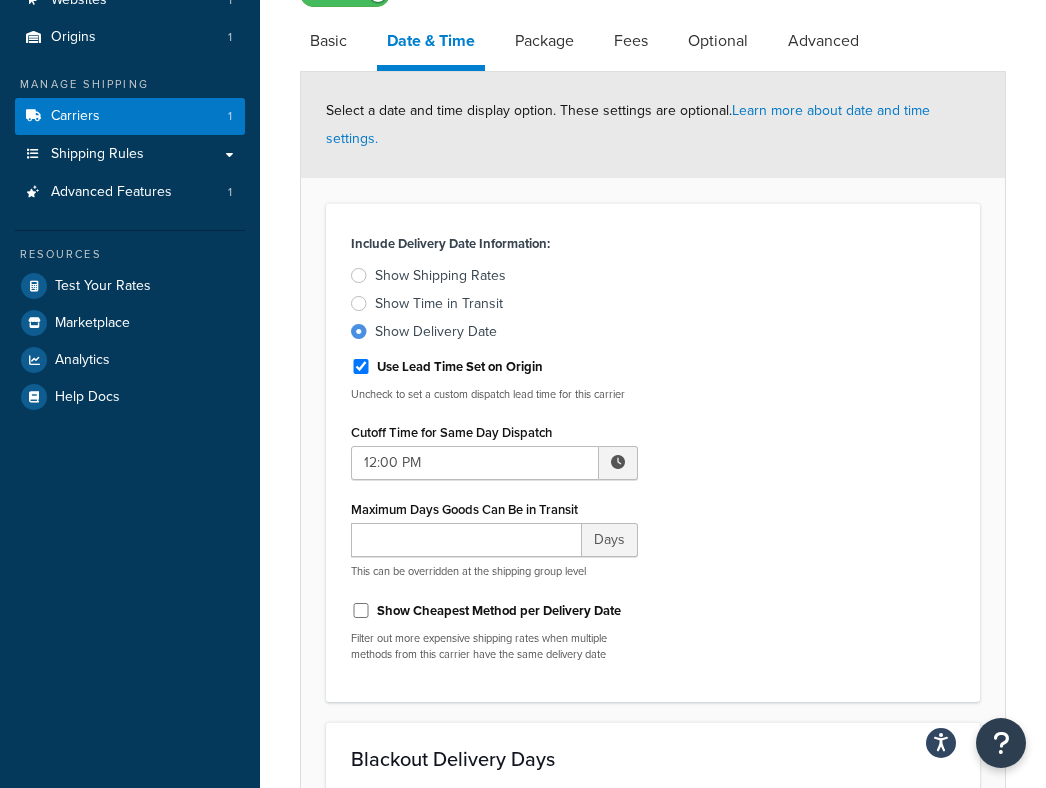 click on "Show Time in Transit" at bounding box center [439, 304] 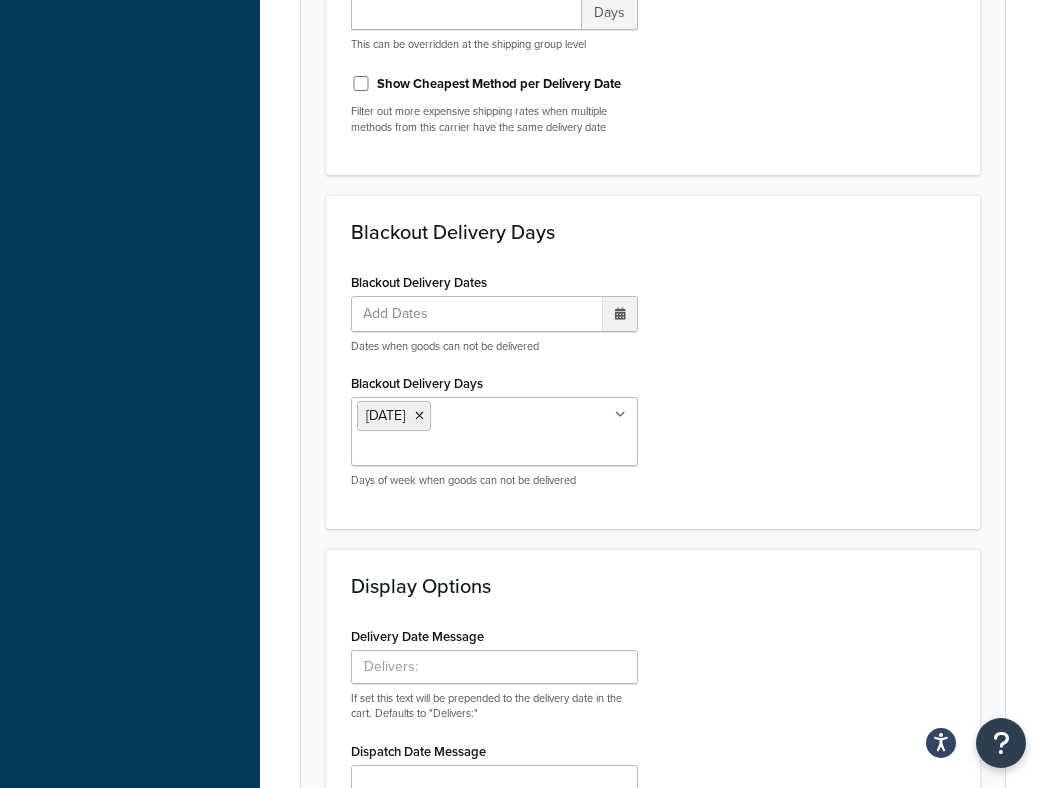 scroll, scrollTop: 1353, scrollLeft: 0, axis: vertical 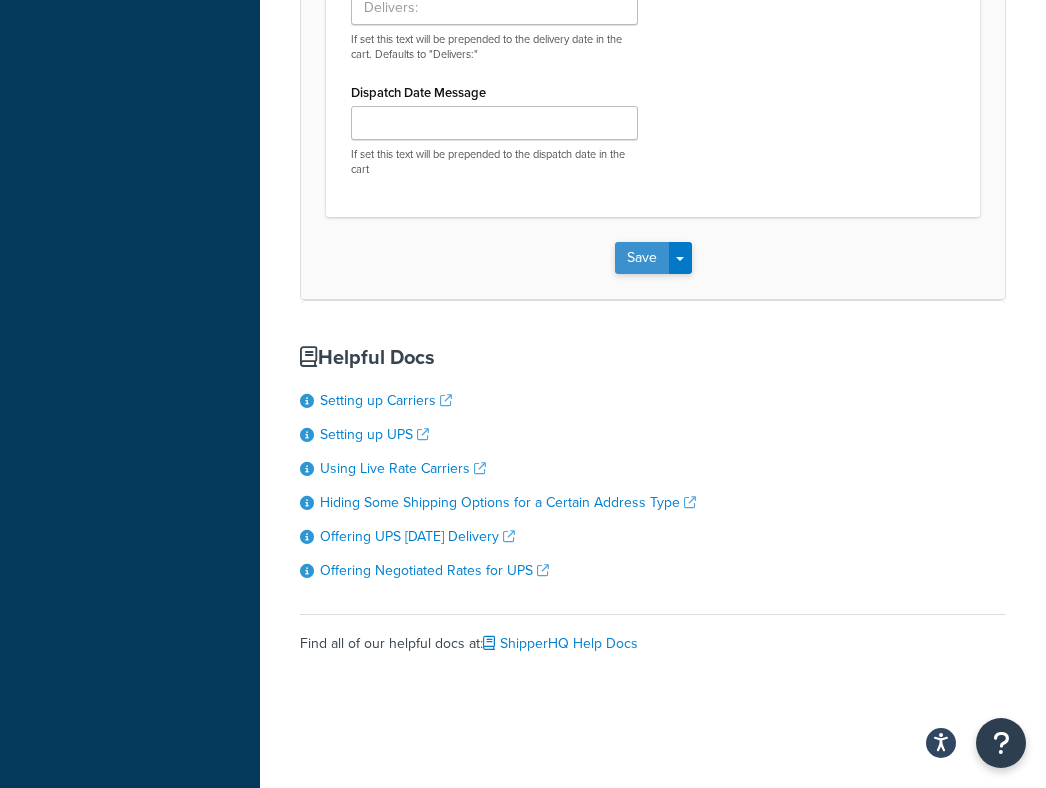 click on "Save" at bounding box center [642, 258] 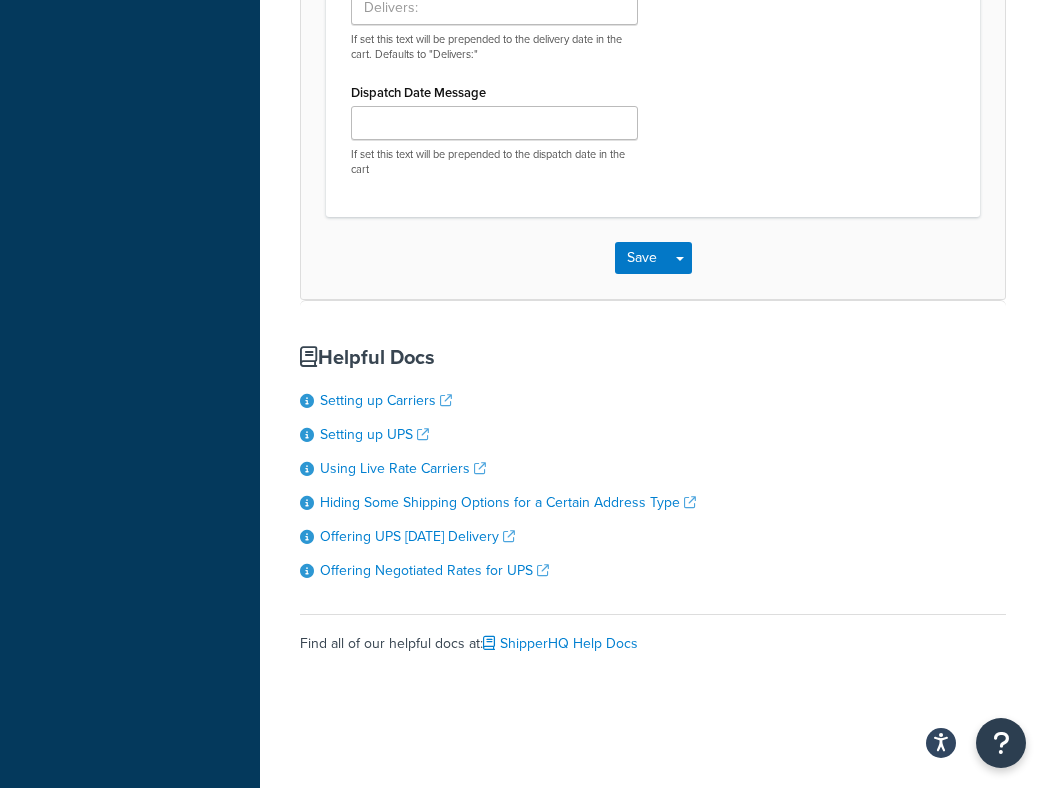 scroll, scrollTop: 0, scrollLeft: 0, axis: both 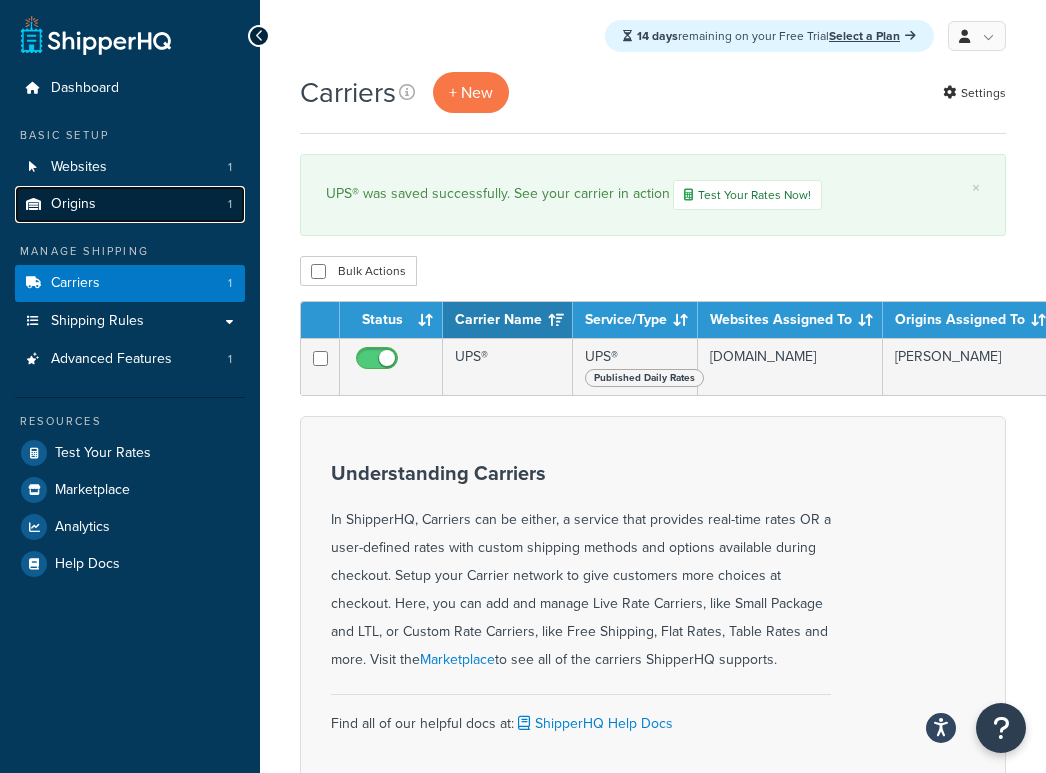 click on "Origins
1" at bounding box center [130, 204] 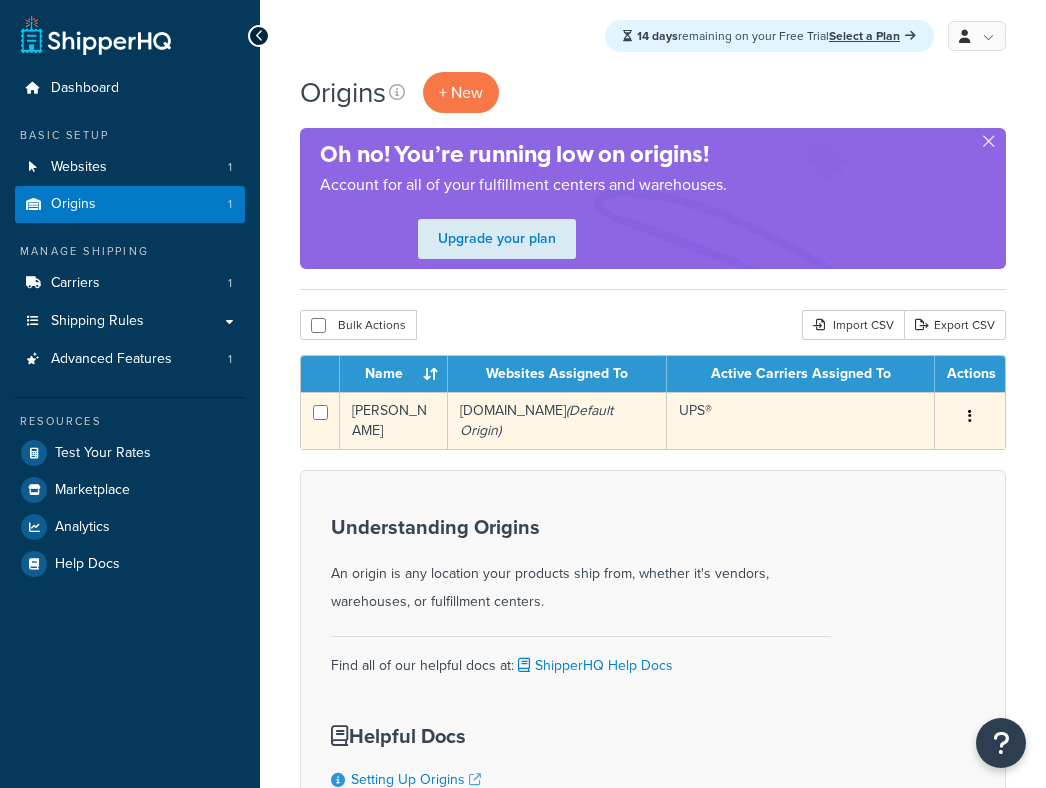 scroll, scrollTop: 0, scrollLeft: 0, axis: both 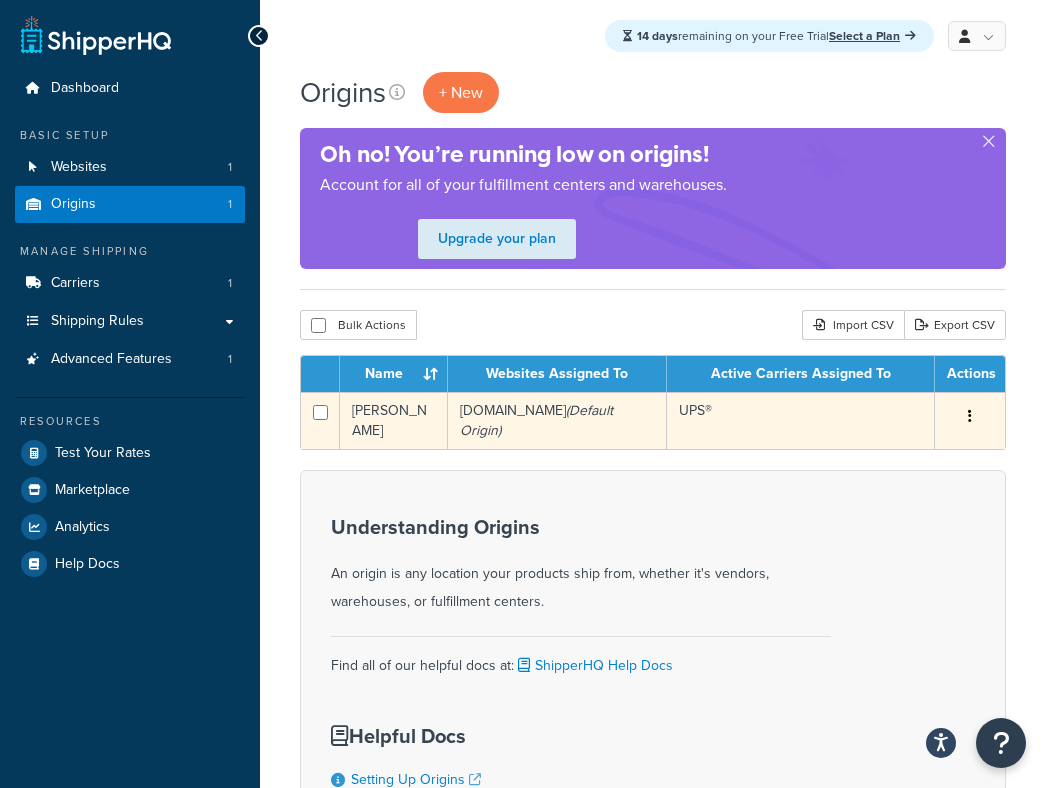 click on "www.demostore.com  (Default Origin)" at bounding box center (557, 420) 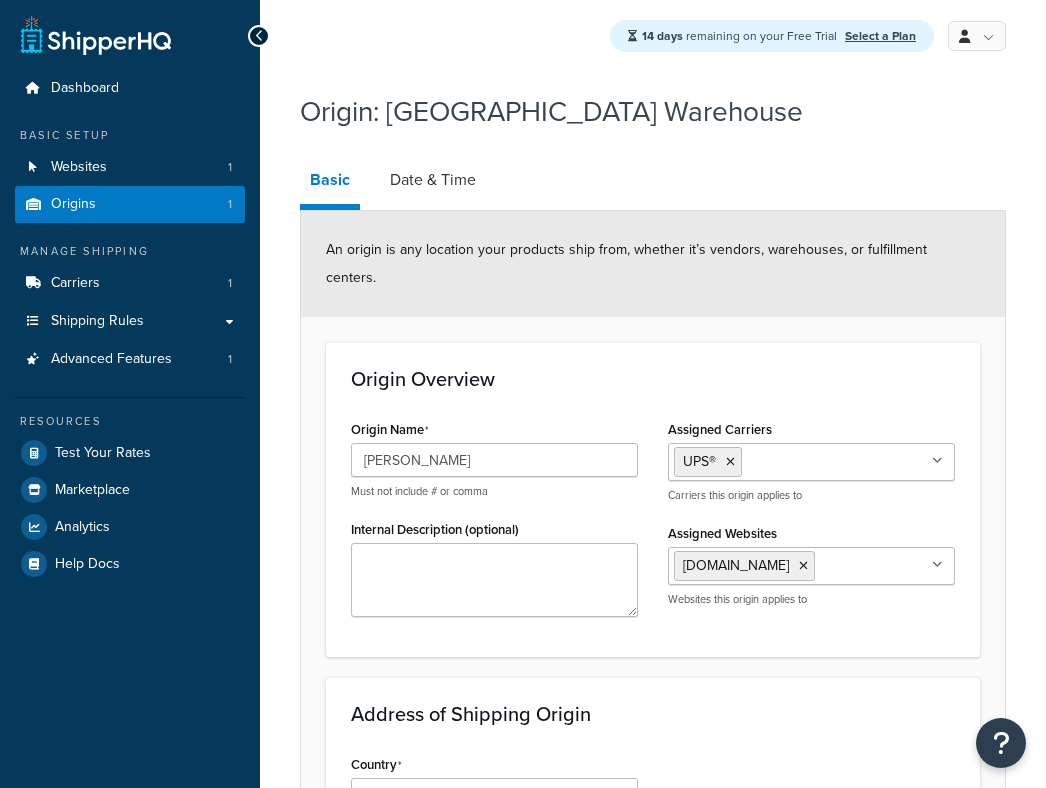 select on "43" 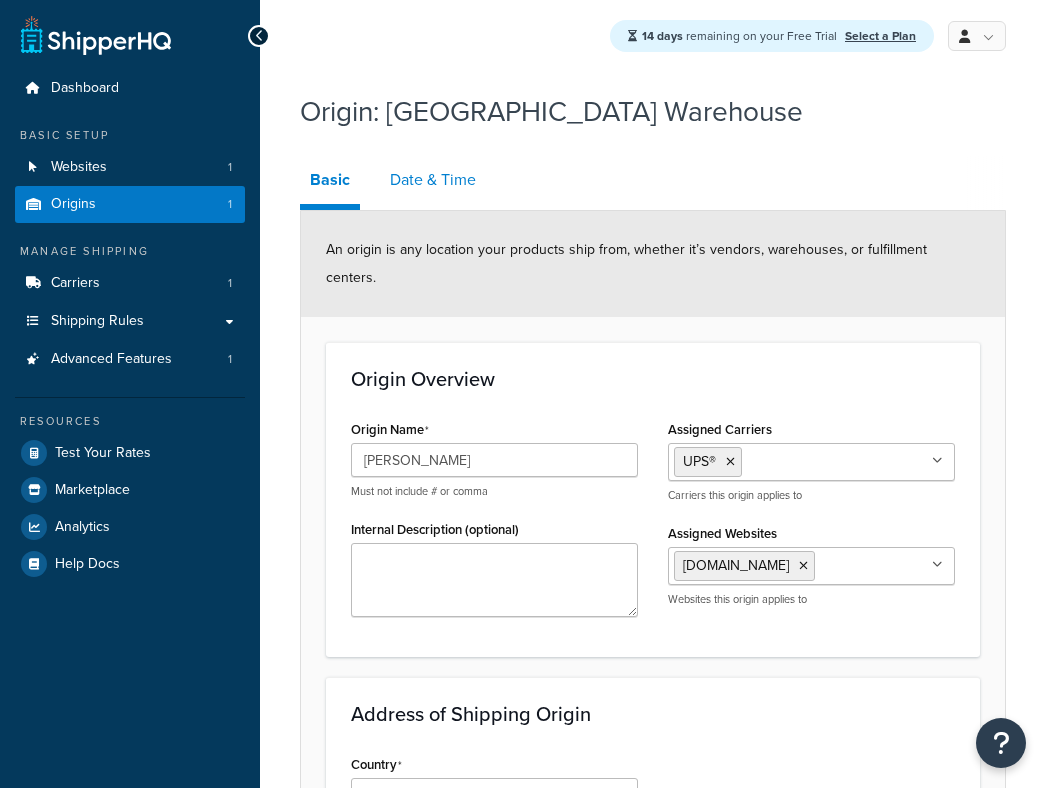scroll, scrollTop: 0, scrollLeft: 0, axis: both 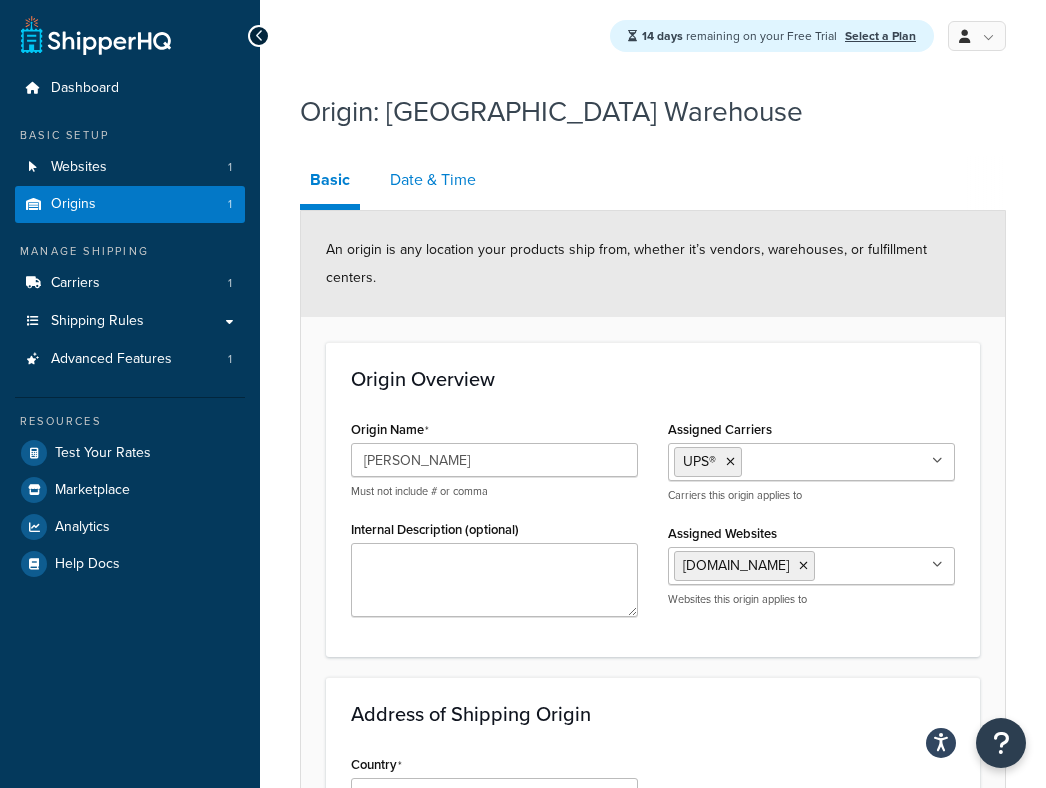 click on "Date & Time" at bounding box center (433, 180) 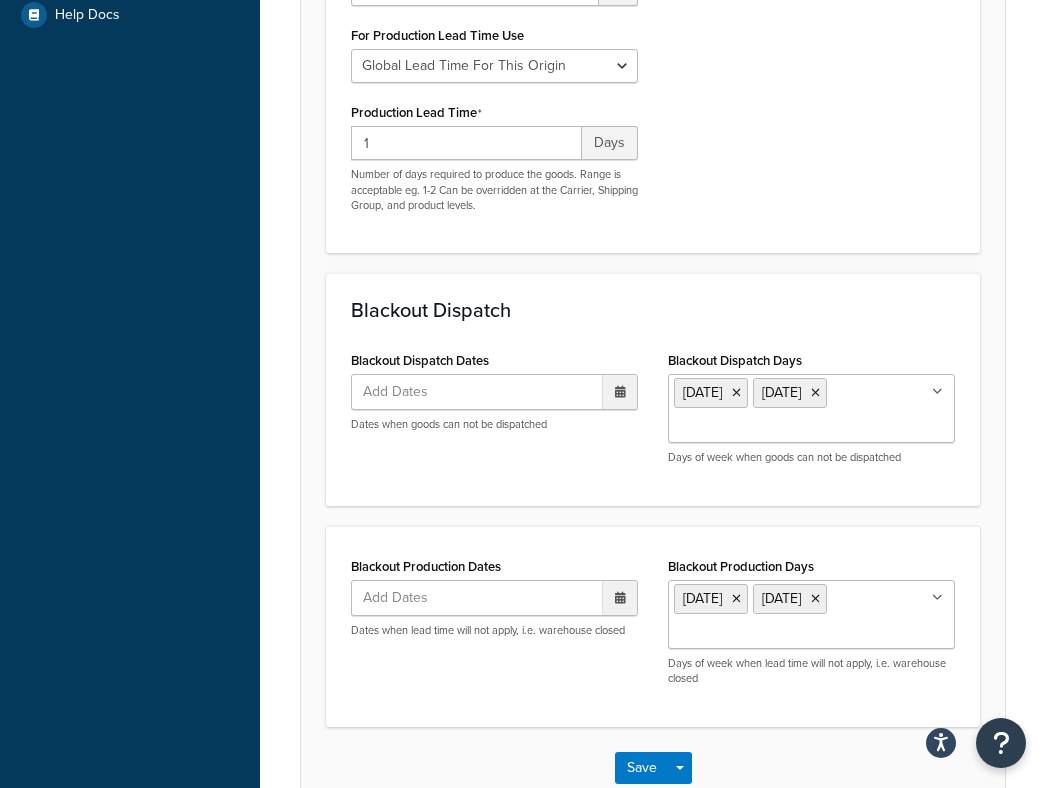 scroll, scrollTop: 596, scrollLeft: 0, axis: vertical 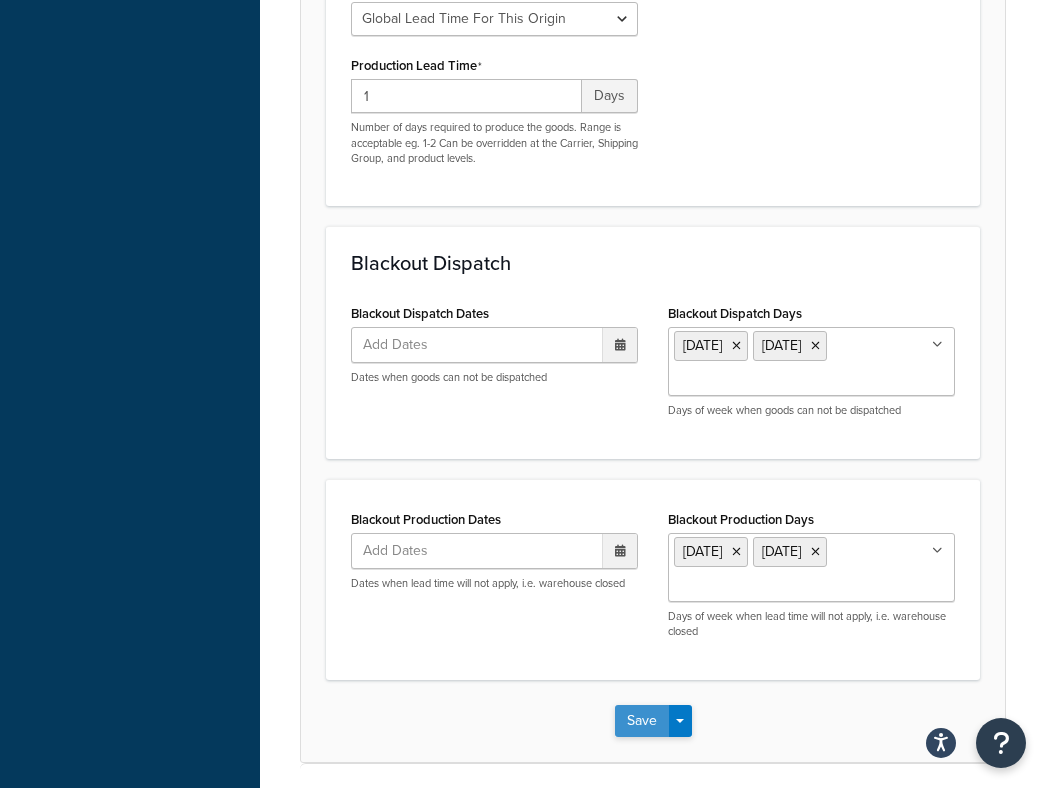 click on "Save" at bounding box center (642, 721) 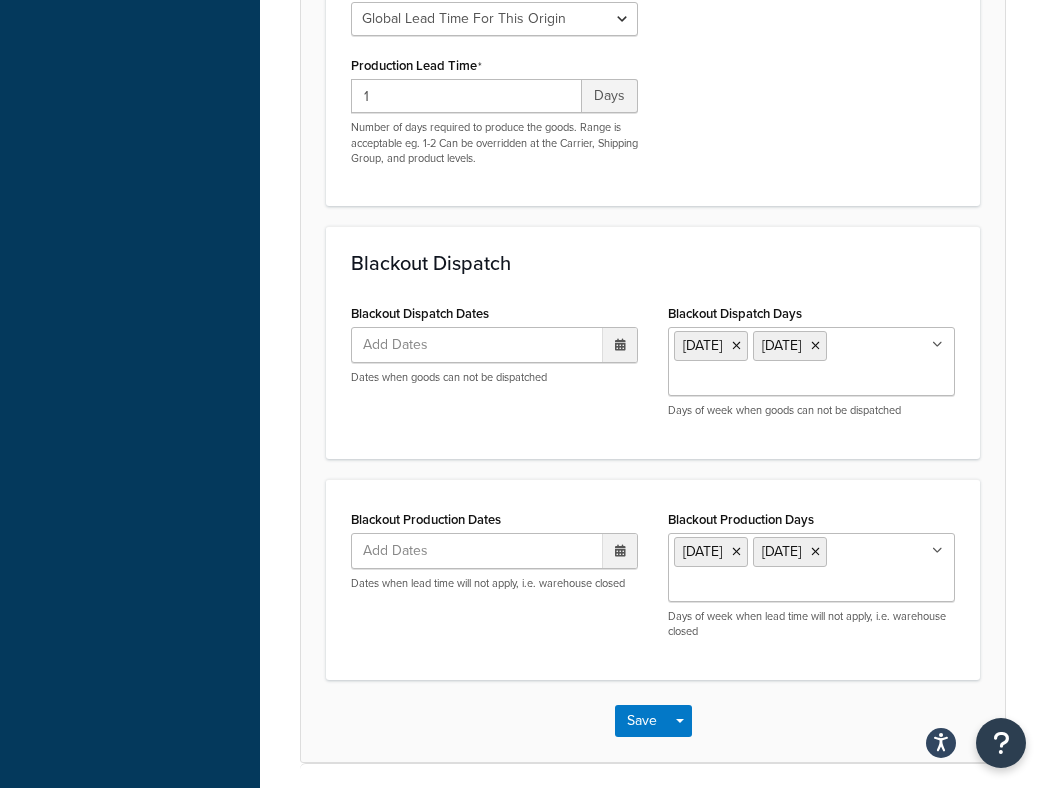 scroll, scrollTop: 0, scrollLeft: 0, axis: both 